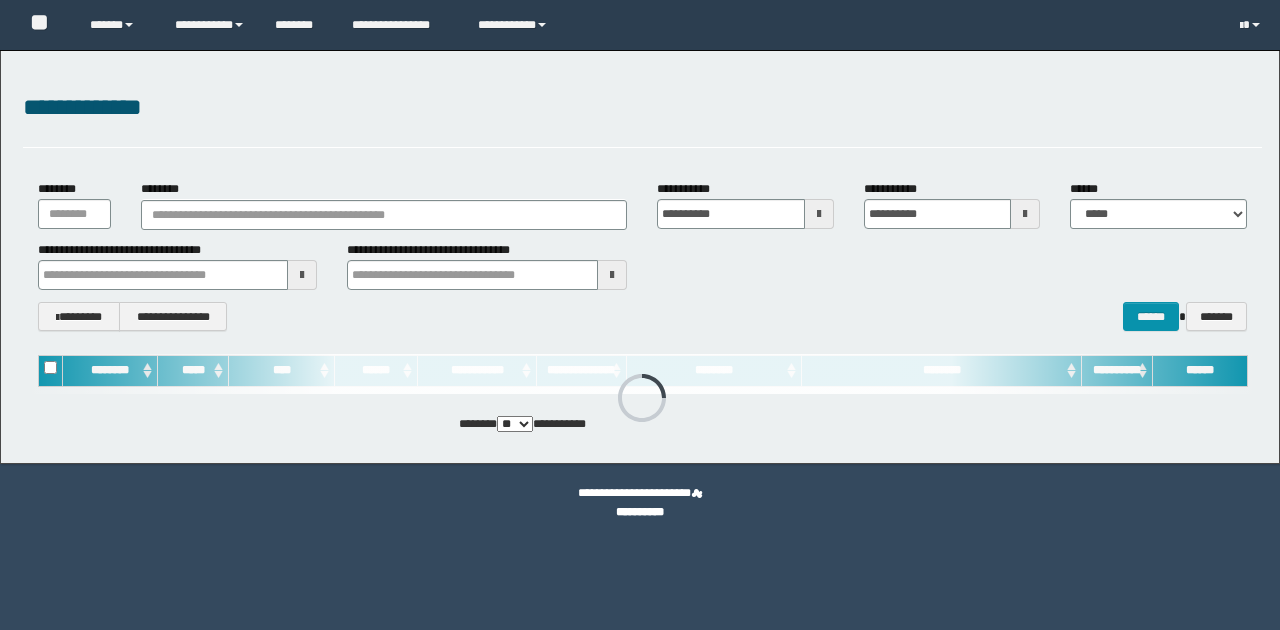 scroll, scrollTop: 0, scrollLeft: 0, axis: both 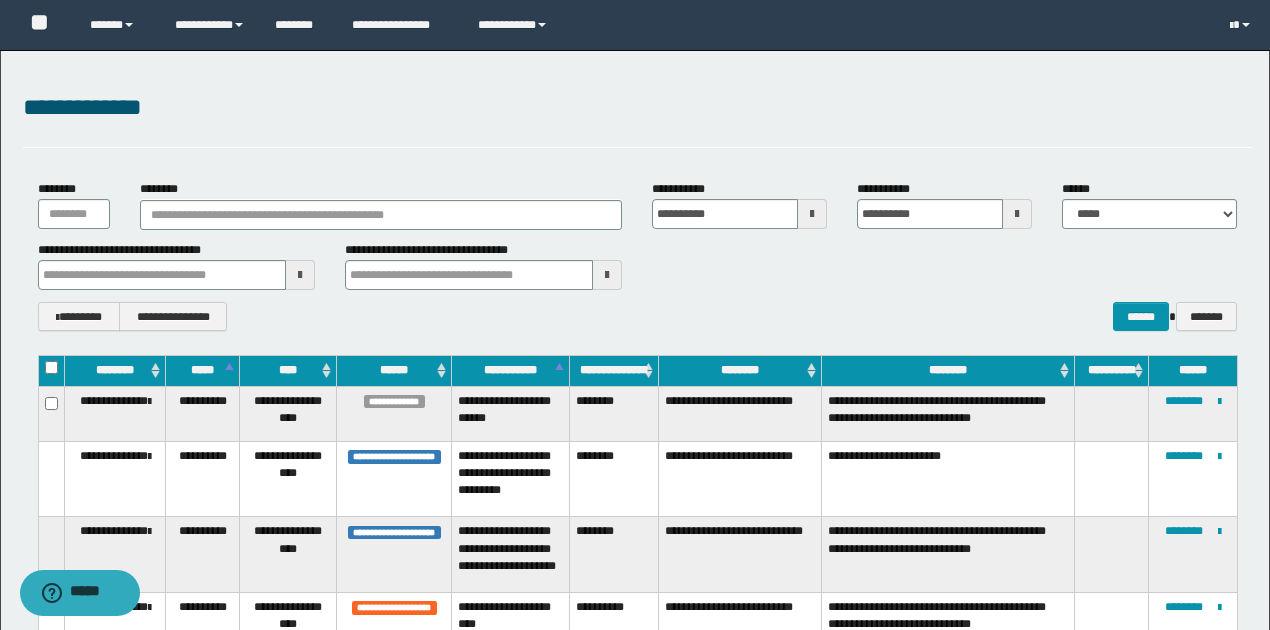 click at bounding box center (300, 275) 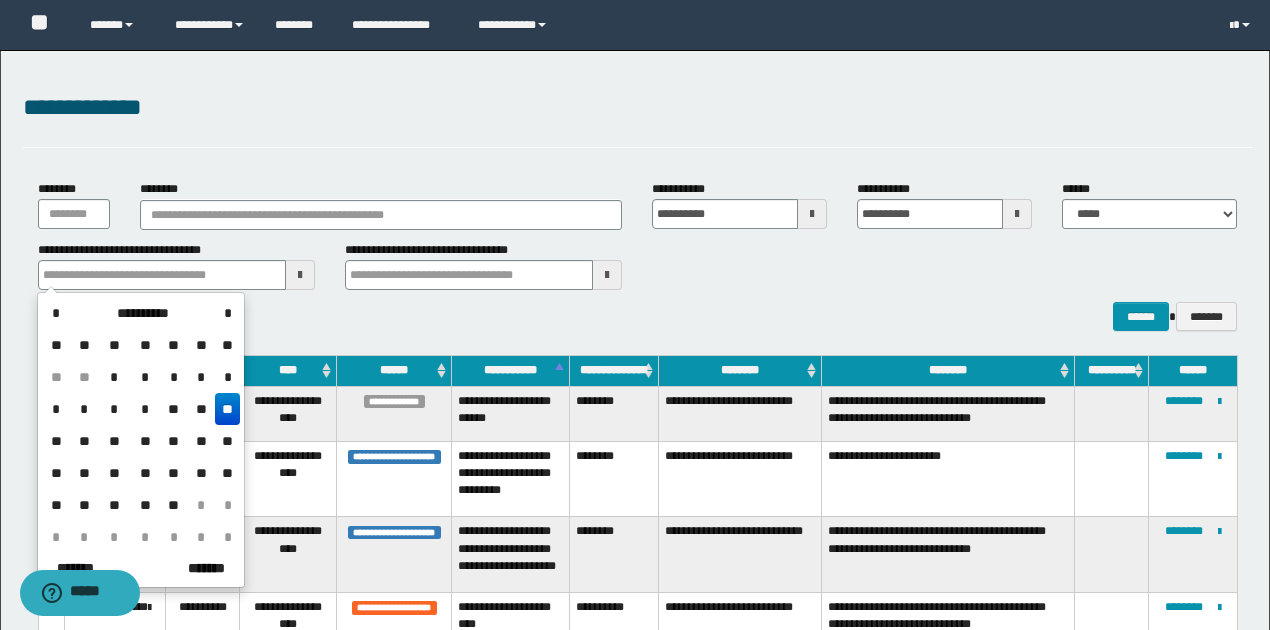 click on "**" at bounding box center (227, 409) 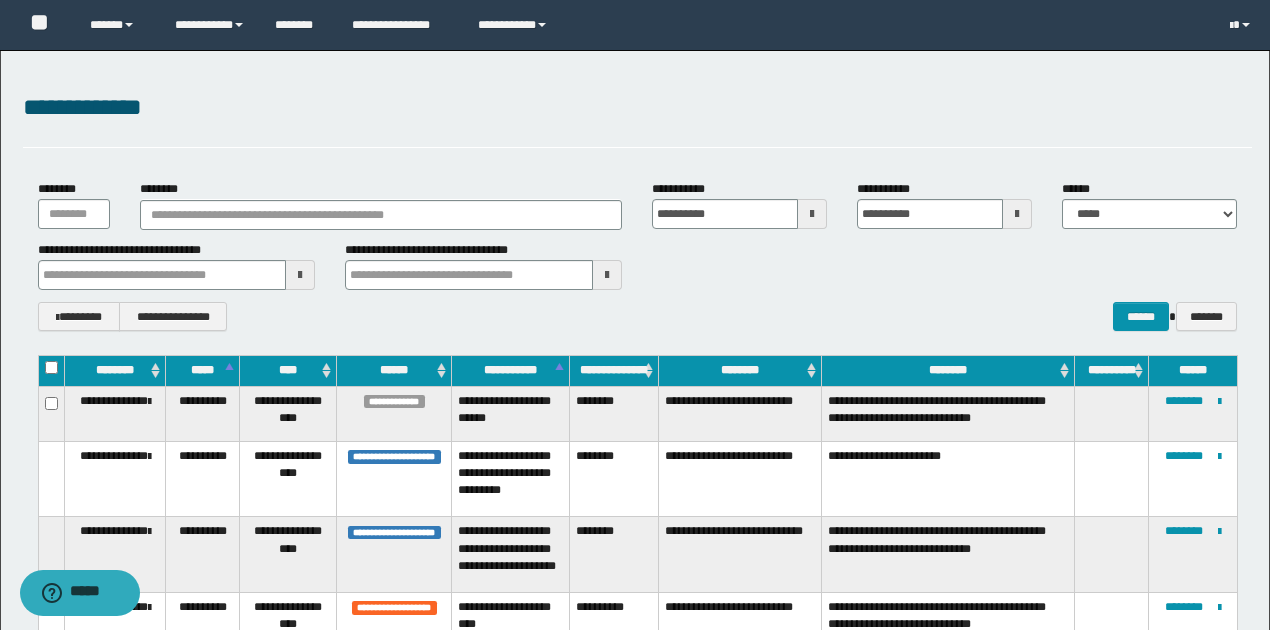 click at bounding box center (607, 275) 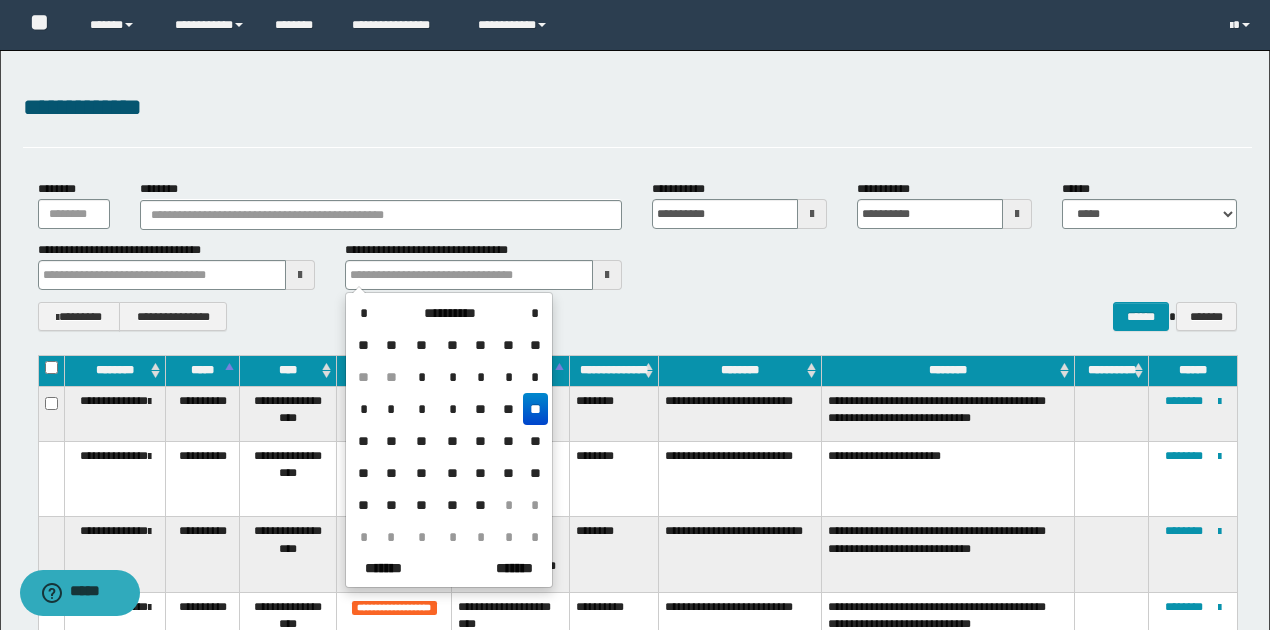 click on "**" at bounding box center (535, 409) 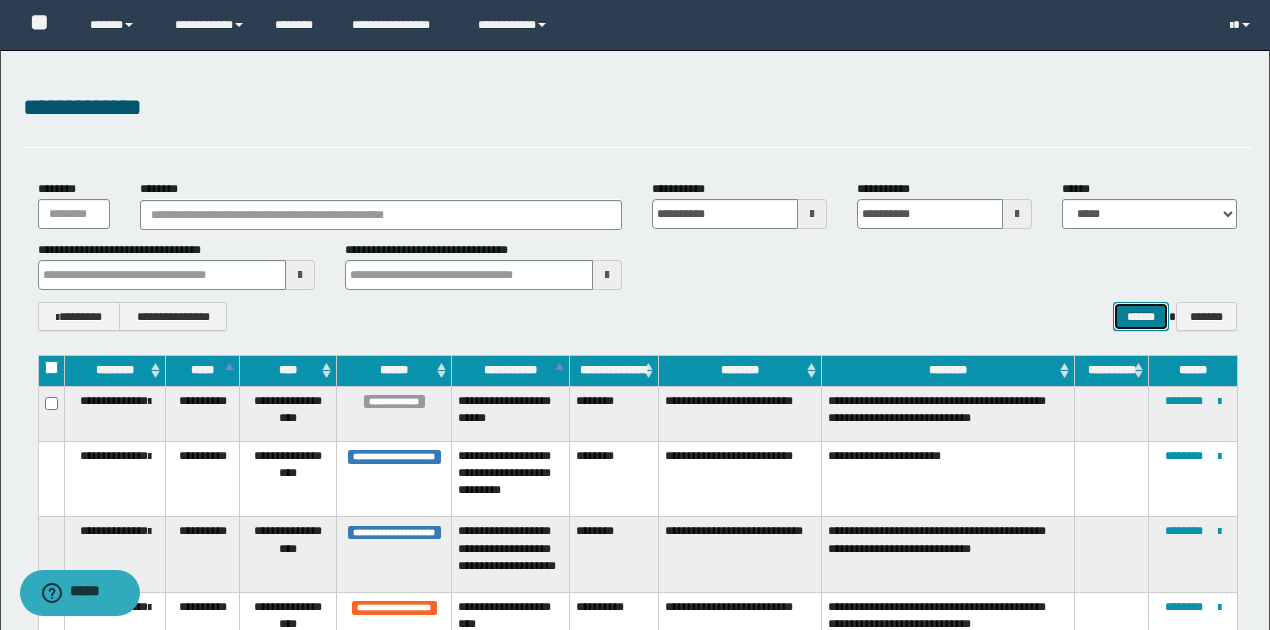click on "******" at bounding box center [1141, 316] 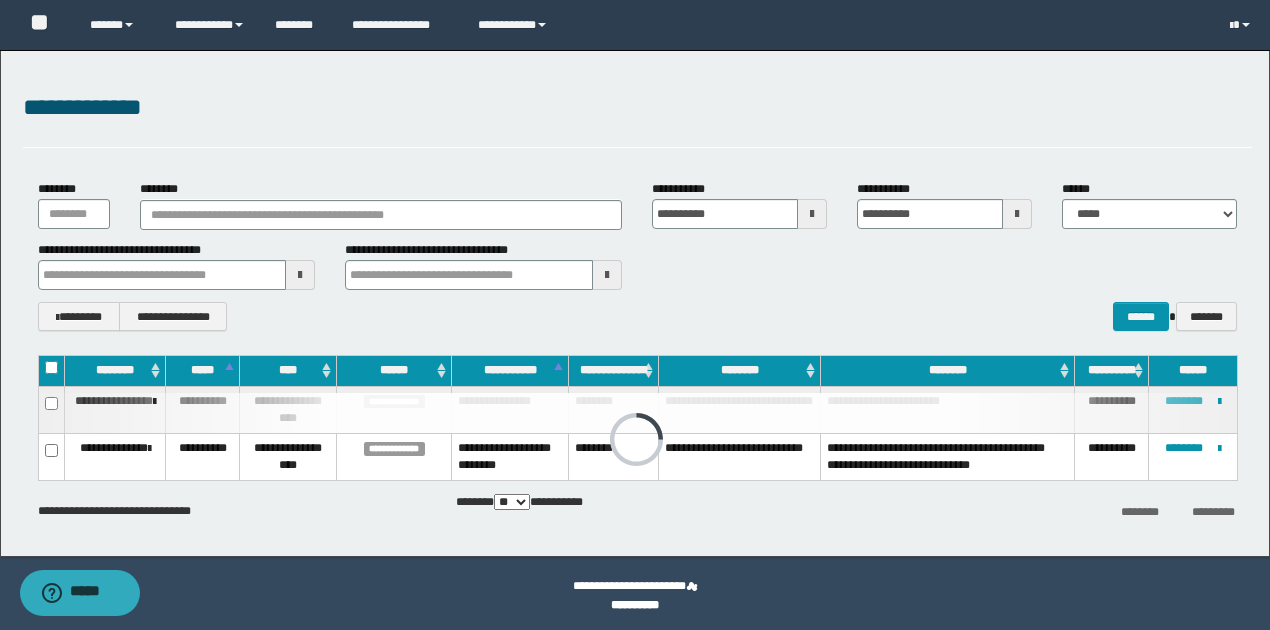 click at bounding box center (637, 413) 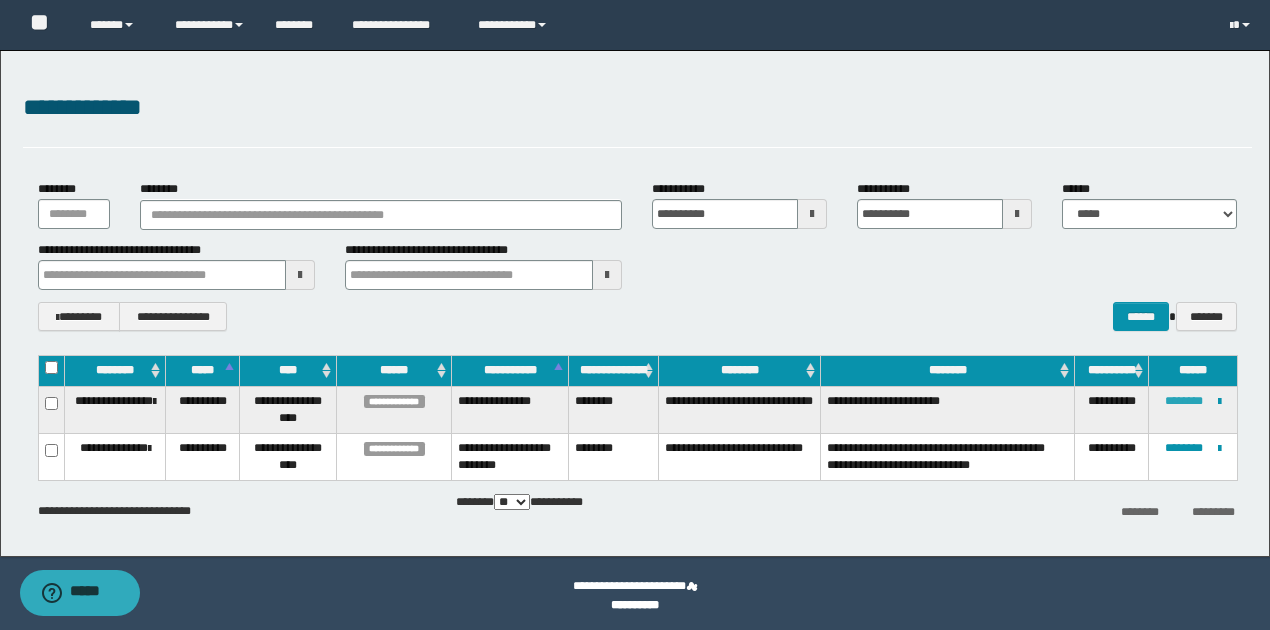 click on "********" at bounding box center (1184, 401) 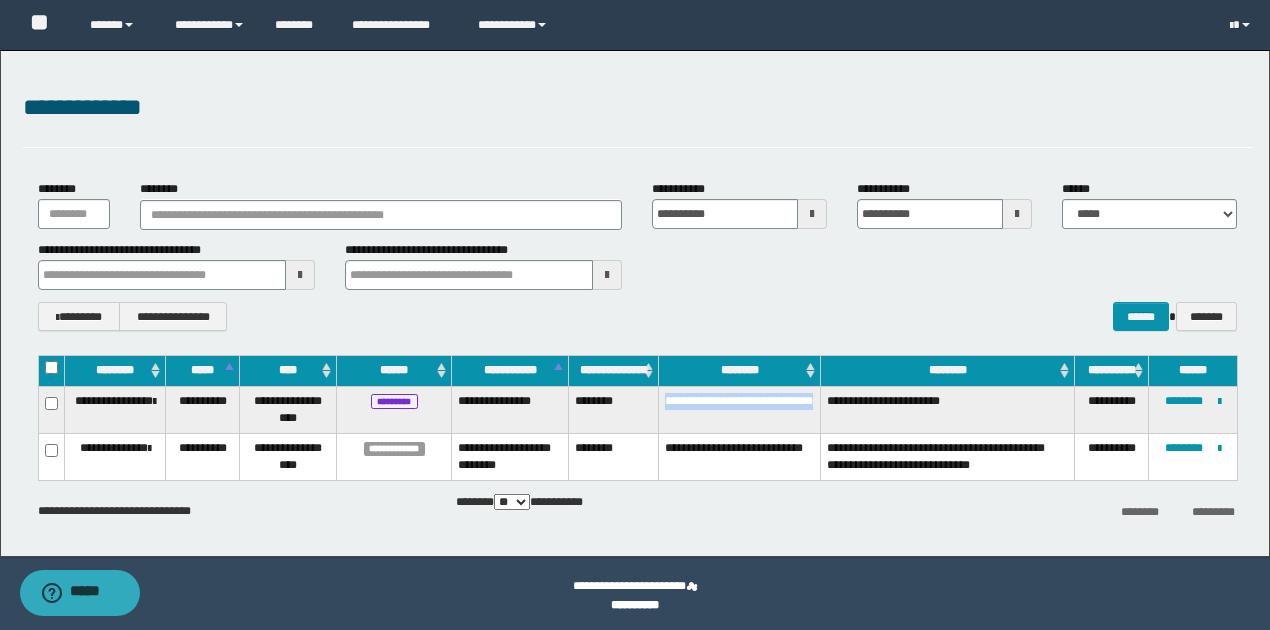 drag, startPoint x: 664, startPoint y: 398, endPoint x: 730, endPoint y: 418, distance: 68.96376 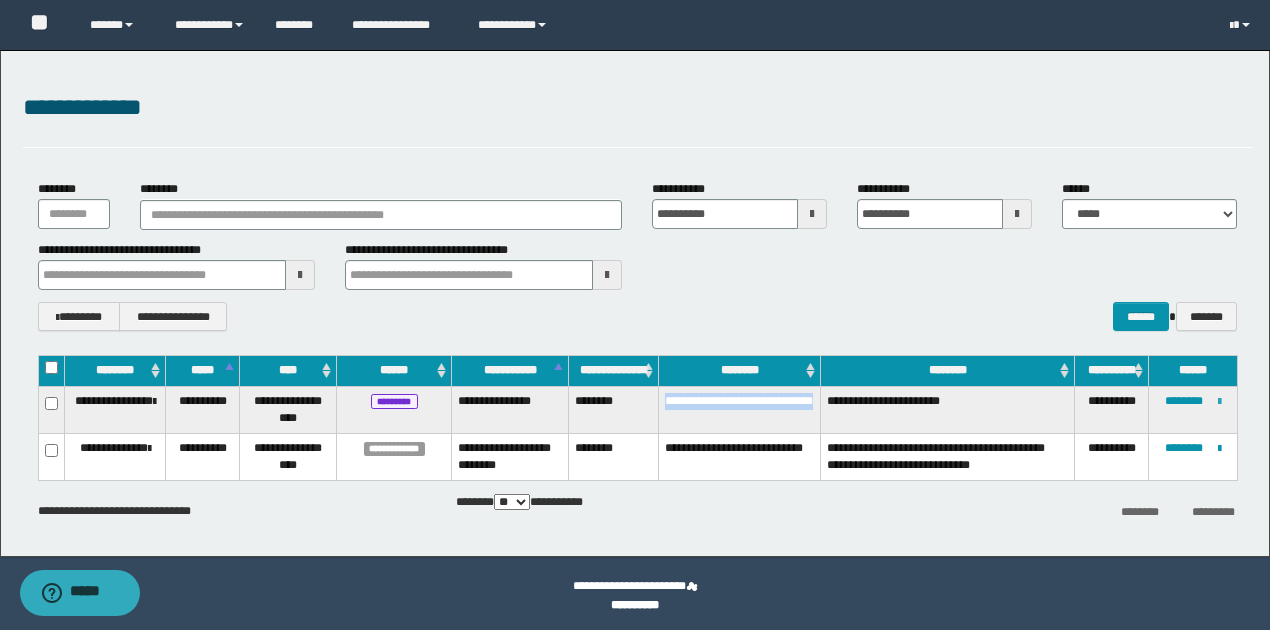click at bounding box center (1219, 402) 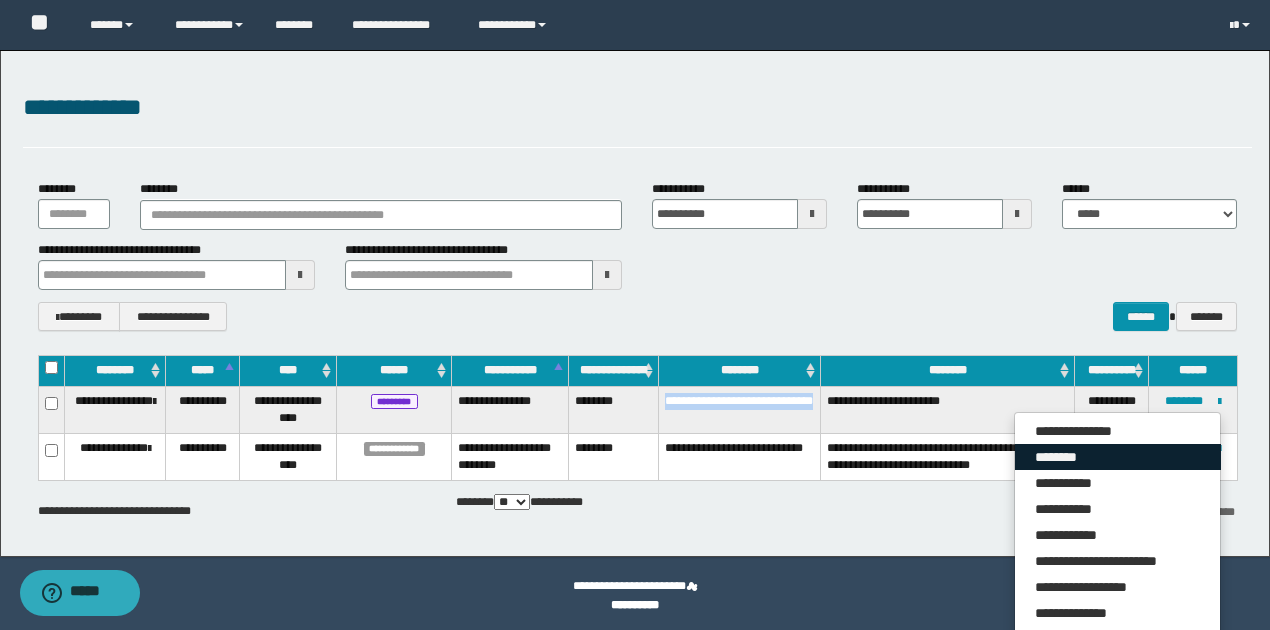 click on "********" at bounding box center (1118, 457) 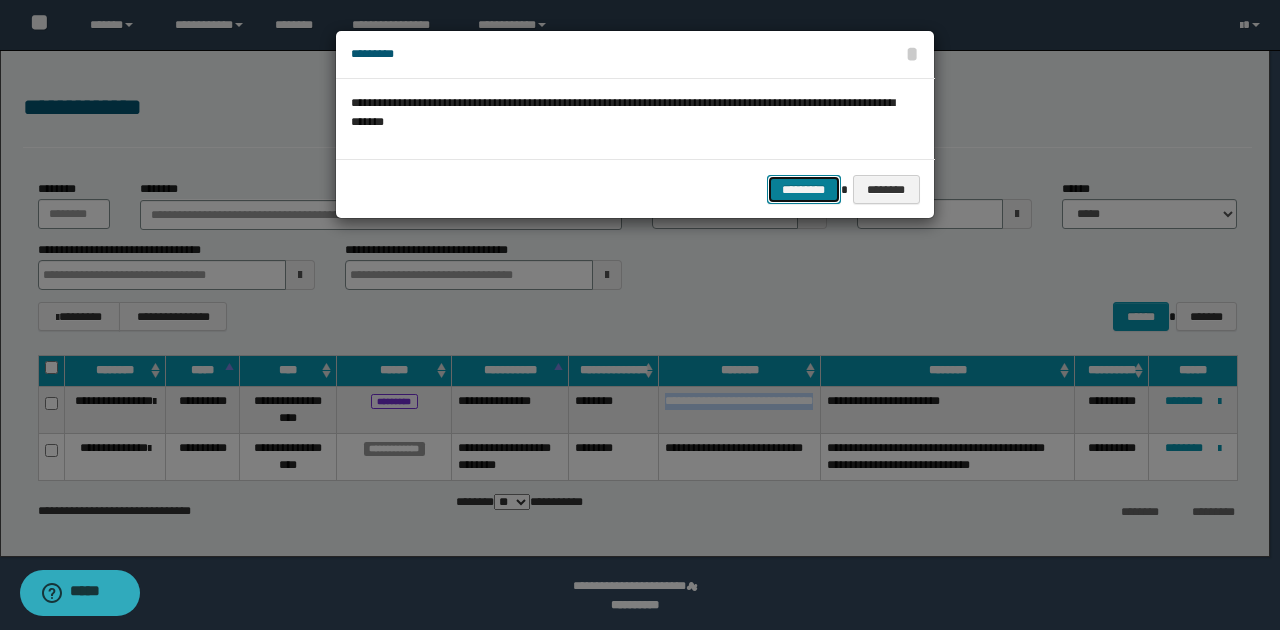click on "*********" at bounding box center (804, 189) 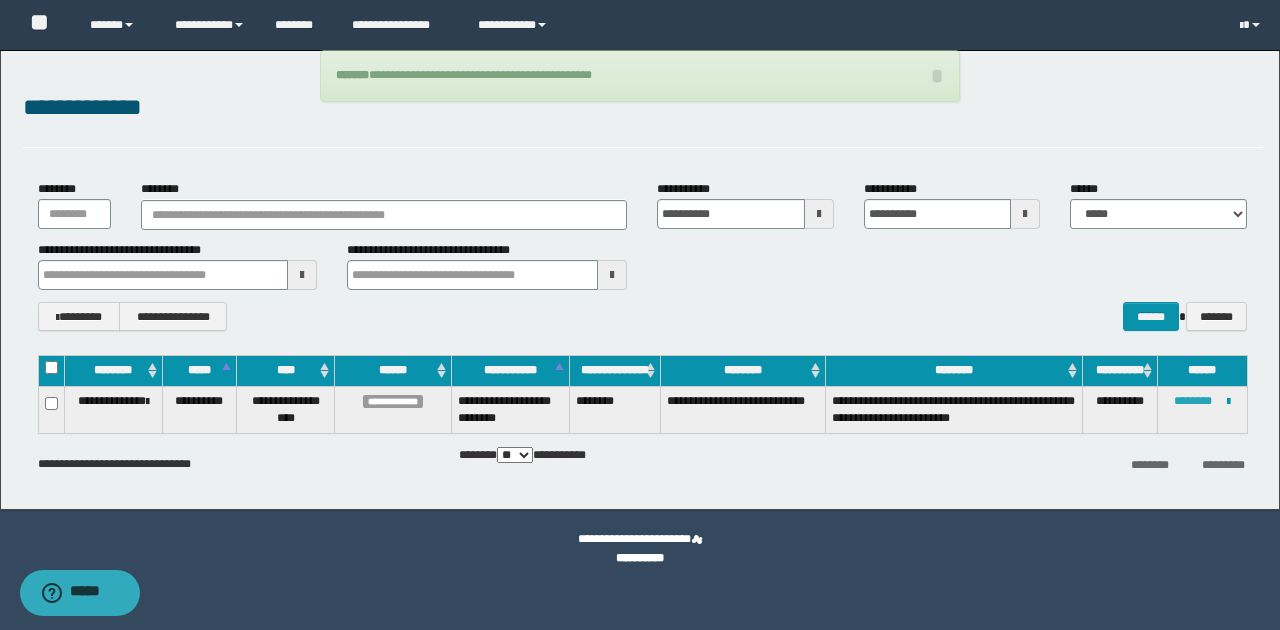 click on "********" at bounding box center [1193, 401] 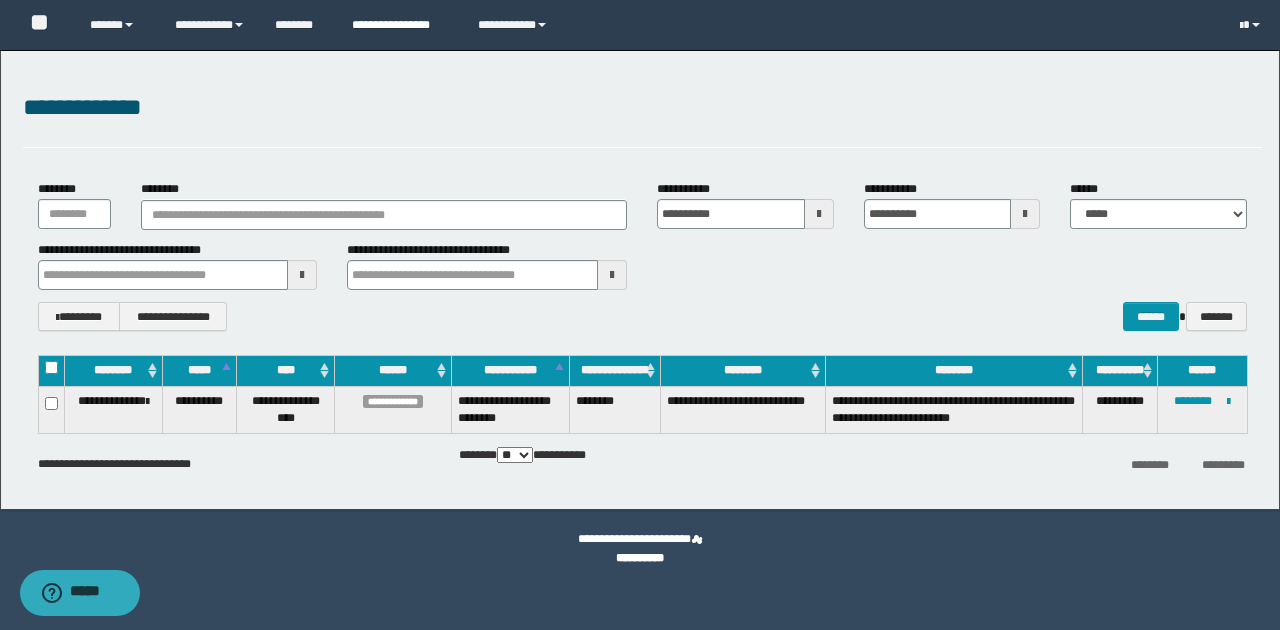 click on "**********" at bounding box center (400, 25) 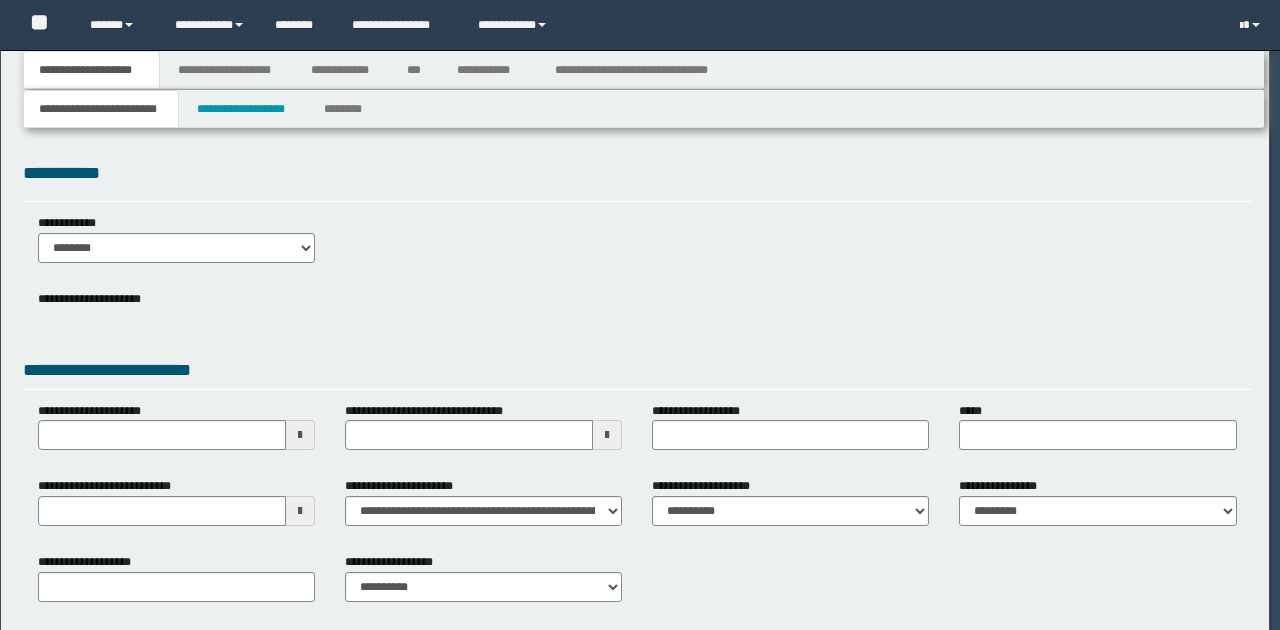 scroll, scrollTop: 0, scrollLeft: 0, axis: both 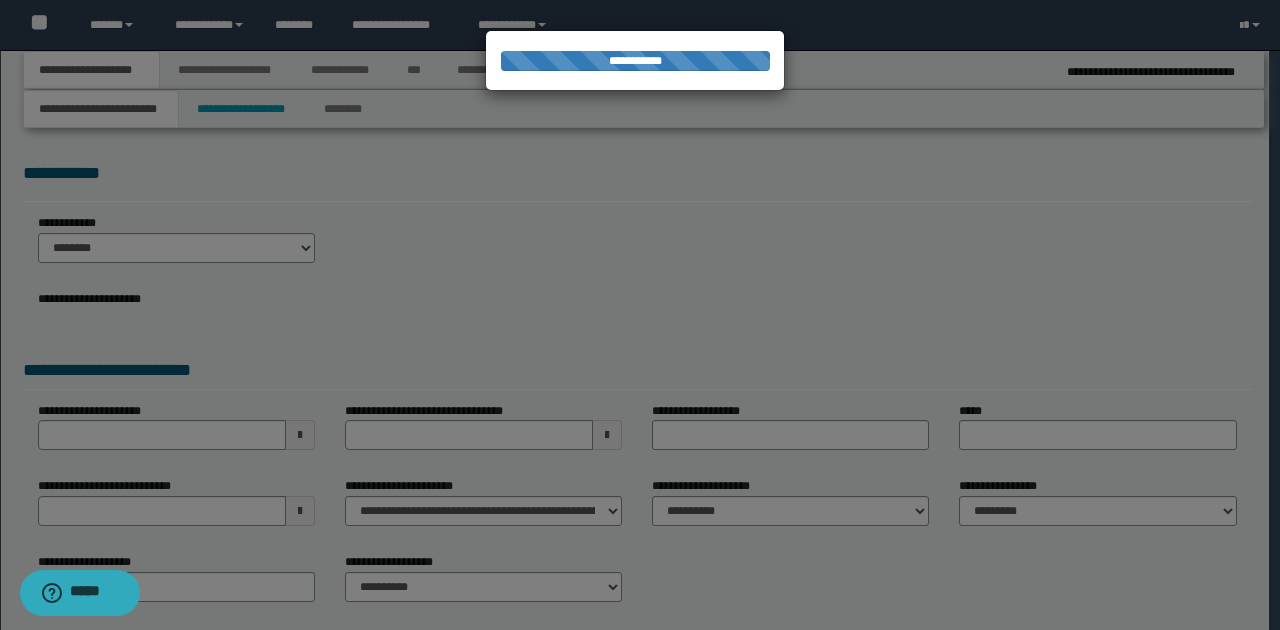 type on "**********" 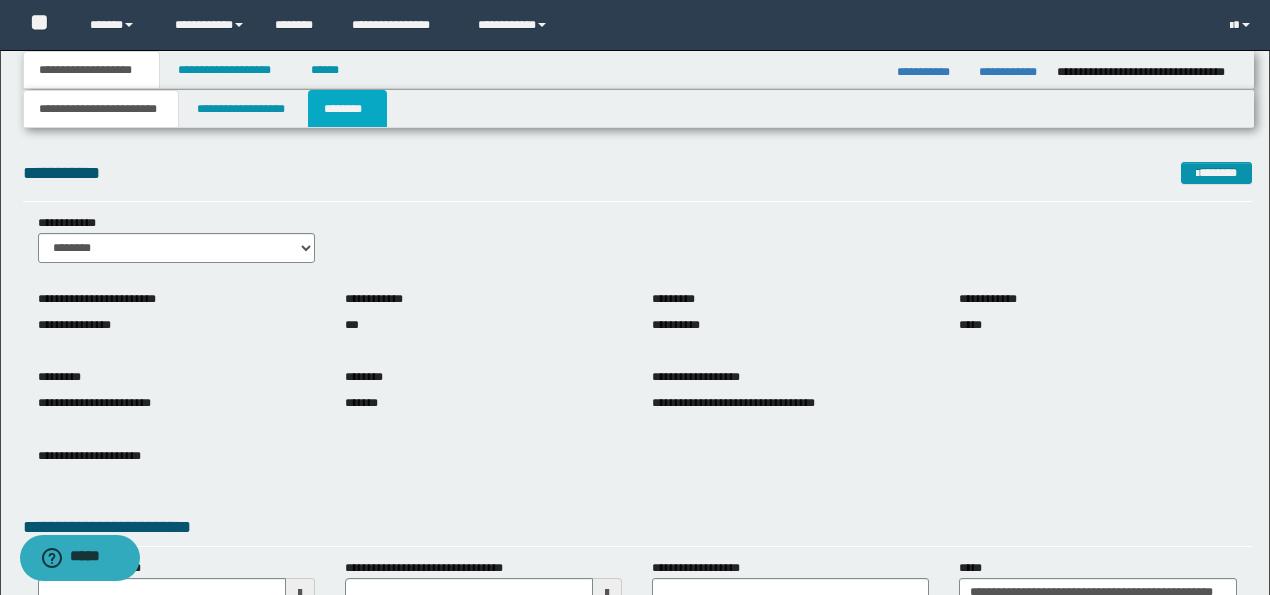 drag, startPoint x: 343, startPoint y: 107, endPoint x: 400, endPoint y: 172, distance: 86.4523 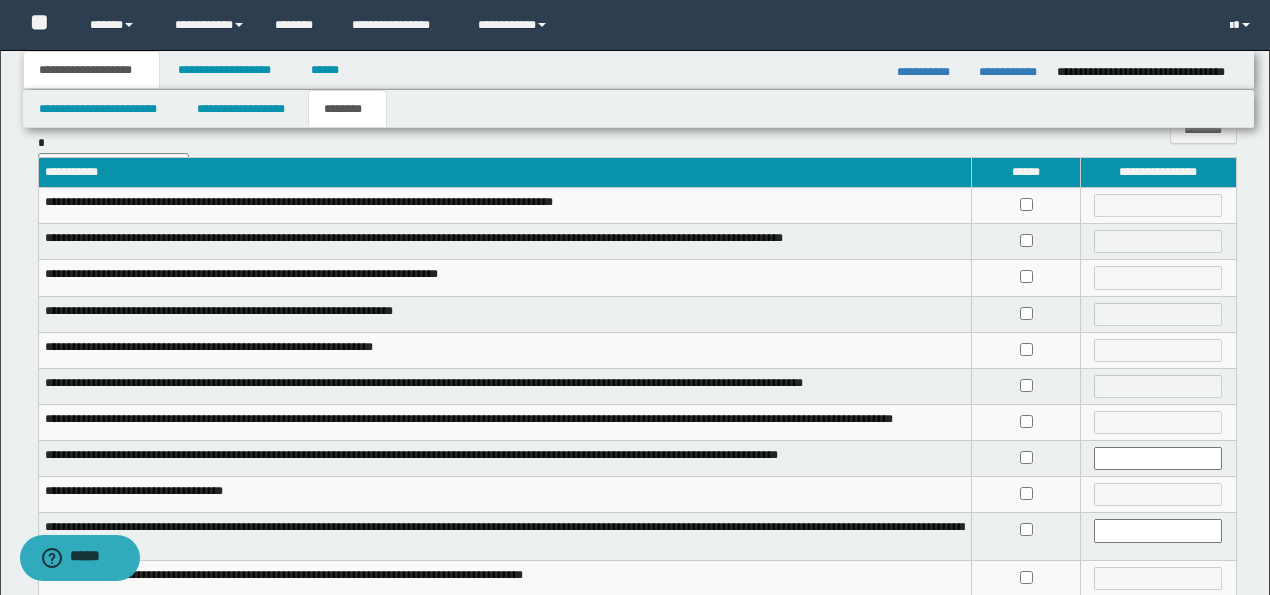 scroll, scrollTop: 66, scrollLeft: 0, axis: vertical 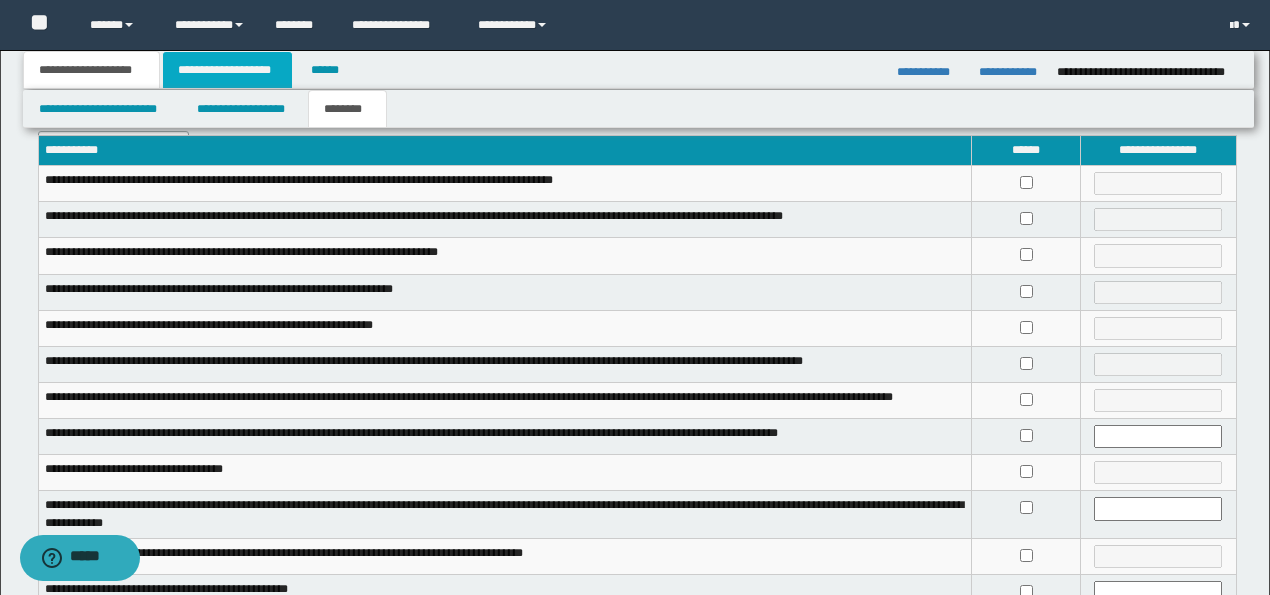 click on "**********" at bounding box center [227, 70] 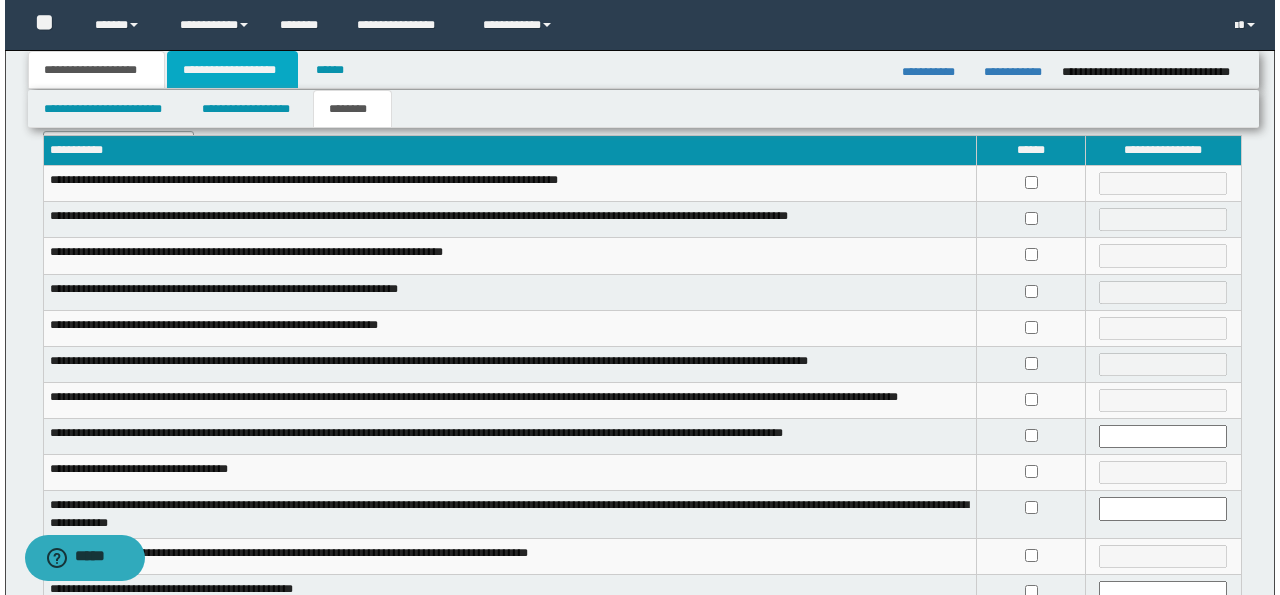 scroll, scrollTop: 0, scrollLeft: 0, axis: both 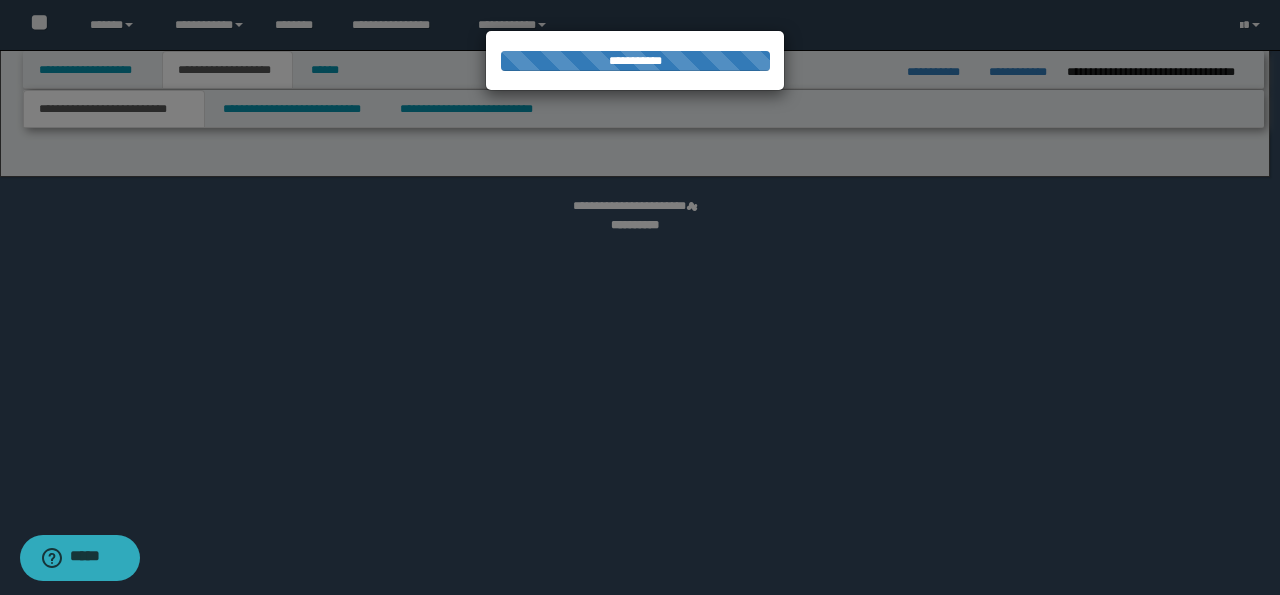 click at bounding box center [640, 297] 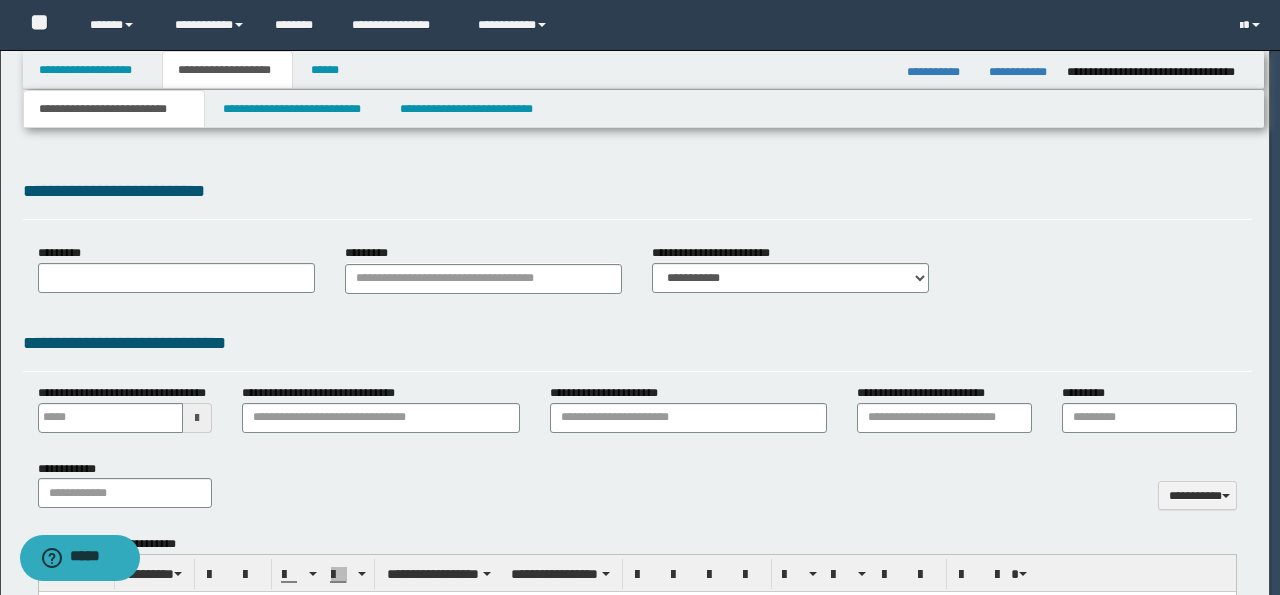 type 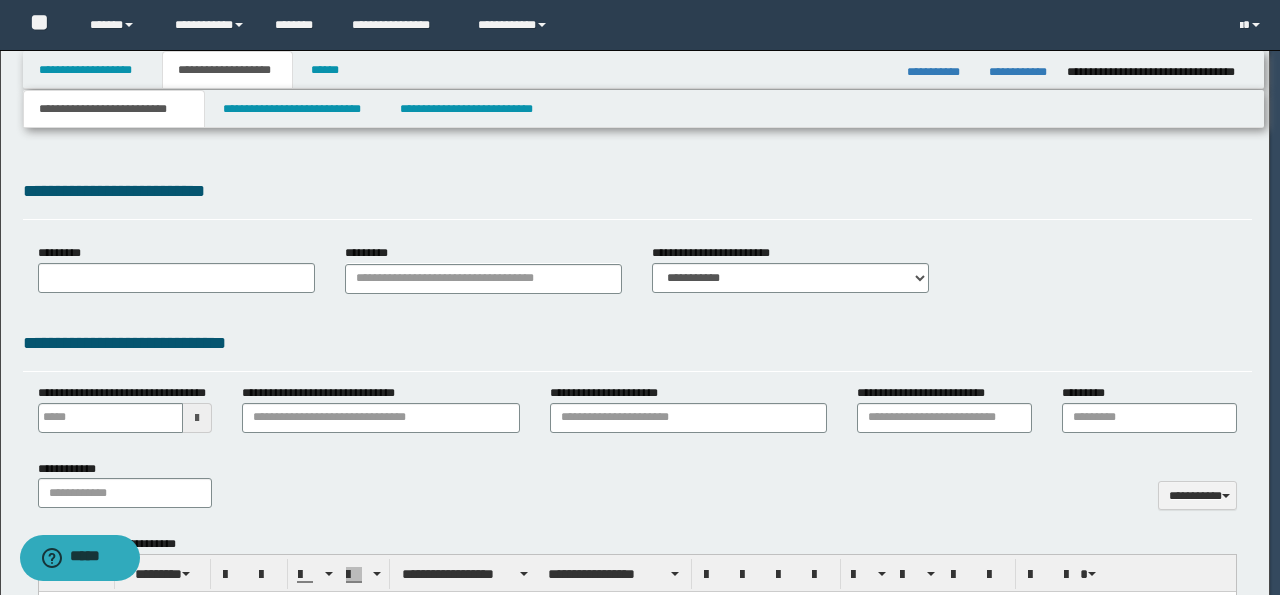 scroll, scrollTop: 0, scrollLeft: 0, axis: both 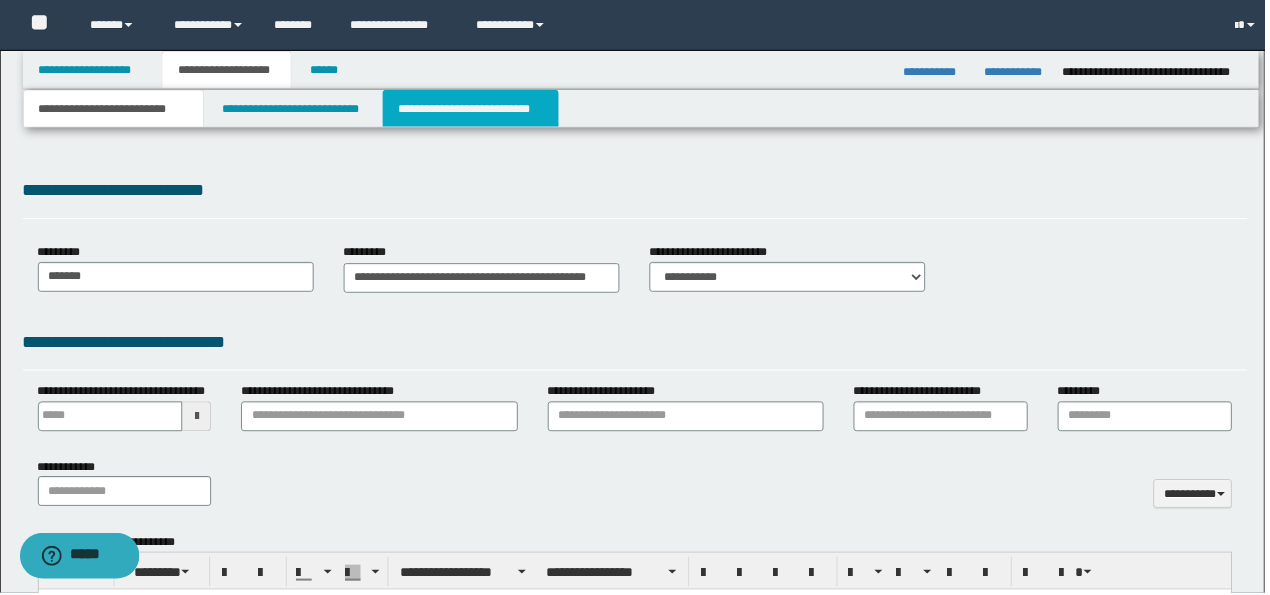 click on "**********" at bounding box center (472, 109) 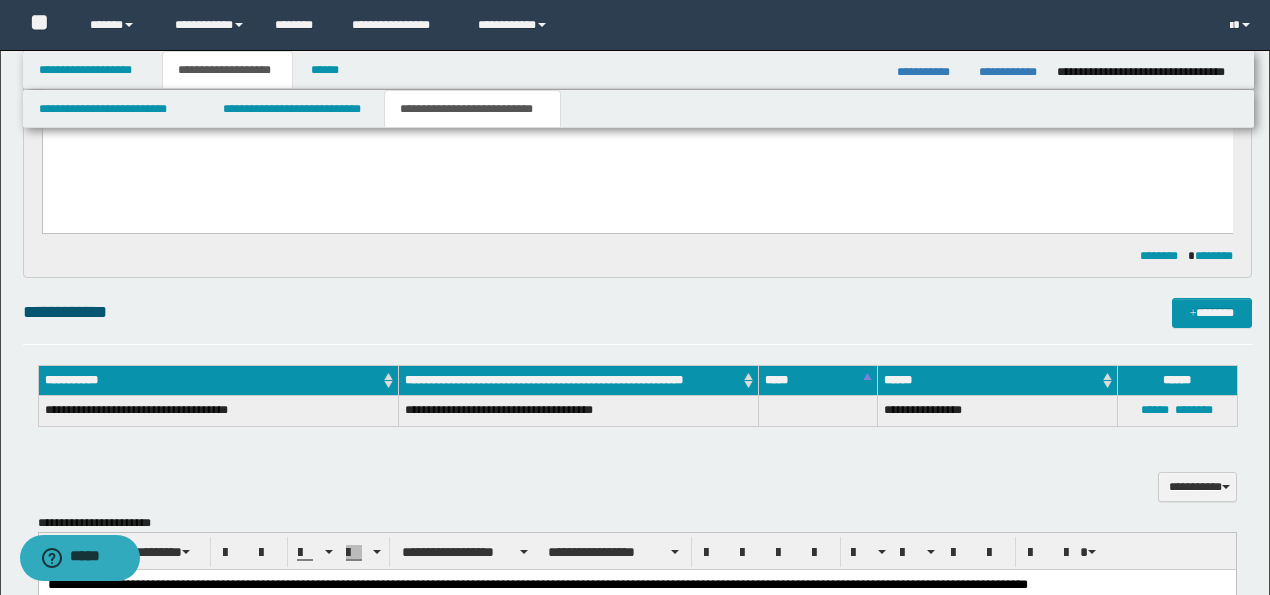 scroll, scrollTop: 400, scrollLeft: 0, axis: vertical 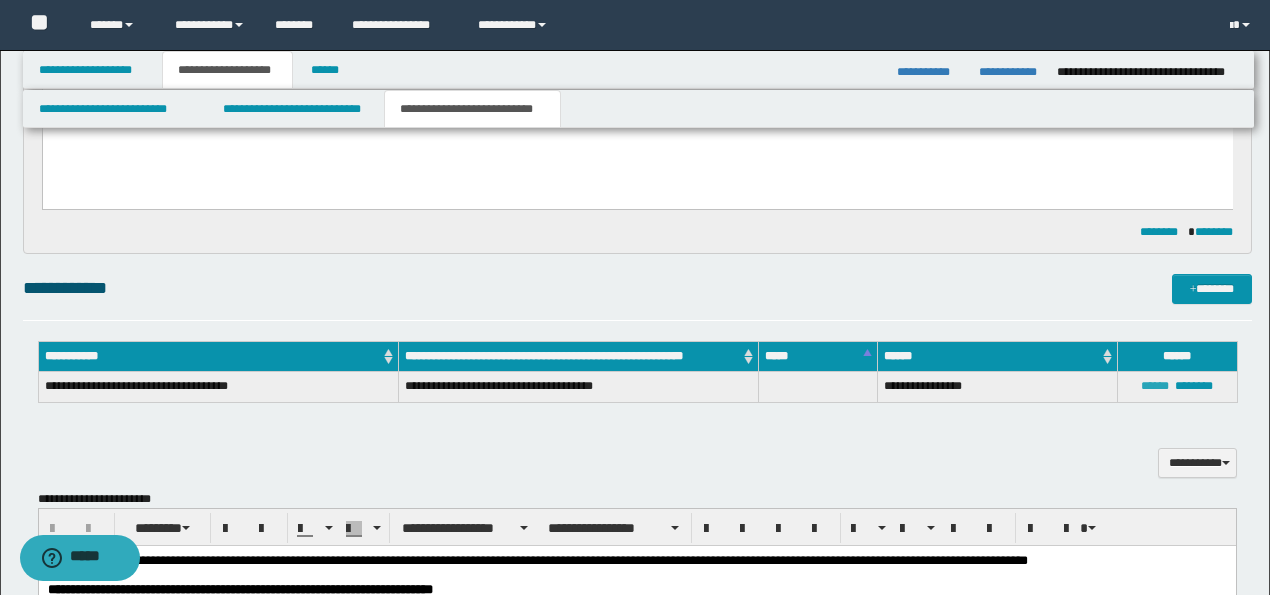click on "******" at bounding box center (1155, 386) 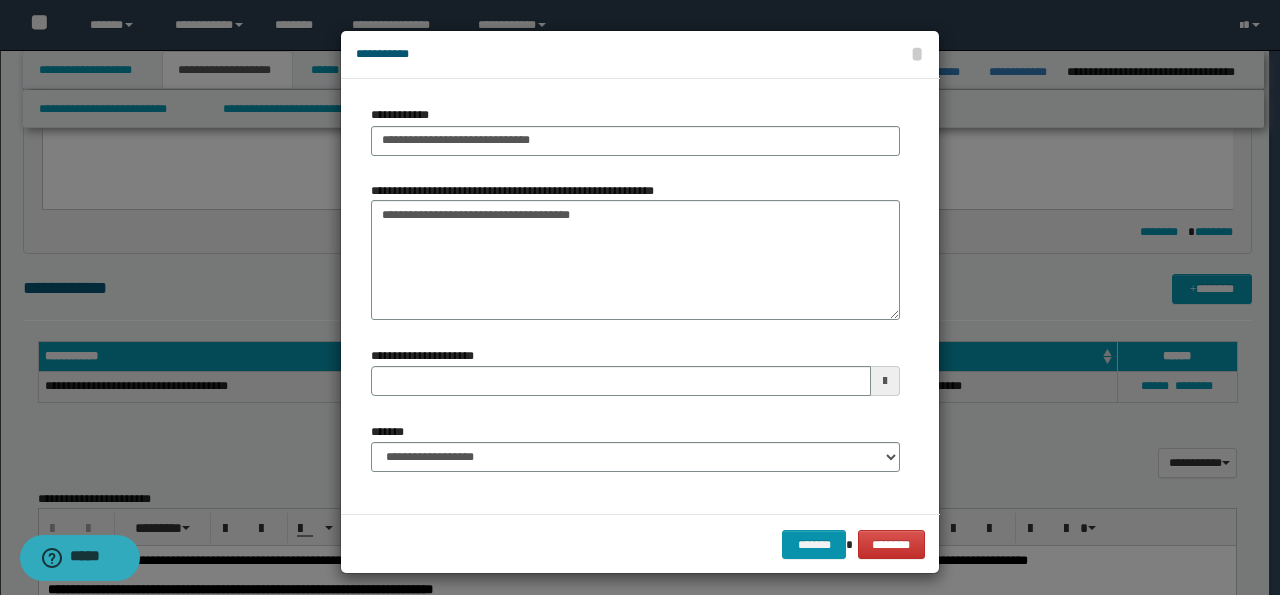 type 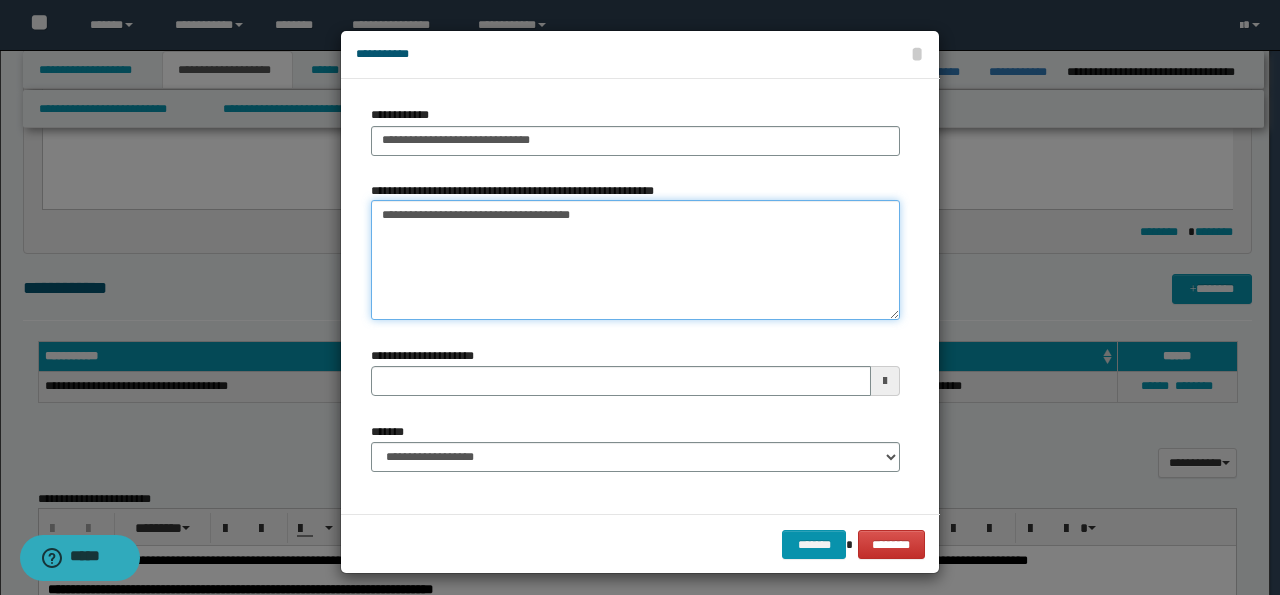 click on "**********" at bounding box center [635, 260] 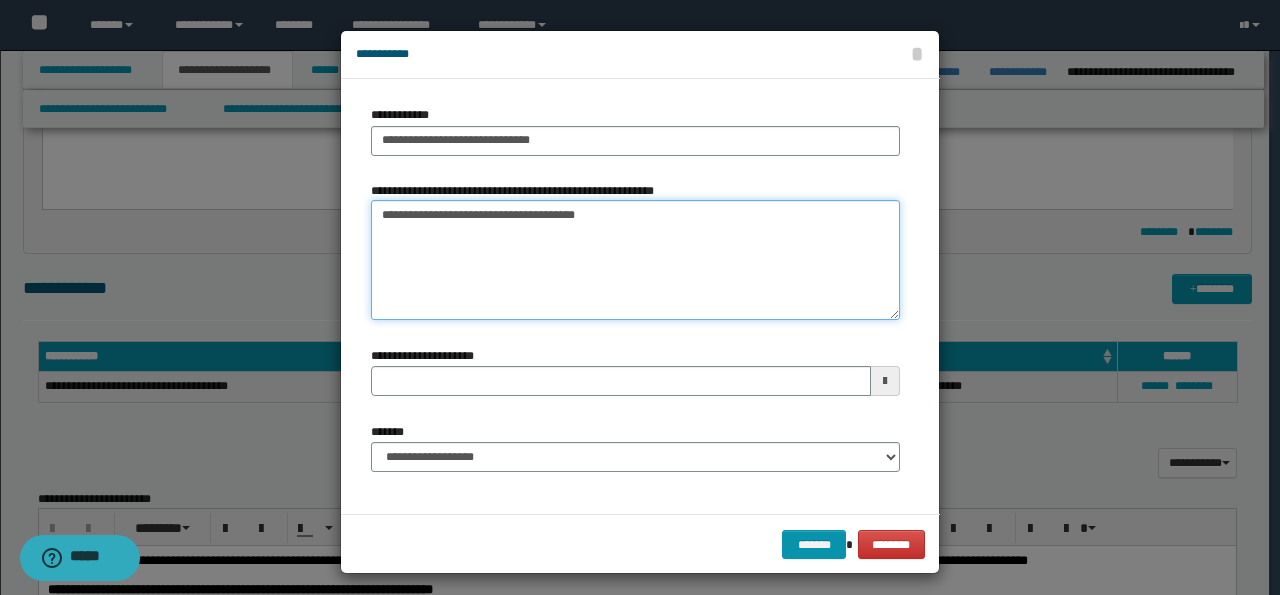 type on "**********" 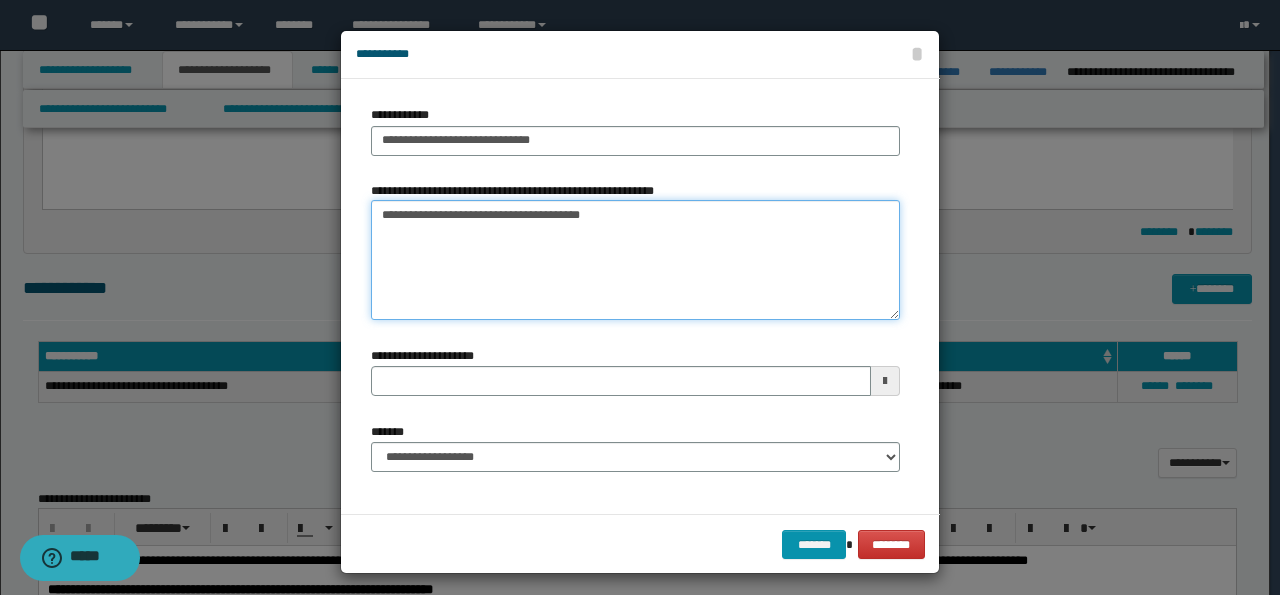 type 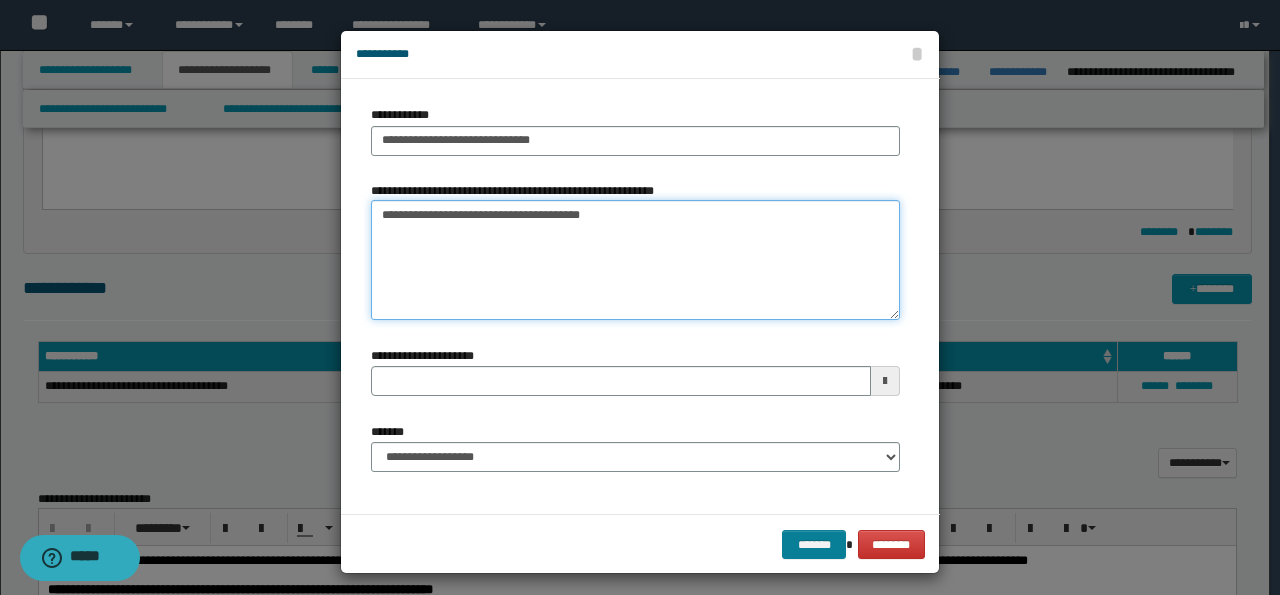 type on "**********" 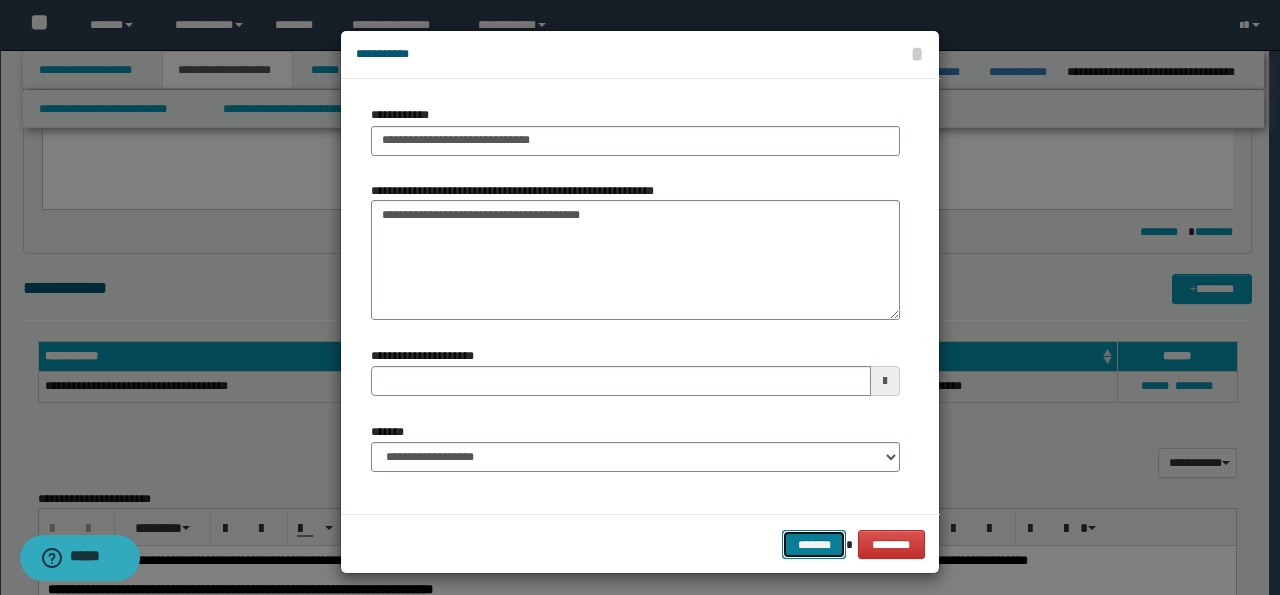 click on "*******" at bounding box center (814, 544) 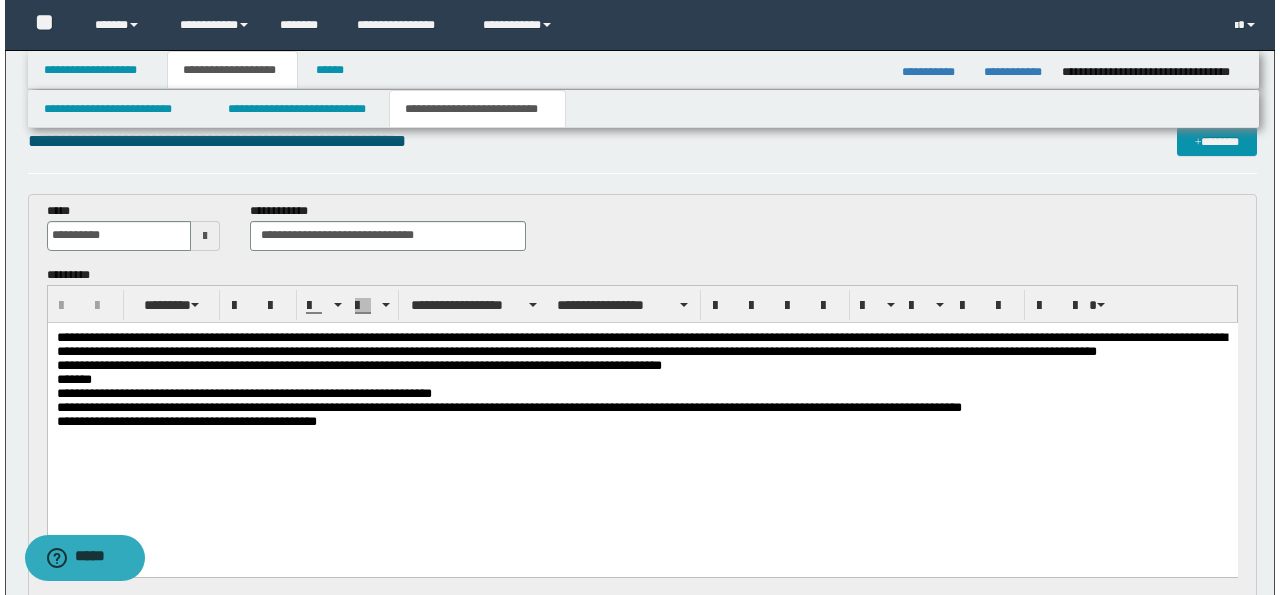 scroll, scrollTop: 0, scrollLeft: 0, axis: both 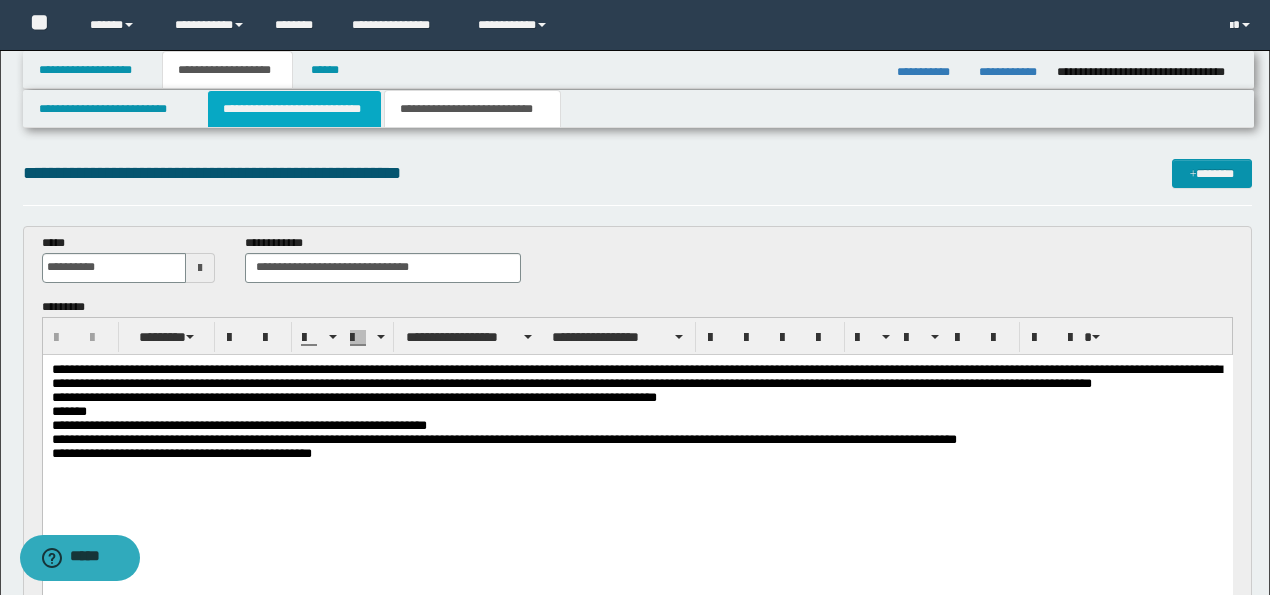 click on "**********" at bounding box center (294, 109) 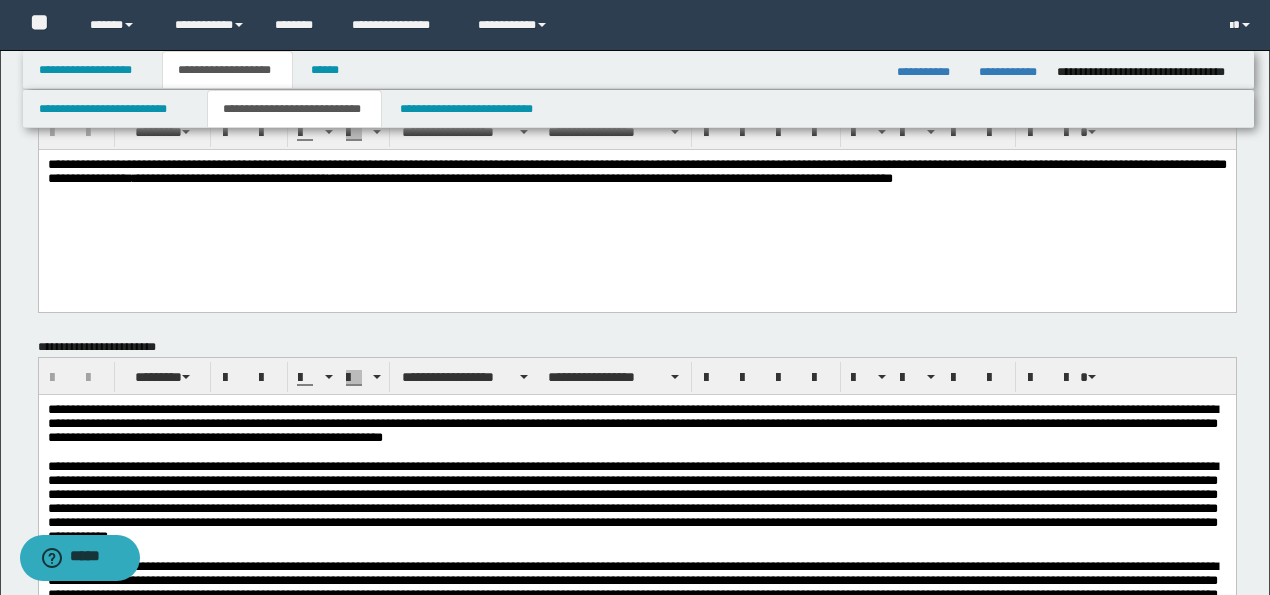 scroll, scrollTop: 266, scrollLeft: 0, axis: vertical 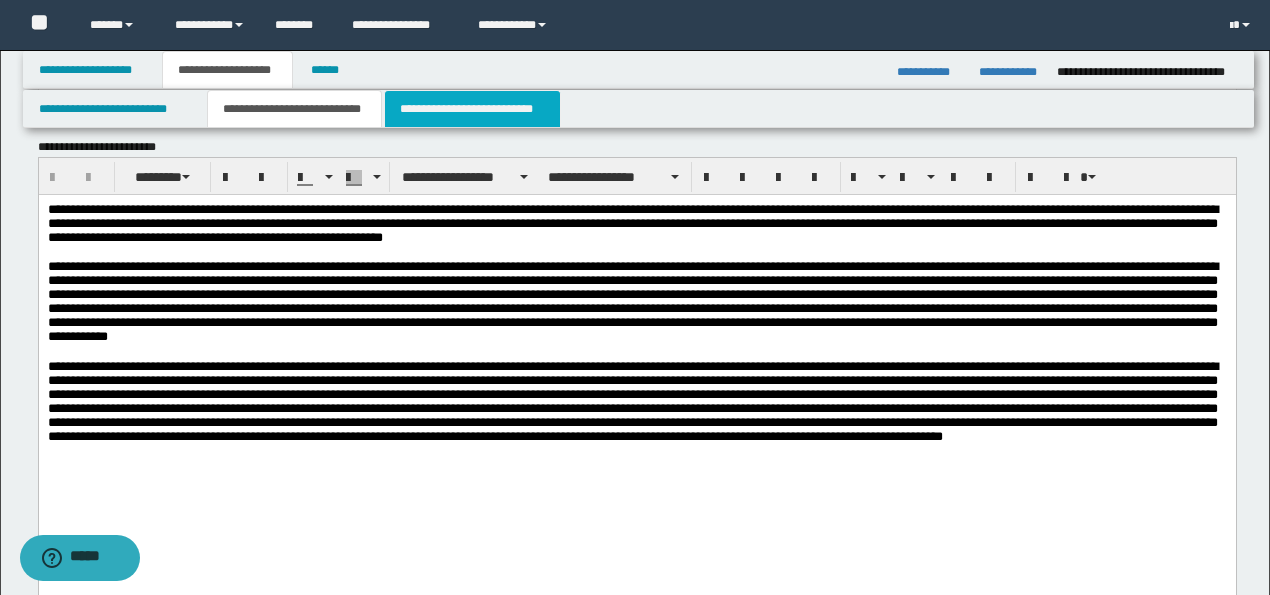 click on "**********" at bounding box center [472, 109] 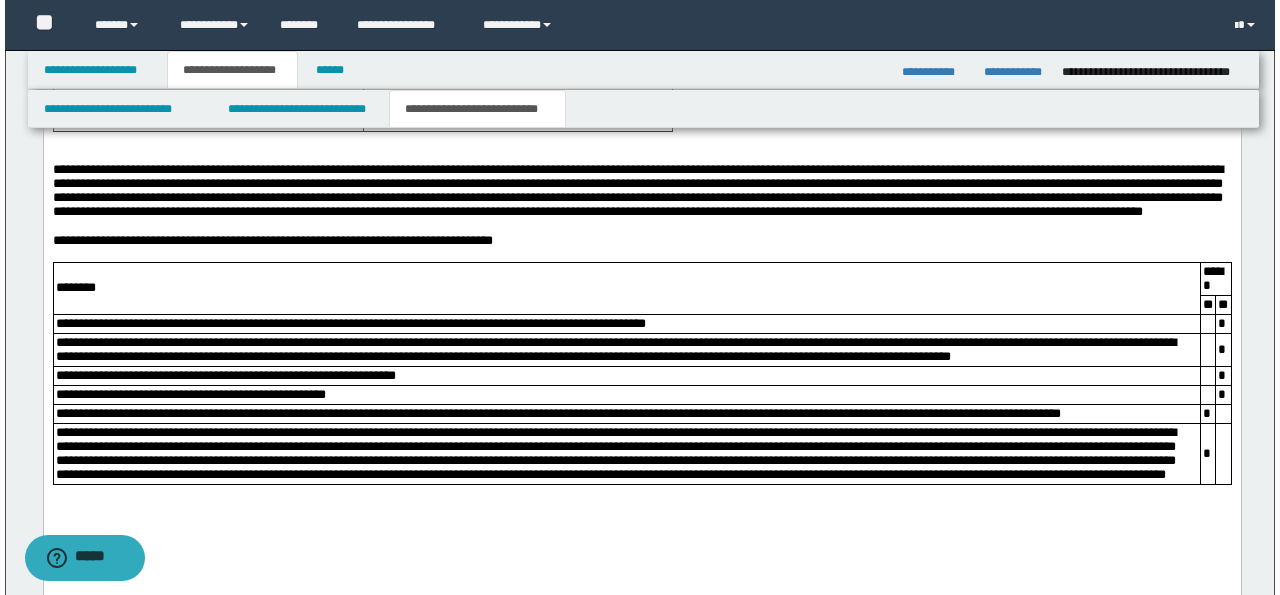 scroll, scrollTop: 1733, scrollLeft: 0, axis: vertical 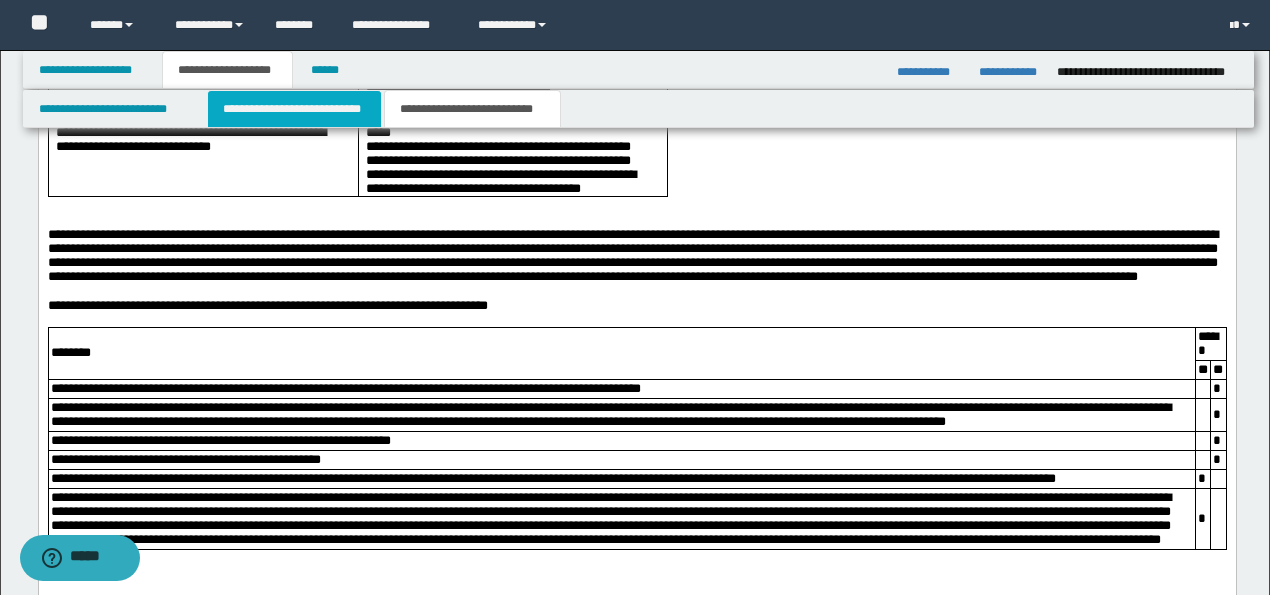click on "**********" at bounding box center (294, 109) 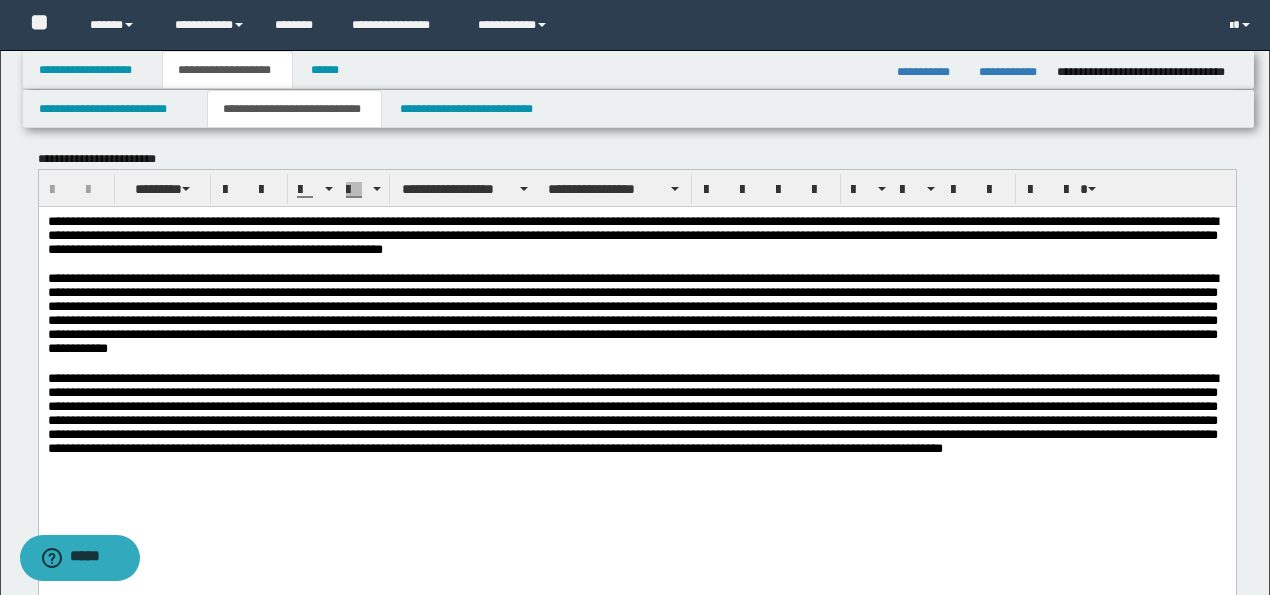 scroll, scrollTop: 266, scrollLeft: 0, axis: vertical 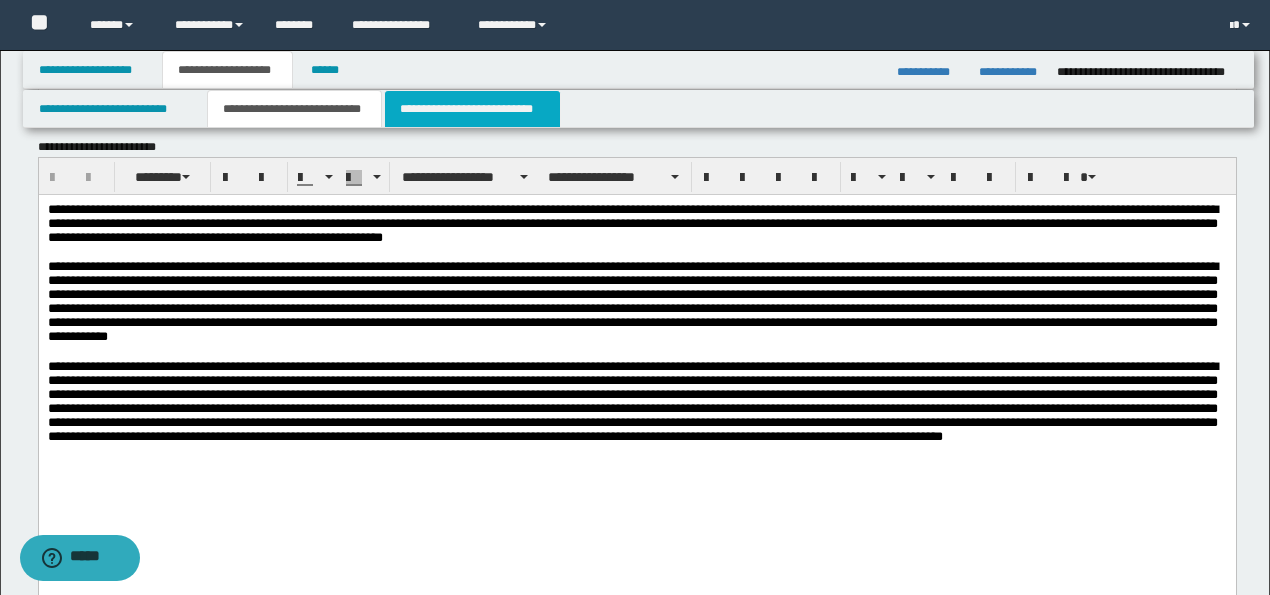 click on "**********" at bounding box center [472, 109] 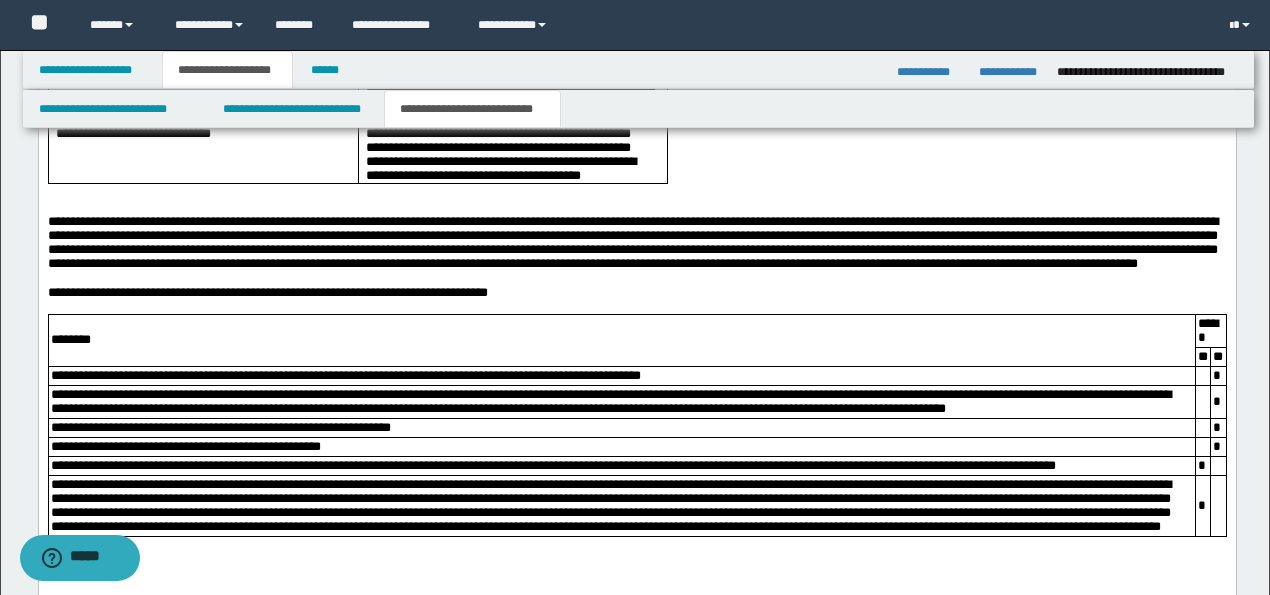 scroll, scrollTop: 1733, scrollLeft: 0, axis: vertical 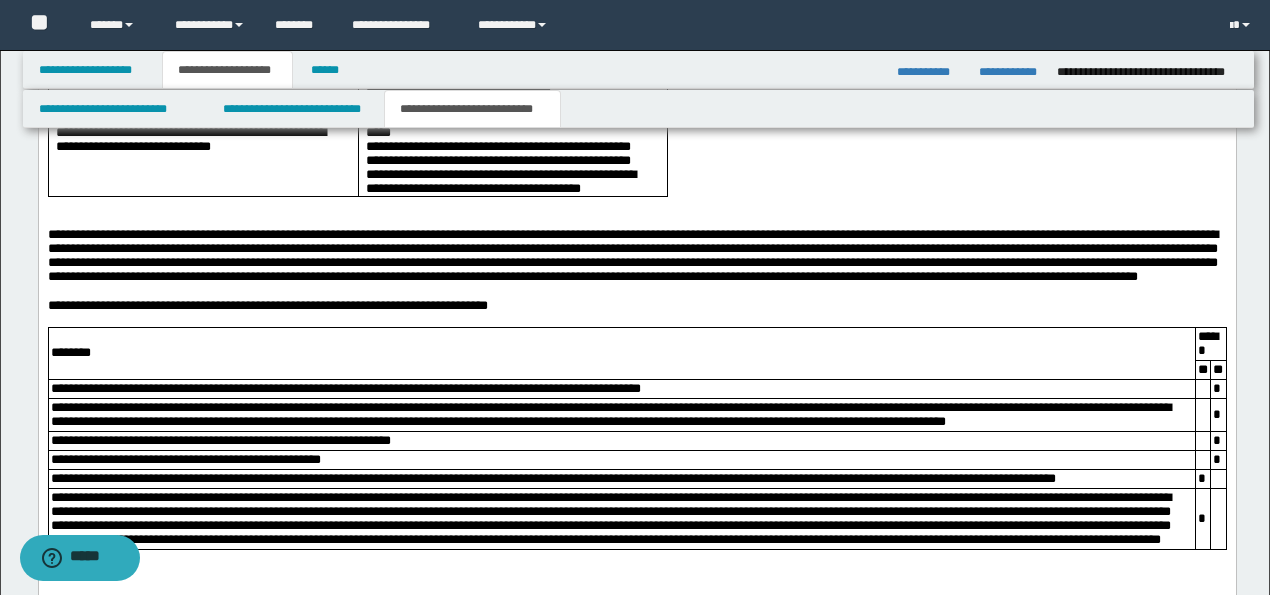 click on "**********" at bounding box center (632, 256) 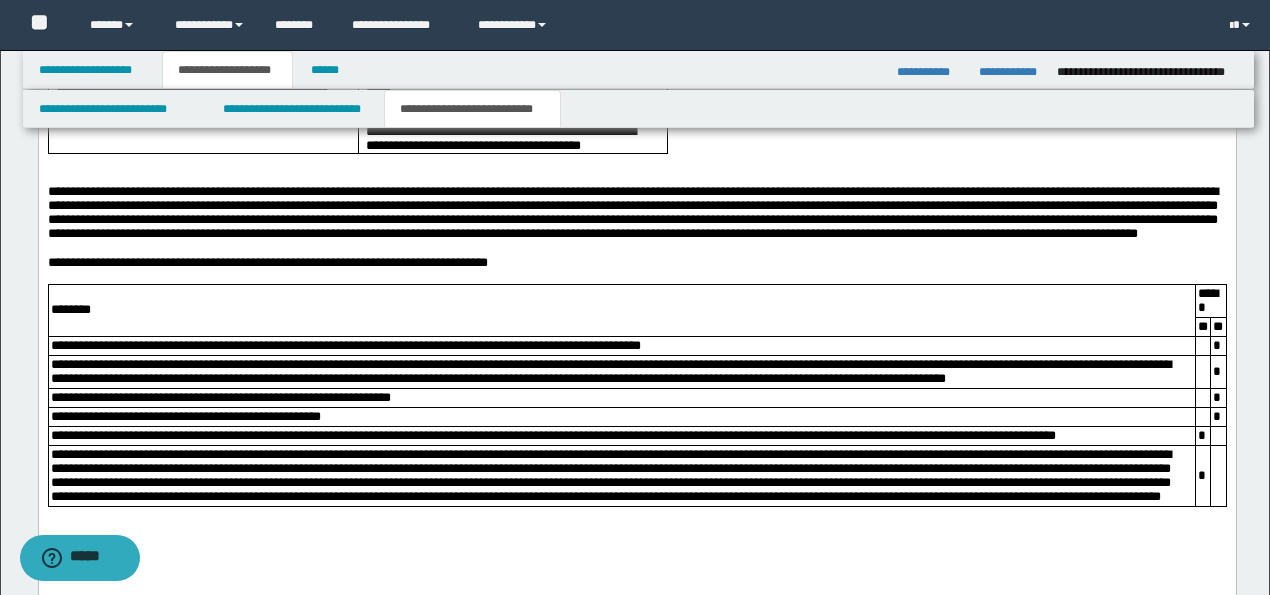 scroll, scrollTop: 1800, scrollLeft: 0, axis: vertical 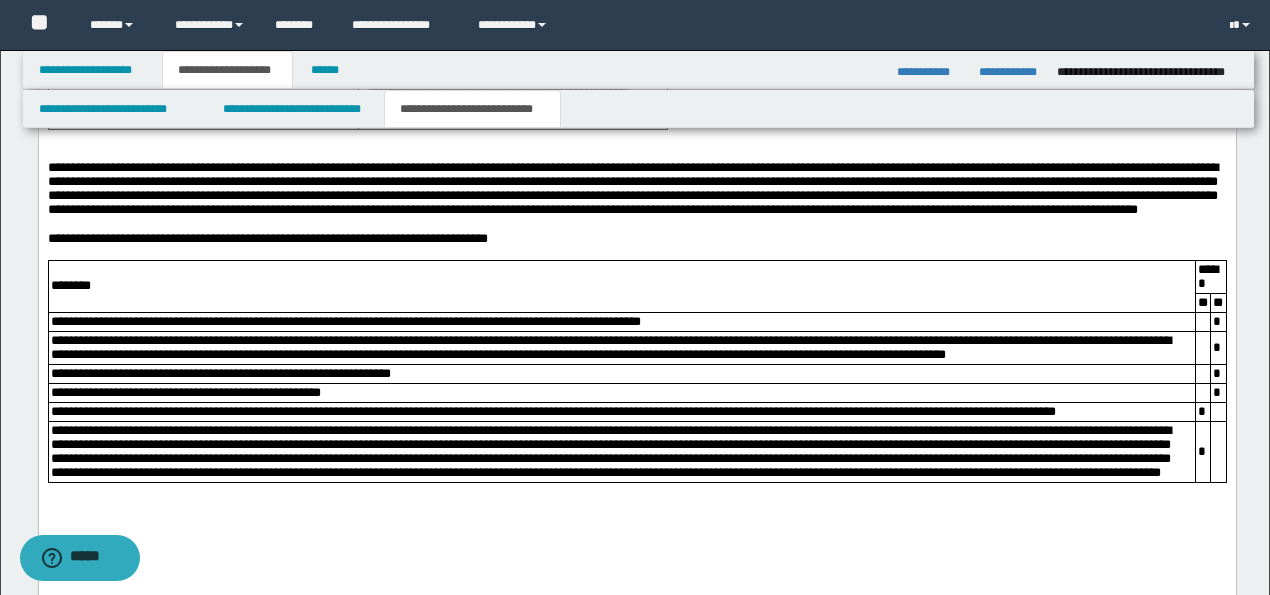 click on "**********" at bounding box center (632, 189) 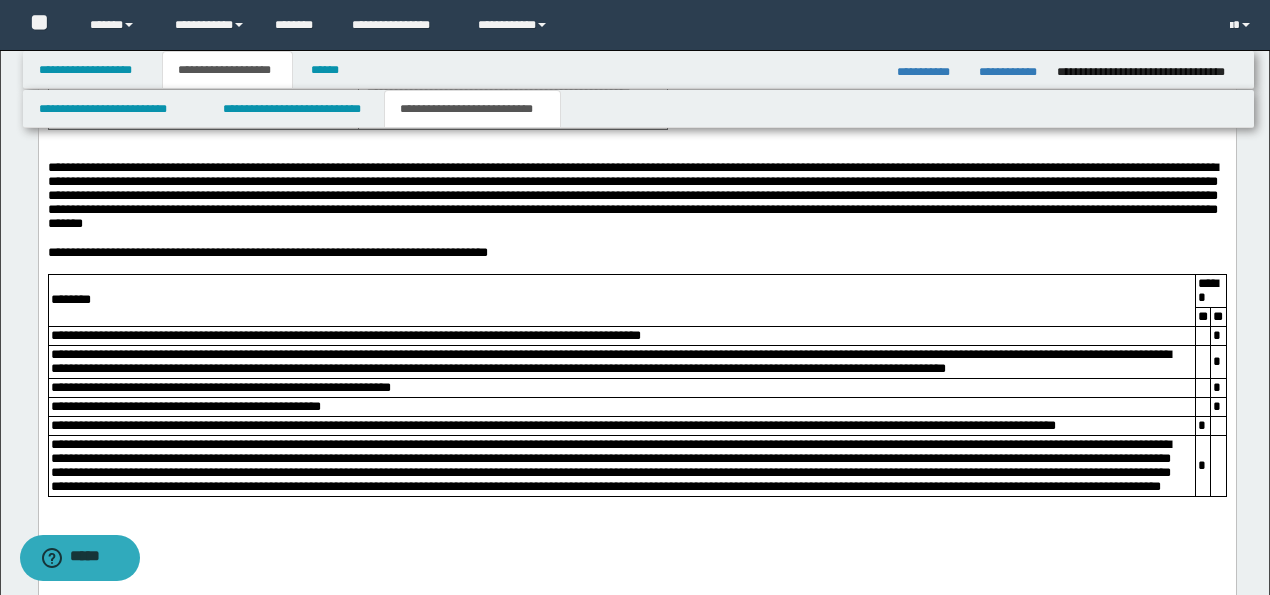 click on "**********" at bounding box center [632, 196] 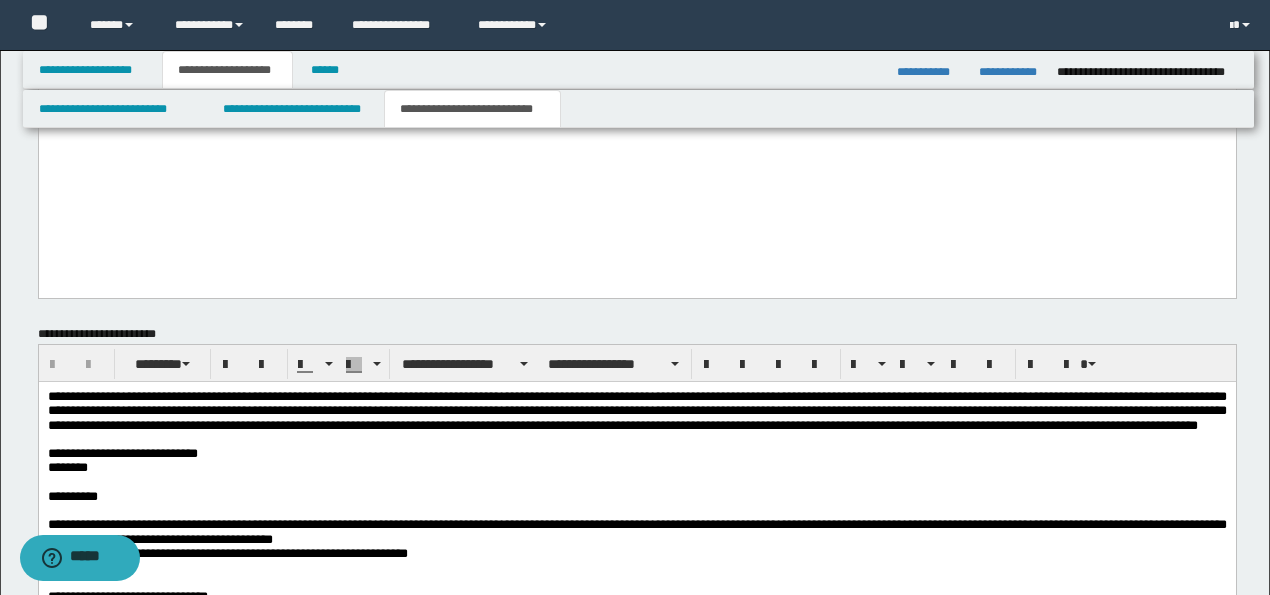scroll, scrollTop: 2533, scrollLeft: 0, axis: vertical 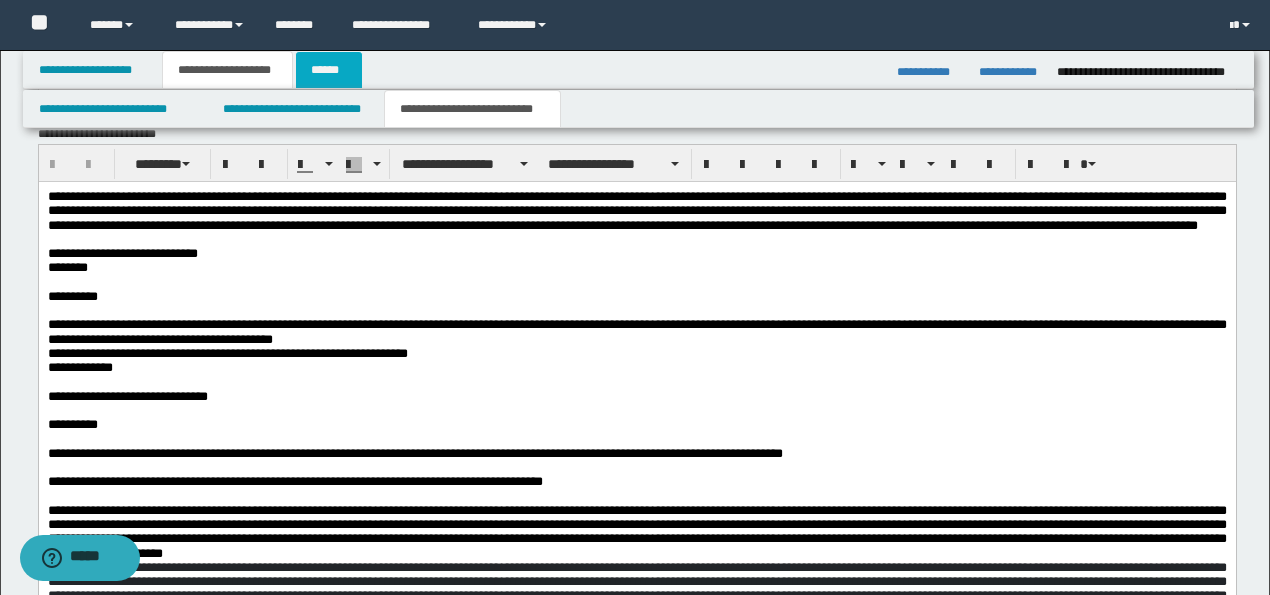 click on "******" at bounding box center [329, 70] 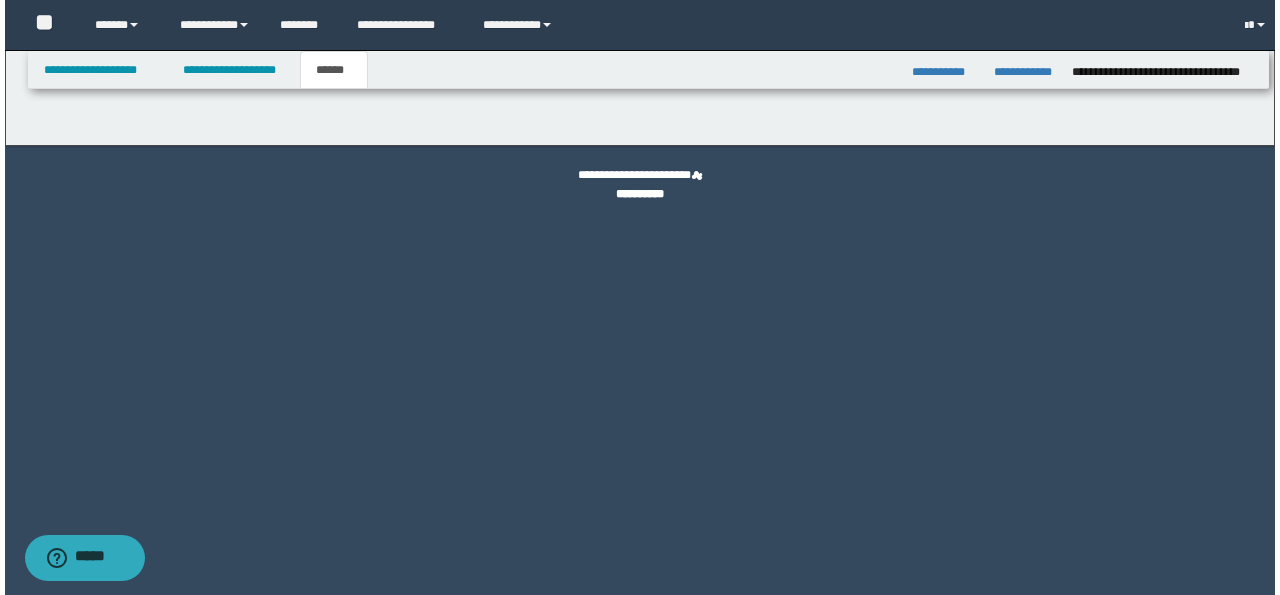 scroll, scrollTop: 0, scrollLeft: 0, axis: both 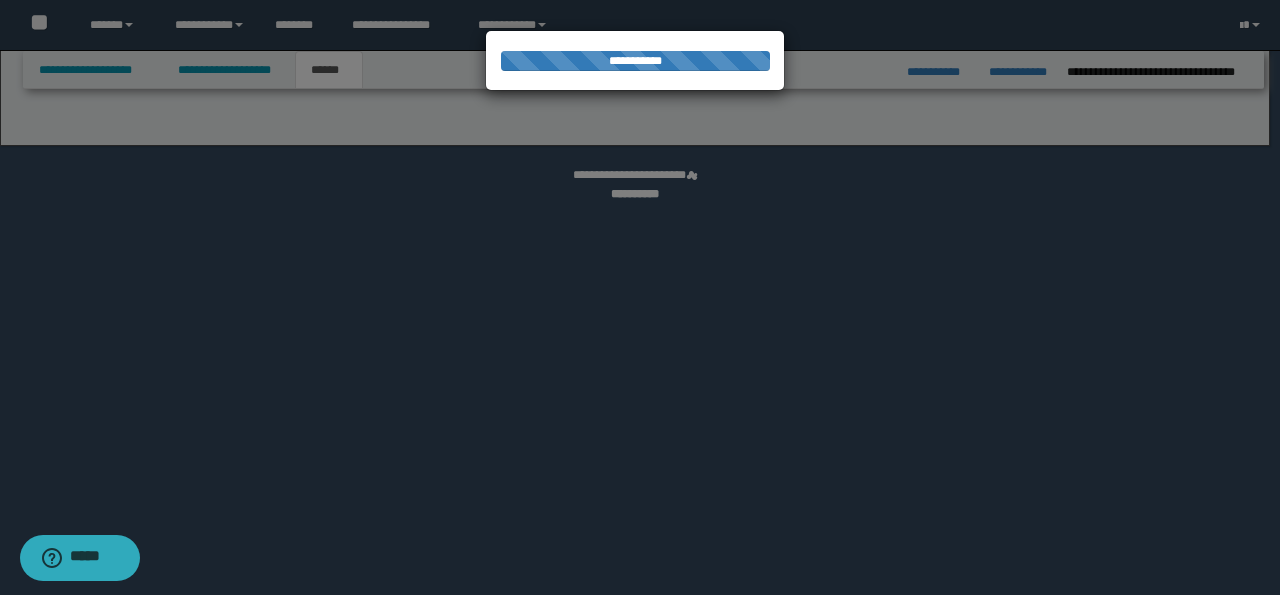 select on "*" 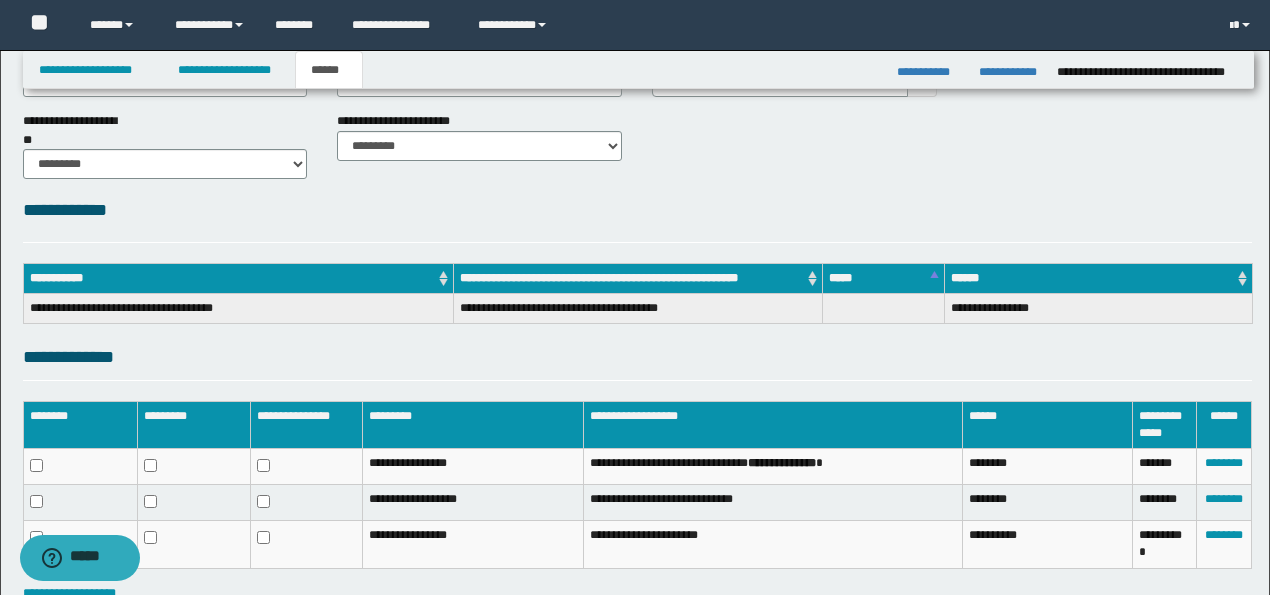 scroll, scrollTop: 0, scrollLeft: 0, axis: both 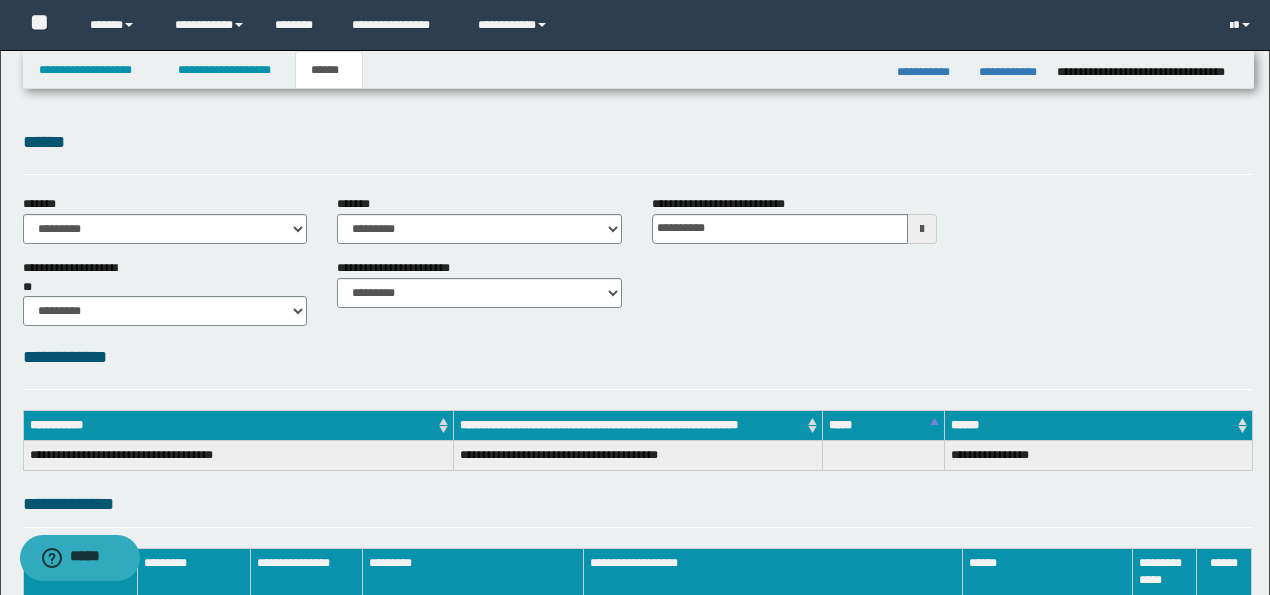 click at bounding box center [922, 229] 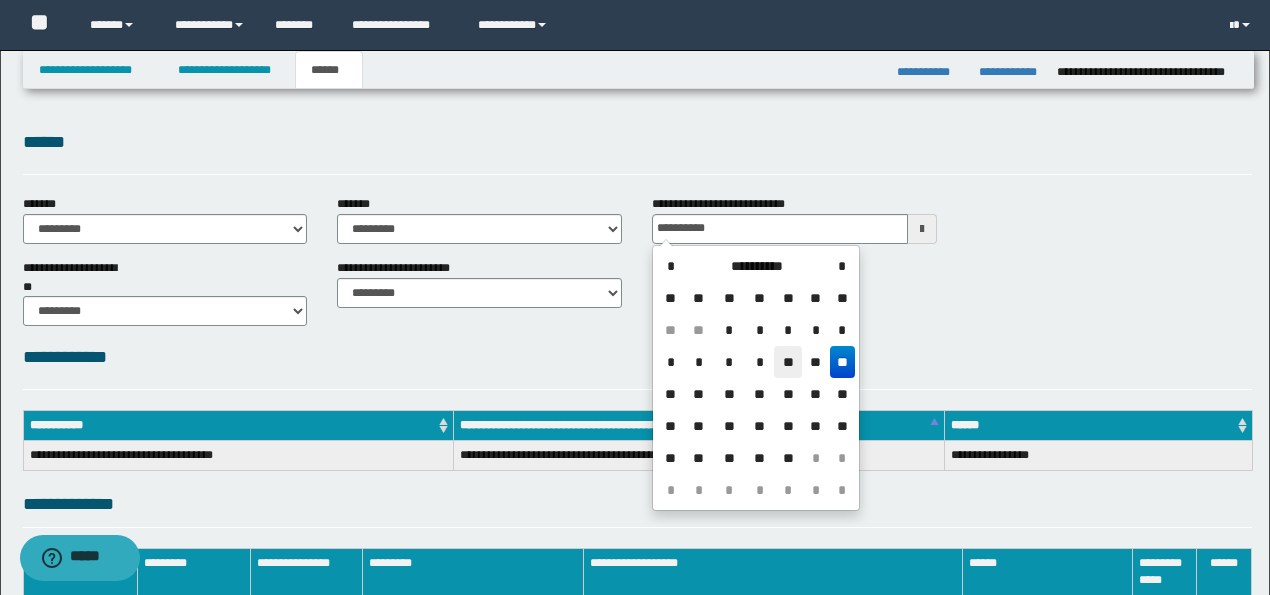 click on "**" at bounding box center [788, 362] 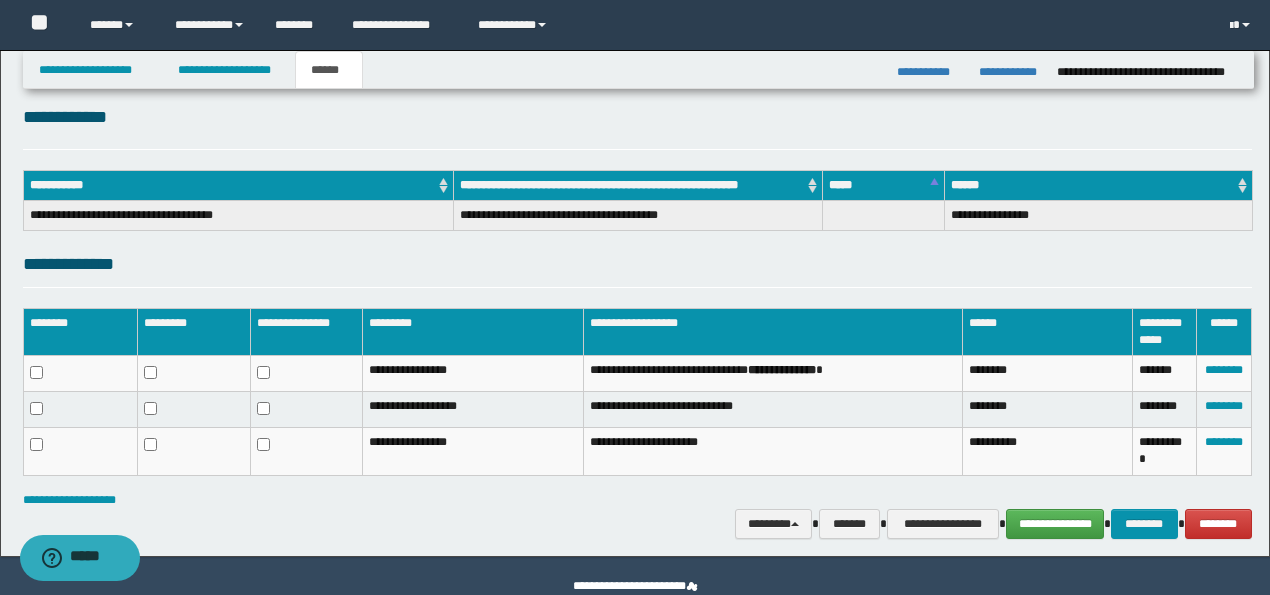 scroll, scrollTop: 279, scrollLeft: 0, axis: vertical 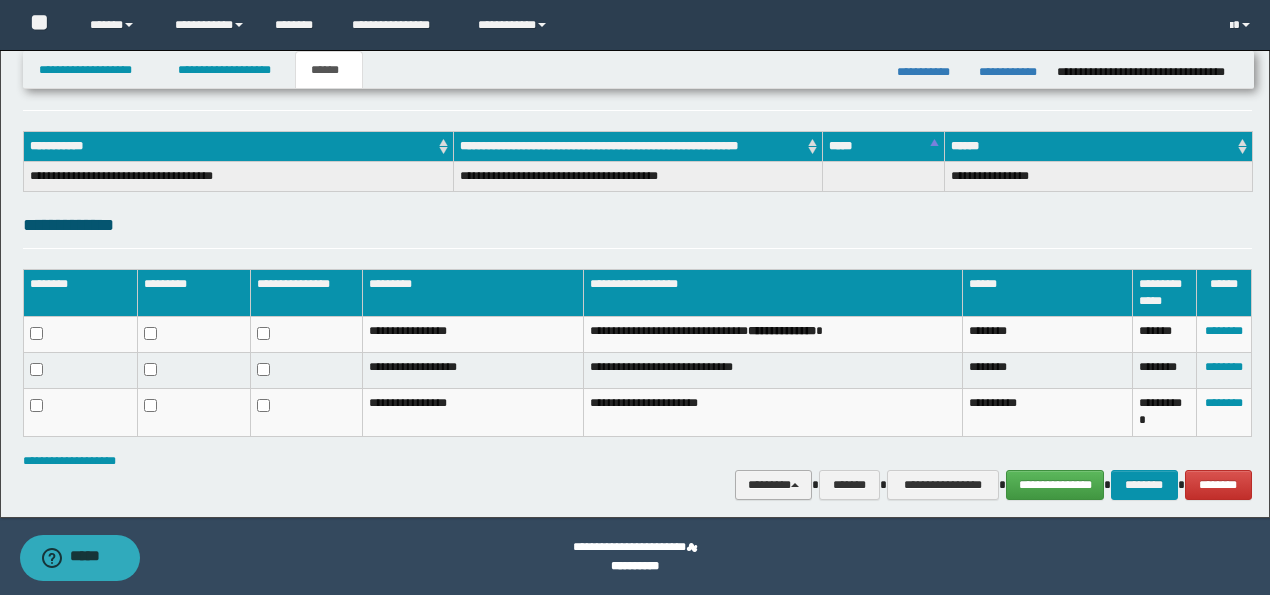 click on "********" at bounding box center (774, 484) 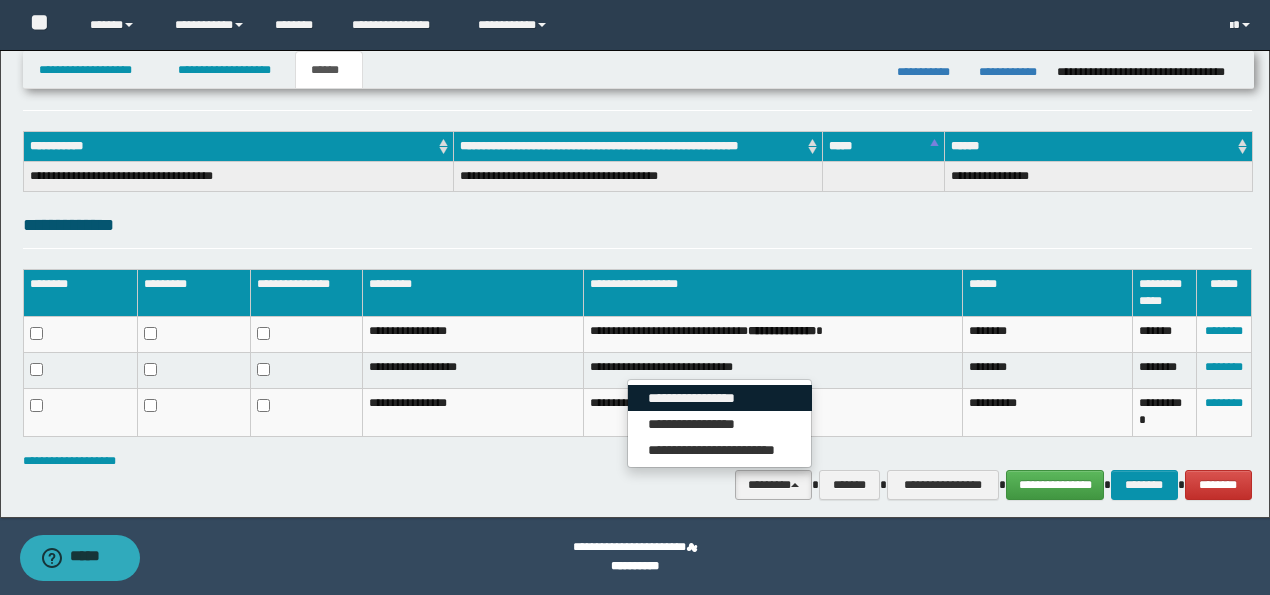 click on "**********" at bounding box center (720, 398) 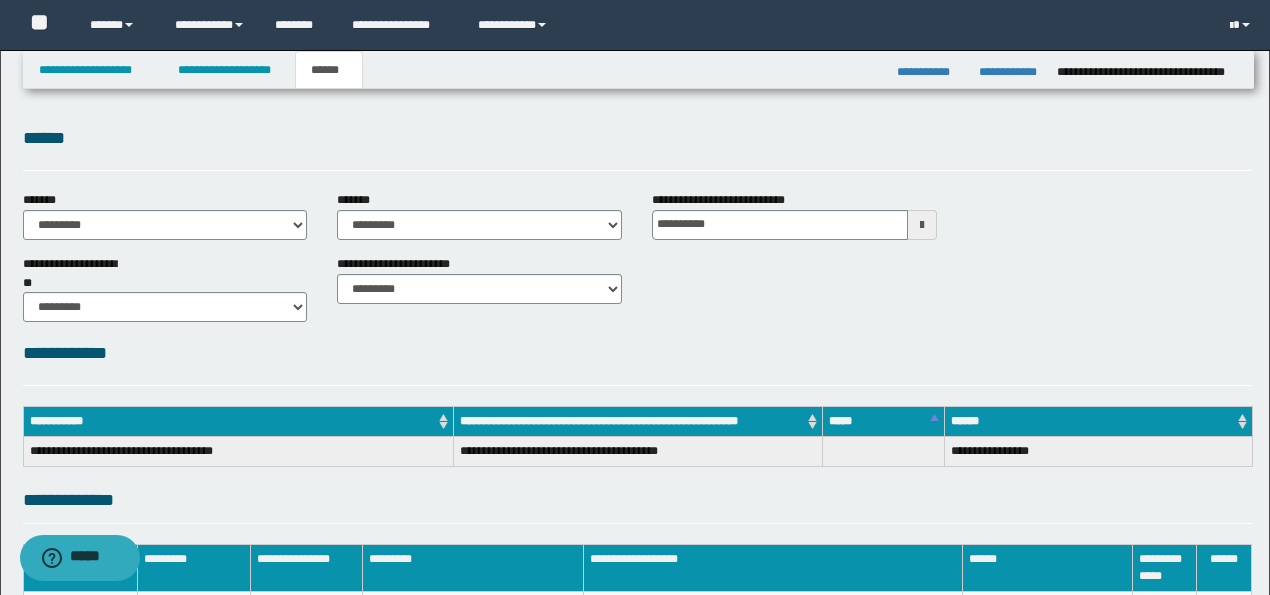 scroll, scrollTop: 0, scrollLeft: 0, axis: both 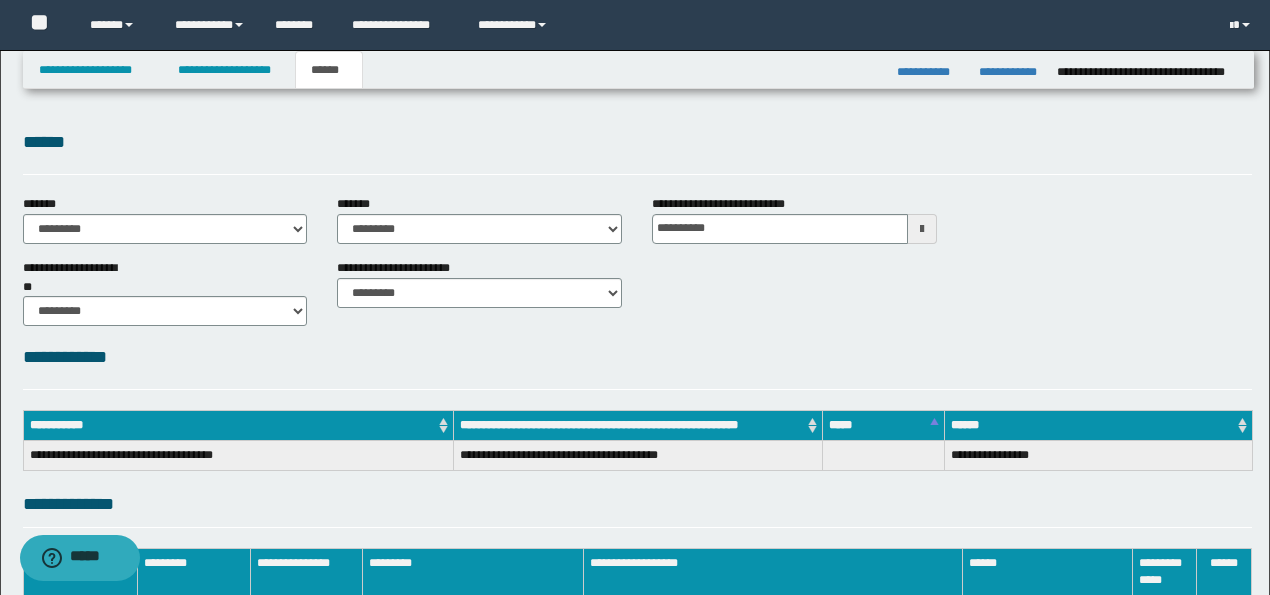 click at bounding box center (922, 229) 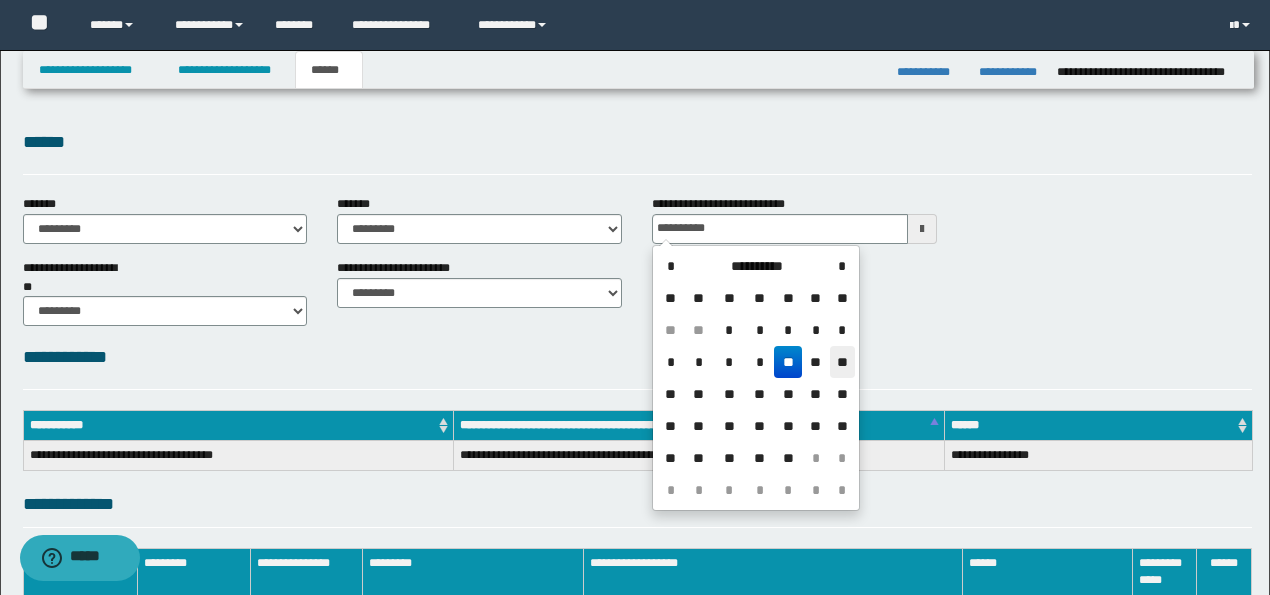 click on "**" at bounding box center [842, 362] 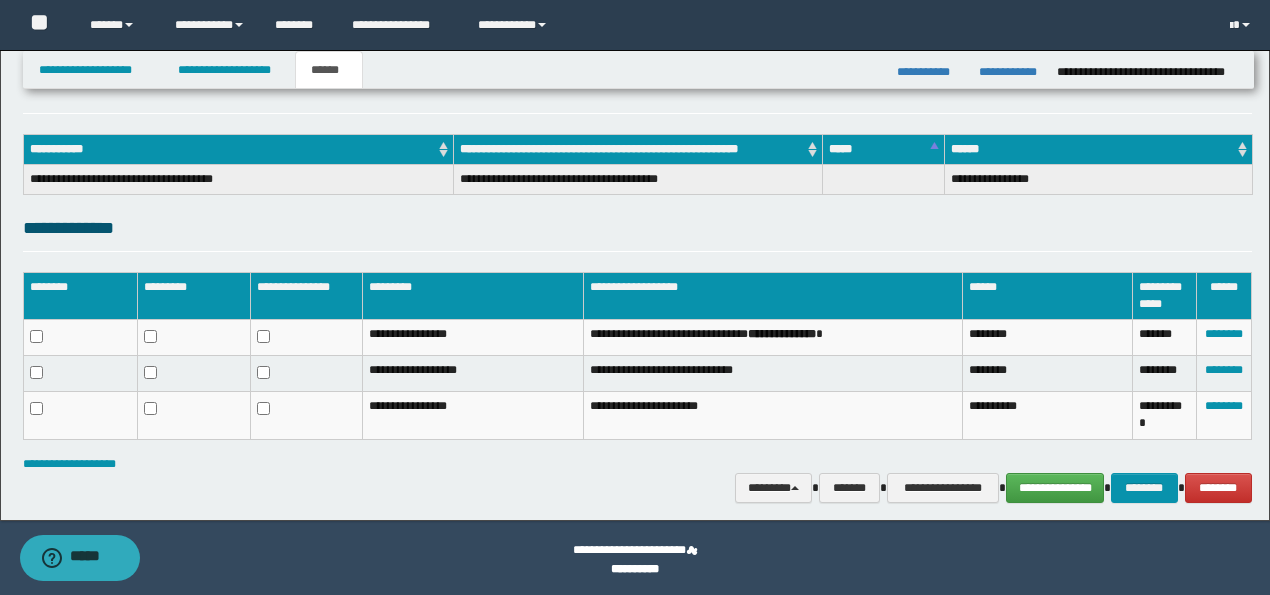 scroll, scrollTop: 279, scrollLeft: 0, axis: vertical 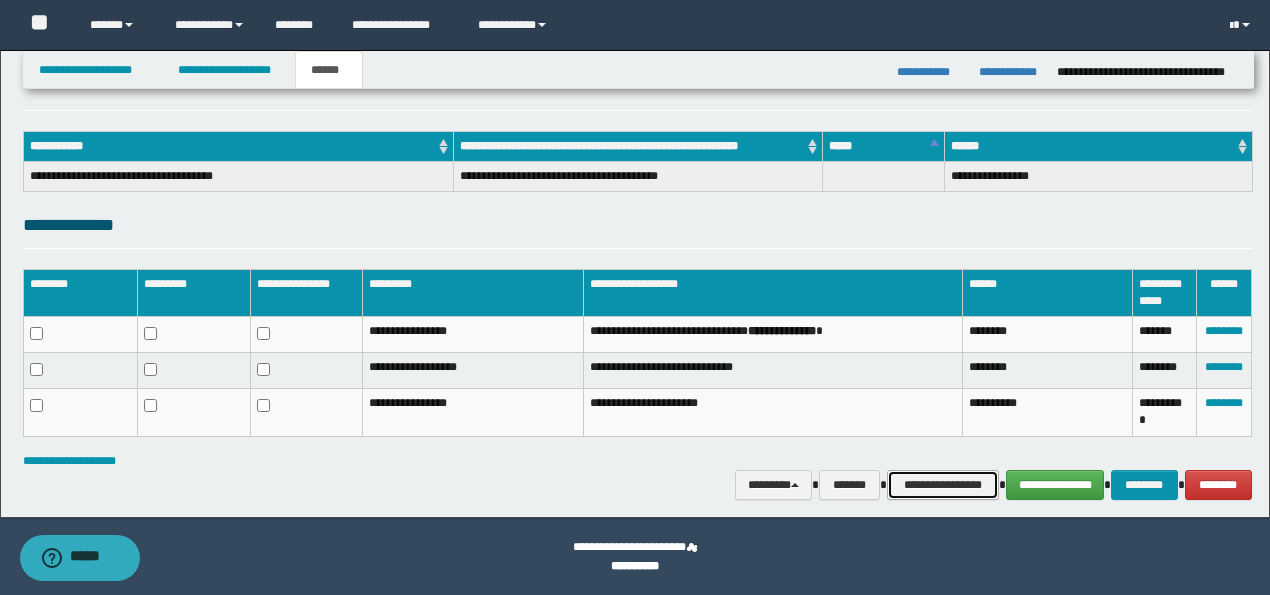 click on "**********" at bounding box center (943, 484) 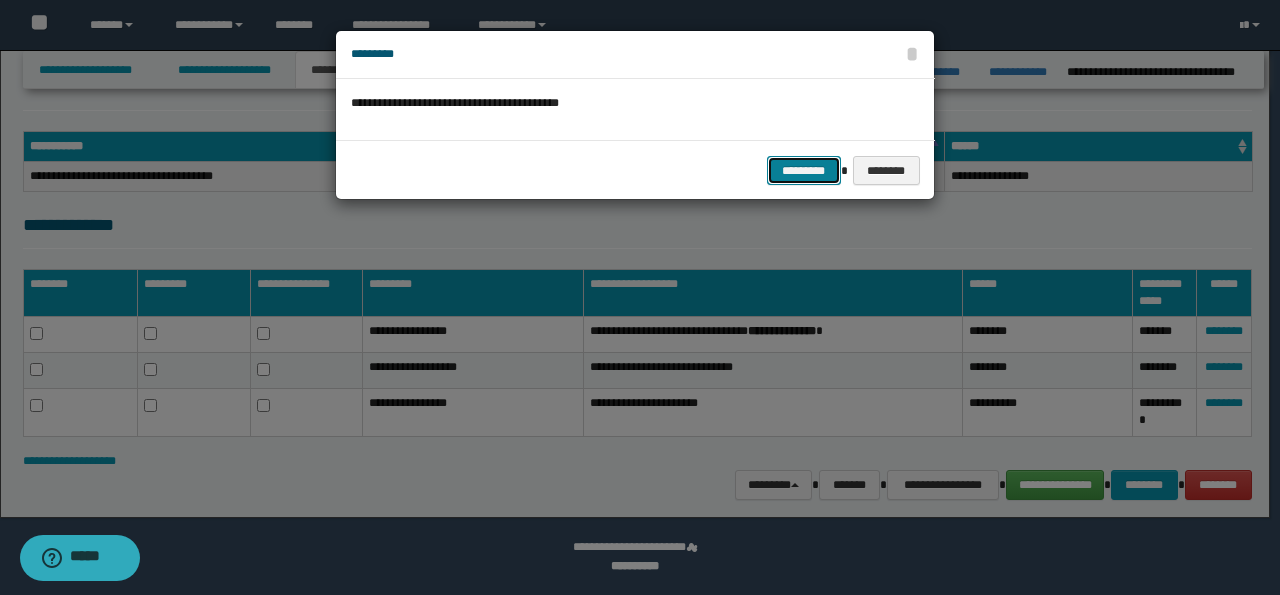 click on "*********" at bounding box center [804, 170] 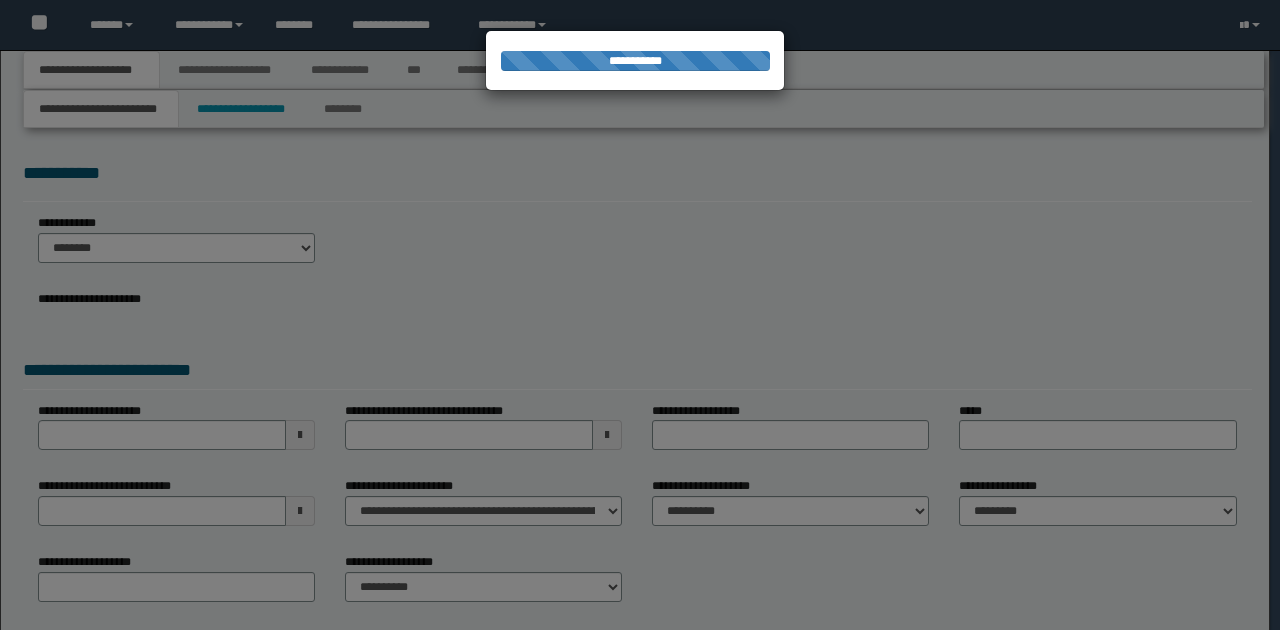 scroll, scrollTop: 0, scrollLeft: 0, axis: both 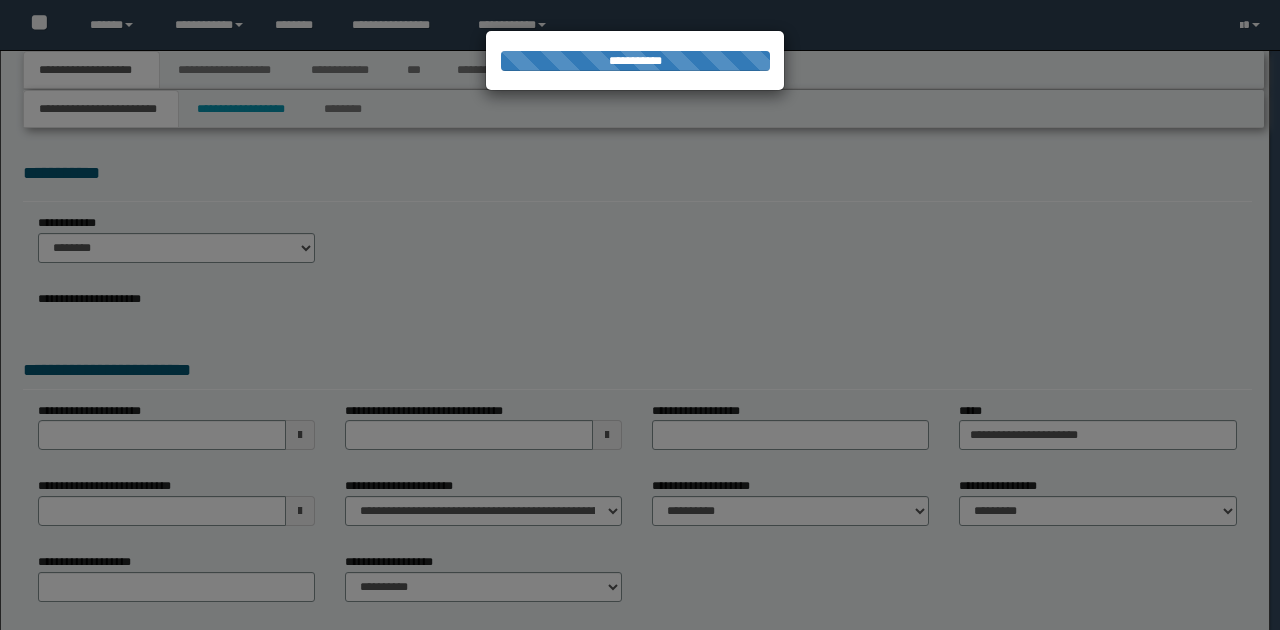 select on "**" 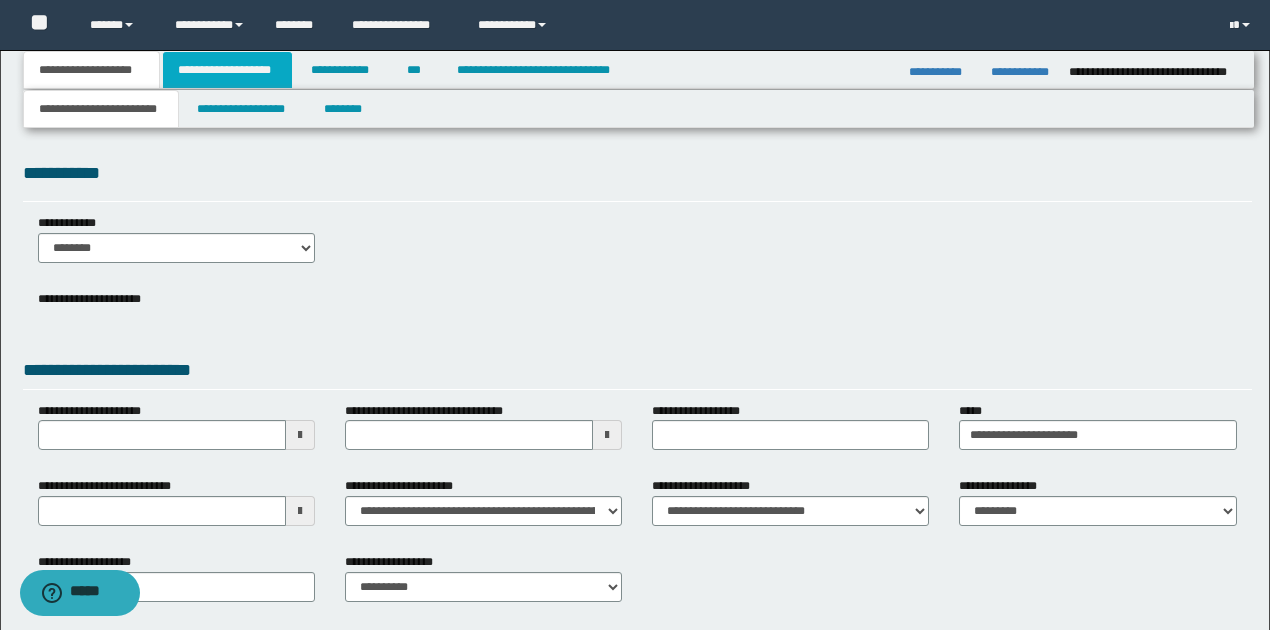 click on "**********" at bounding box center (227, 70) 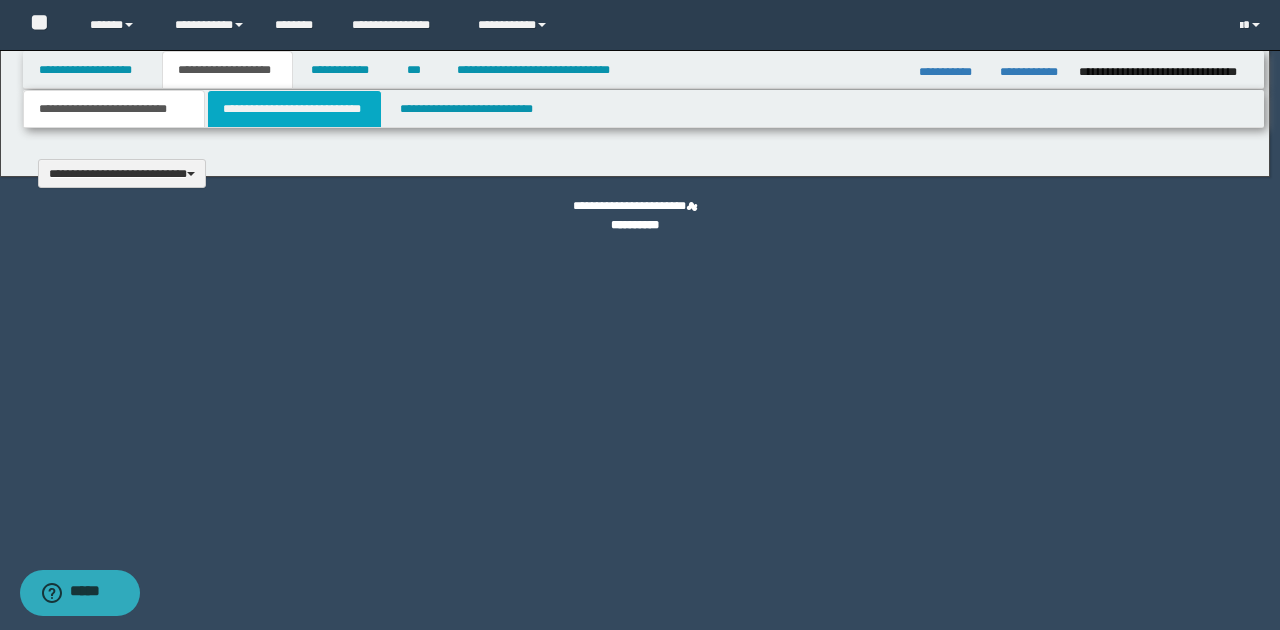 type 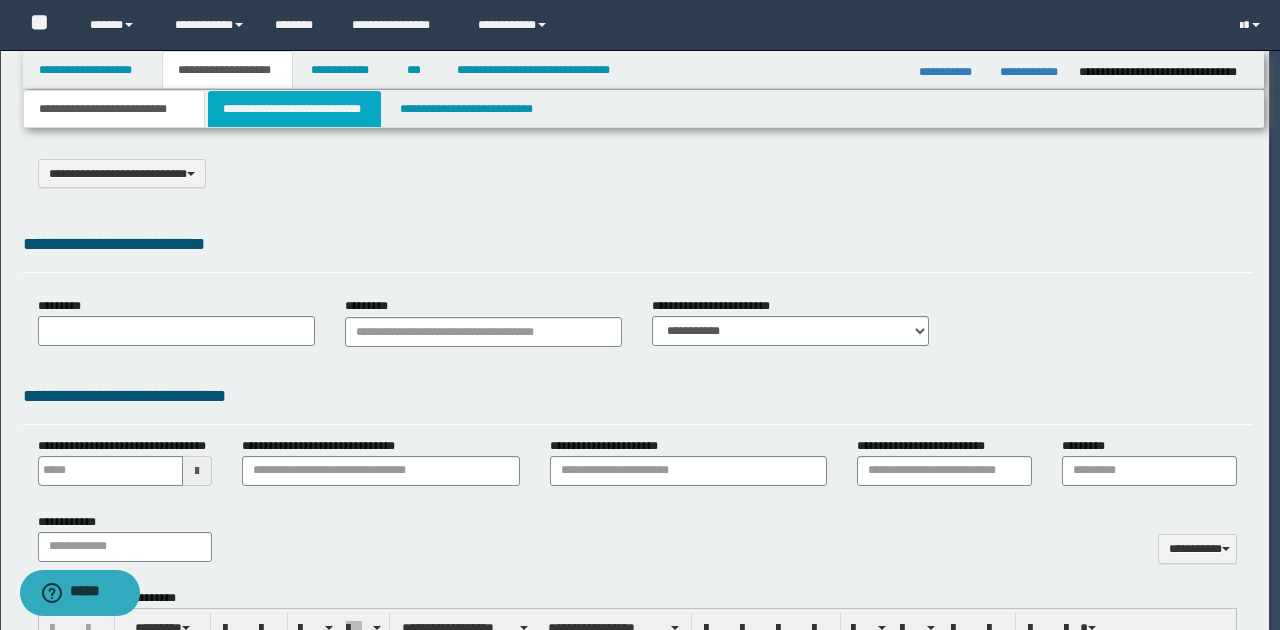 type on "*******" 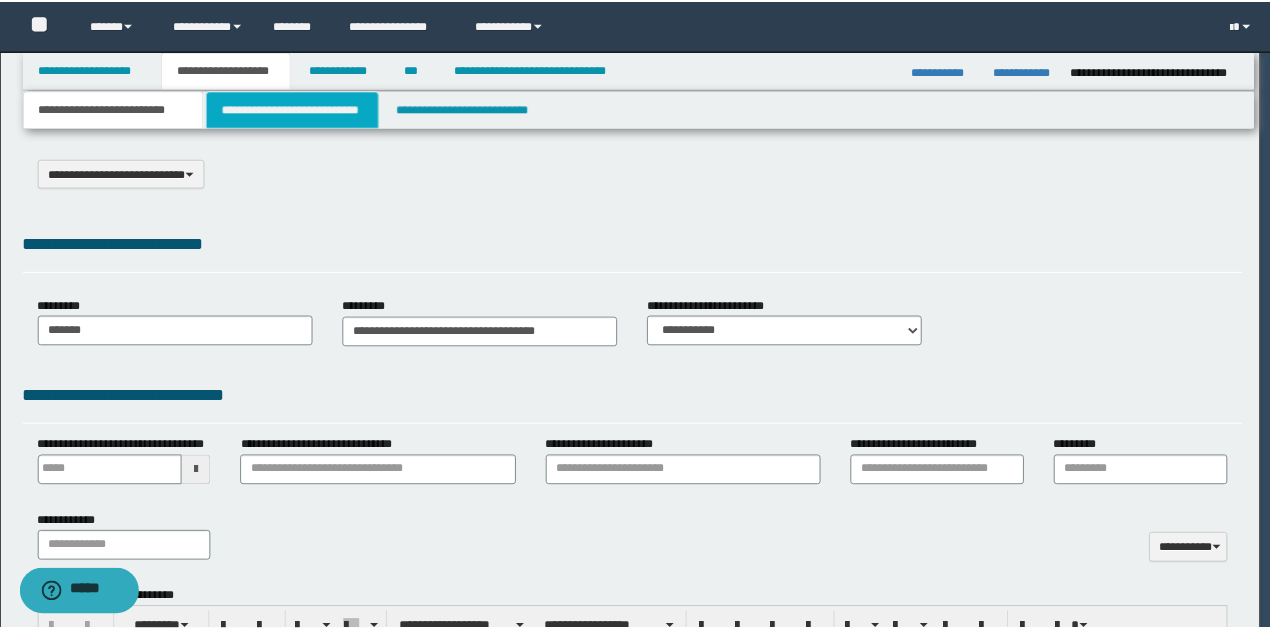 scroll, scrollTop: 0, scrollLeft: 0, axis: both 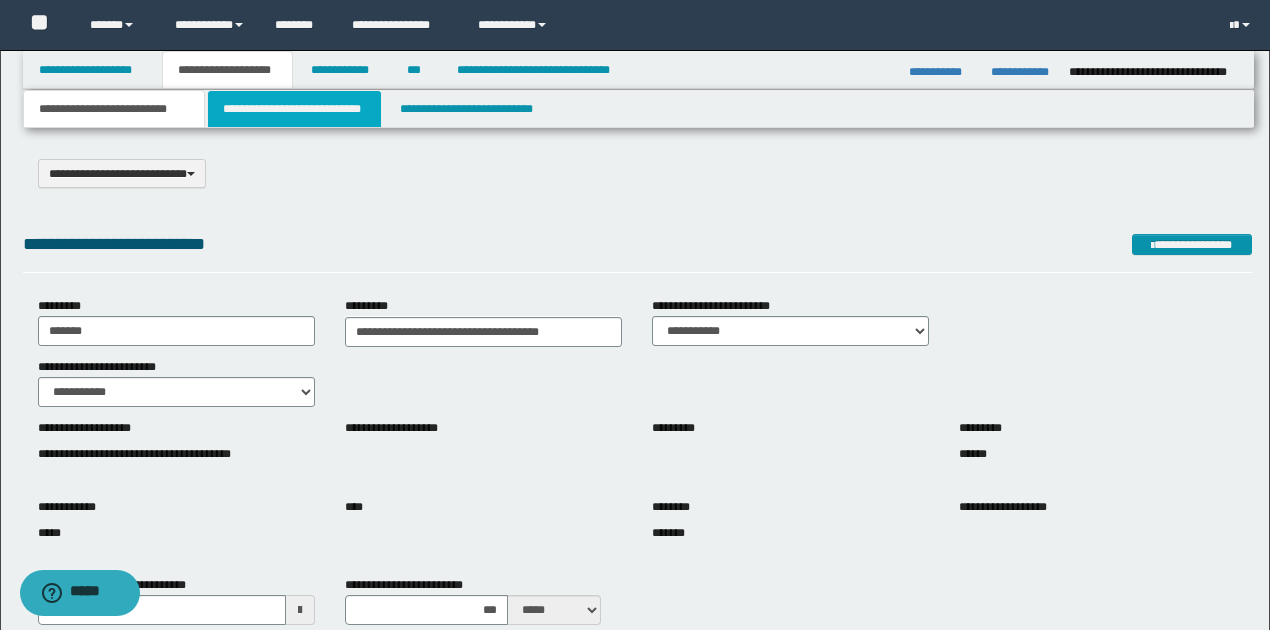 click on "**********" at bounding box center (294, 109) 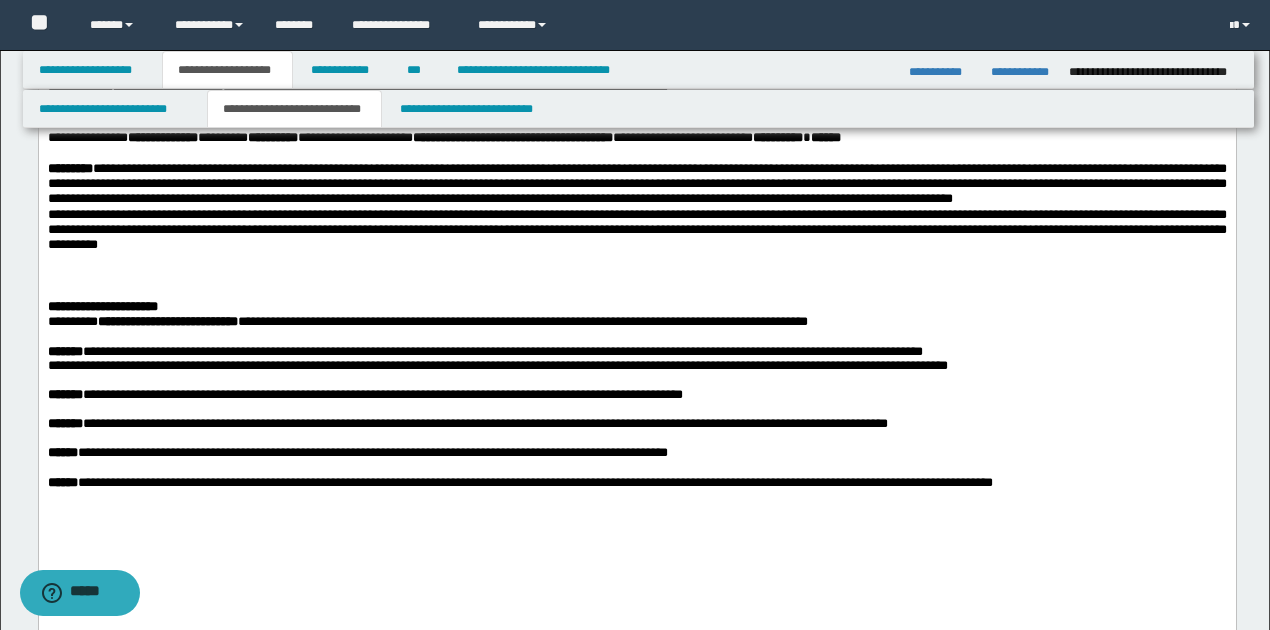 scroll, scrollTop: 400, scrollLeft: 0, axis: vertical 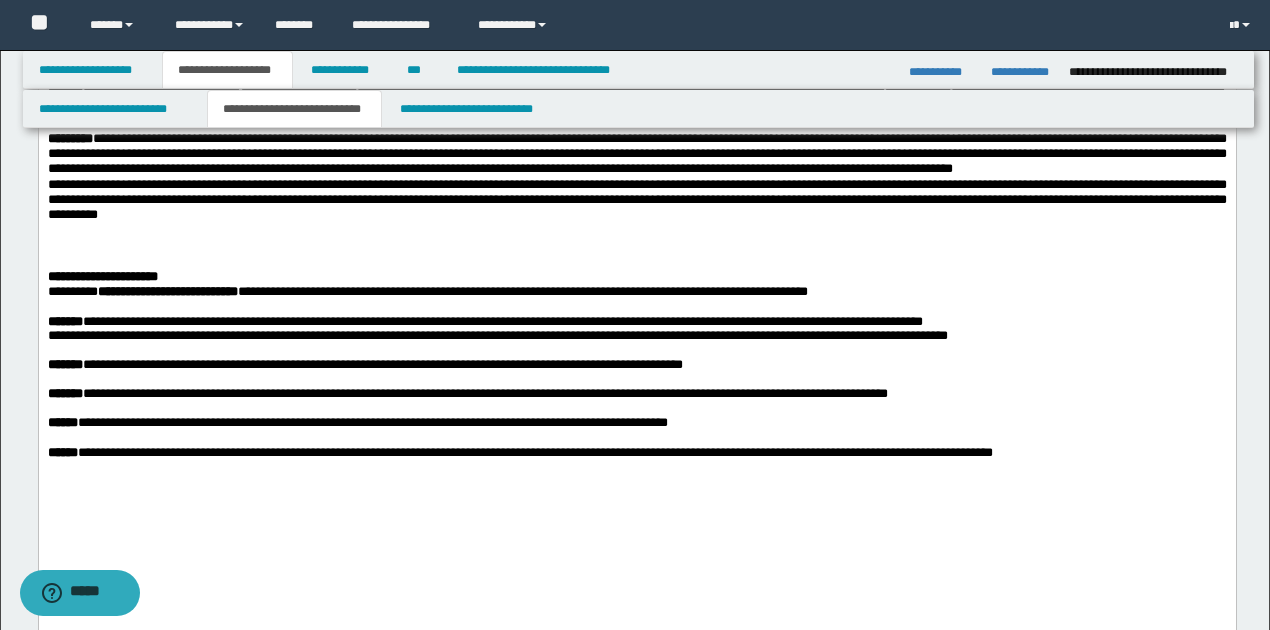click at bounding box center [636, 245] 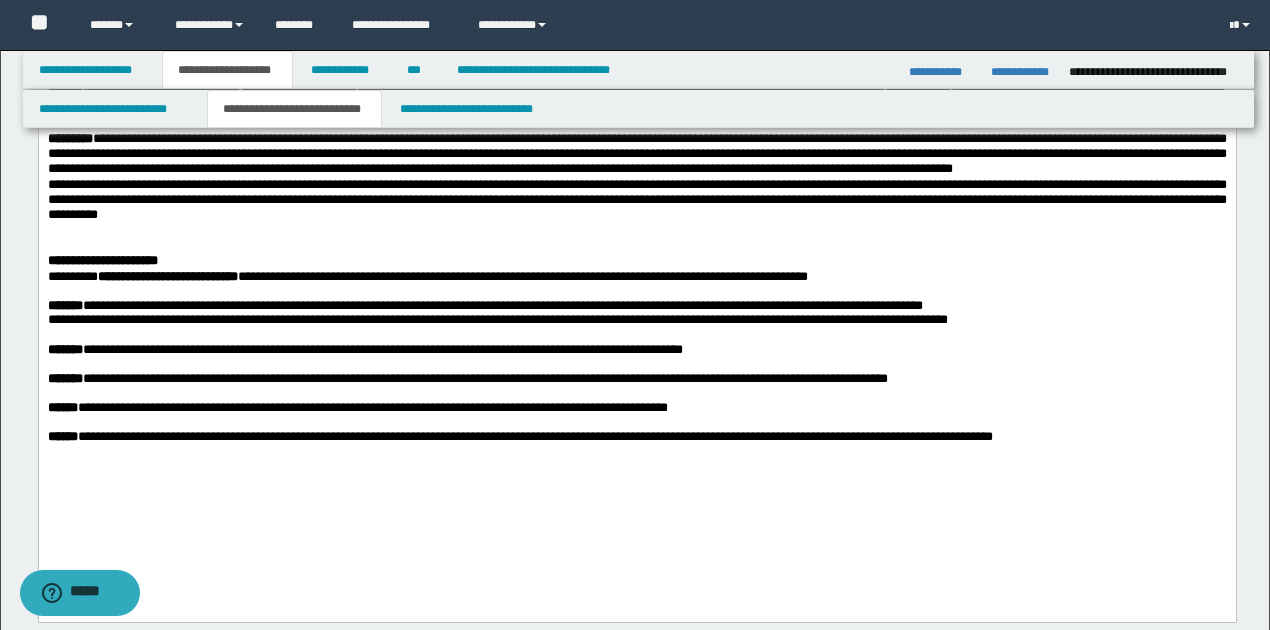 type 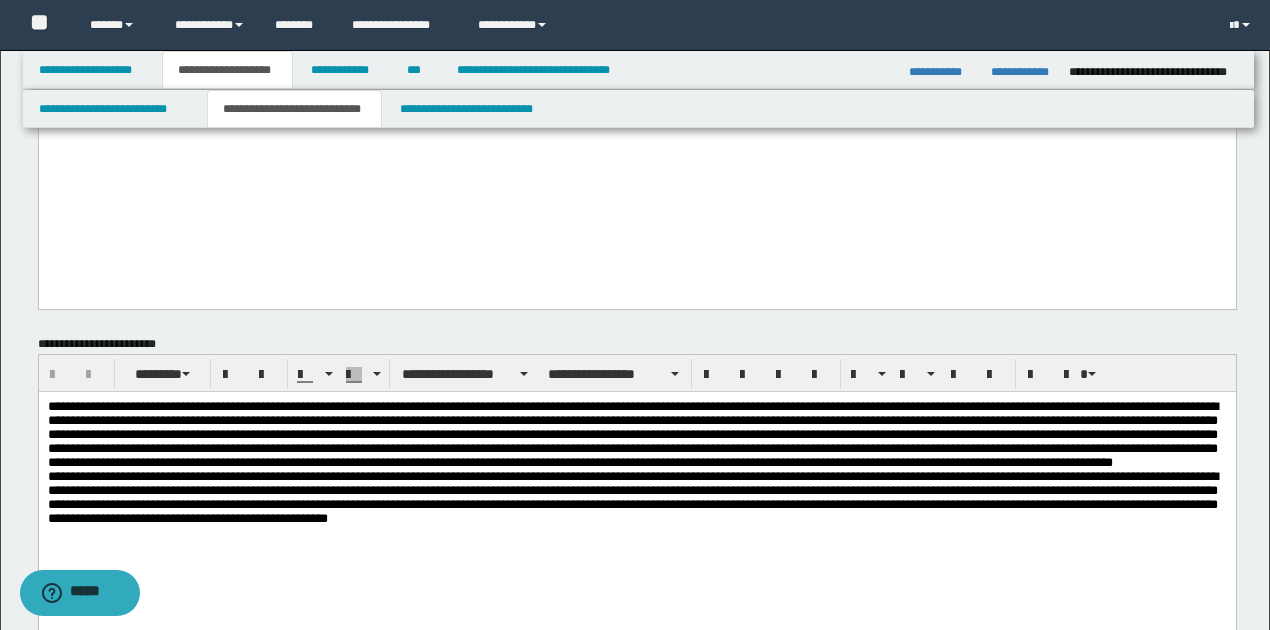 scroll, scrollTop: 666, scrollLeft: 0, axis: vertical 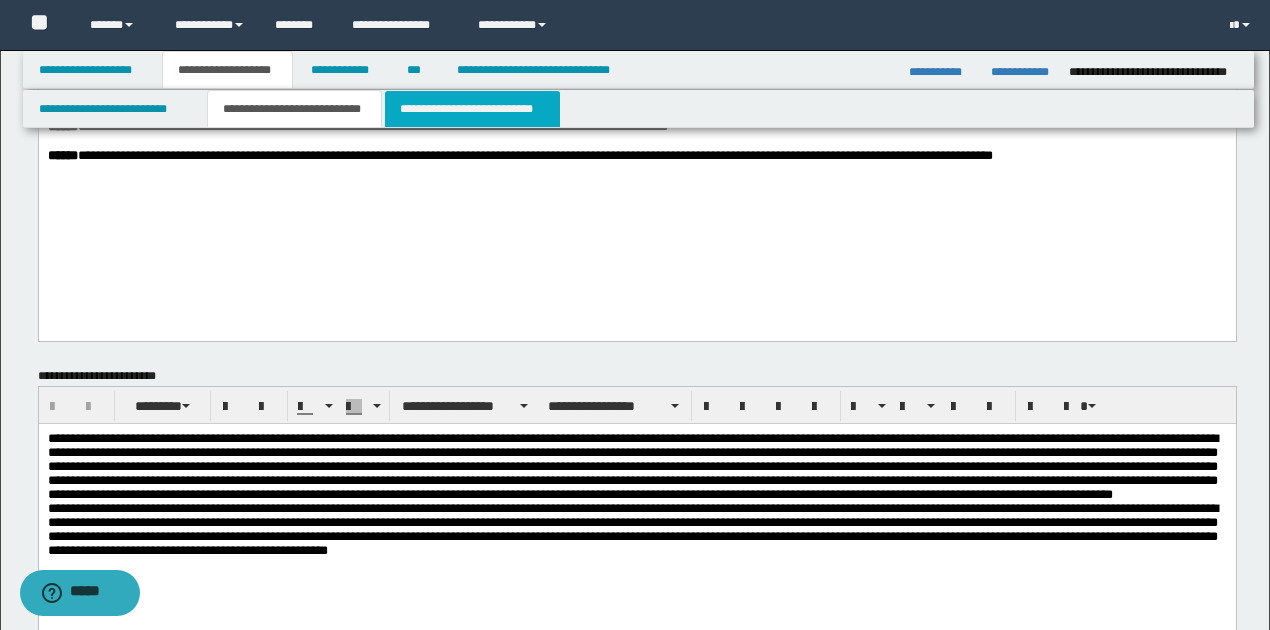 click on "**********" at bounding box center [472, 109] 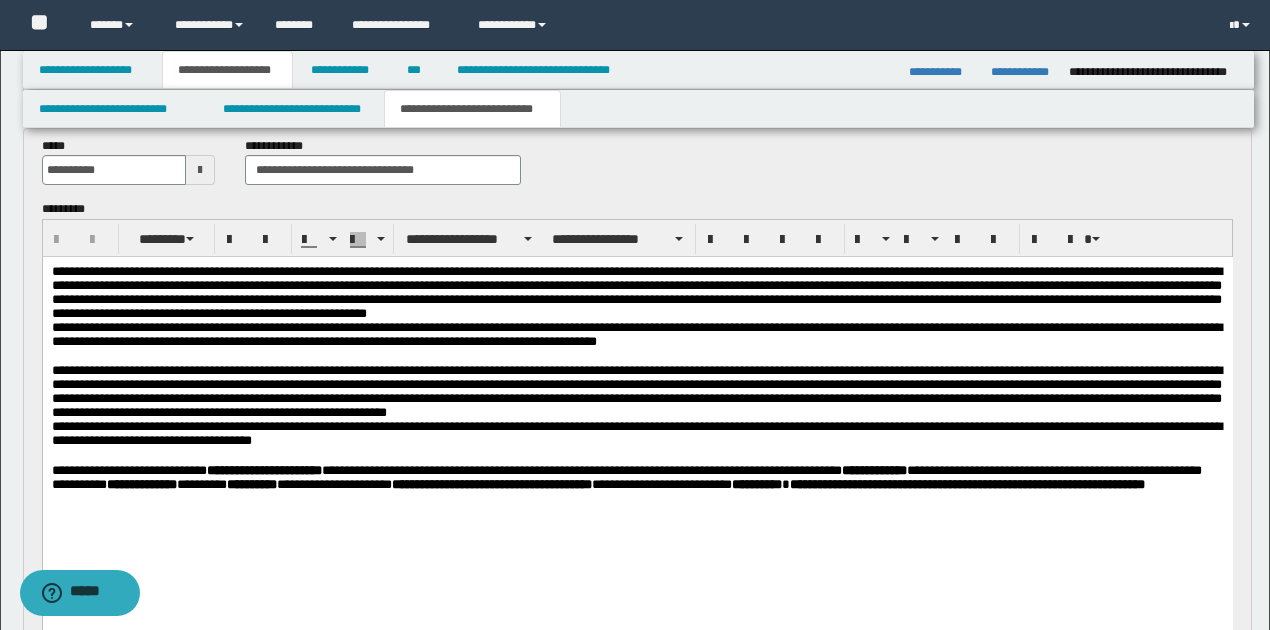scroll, scrollTop: 866, scrollLeft: 0, axis: vertical 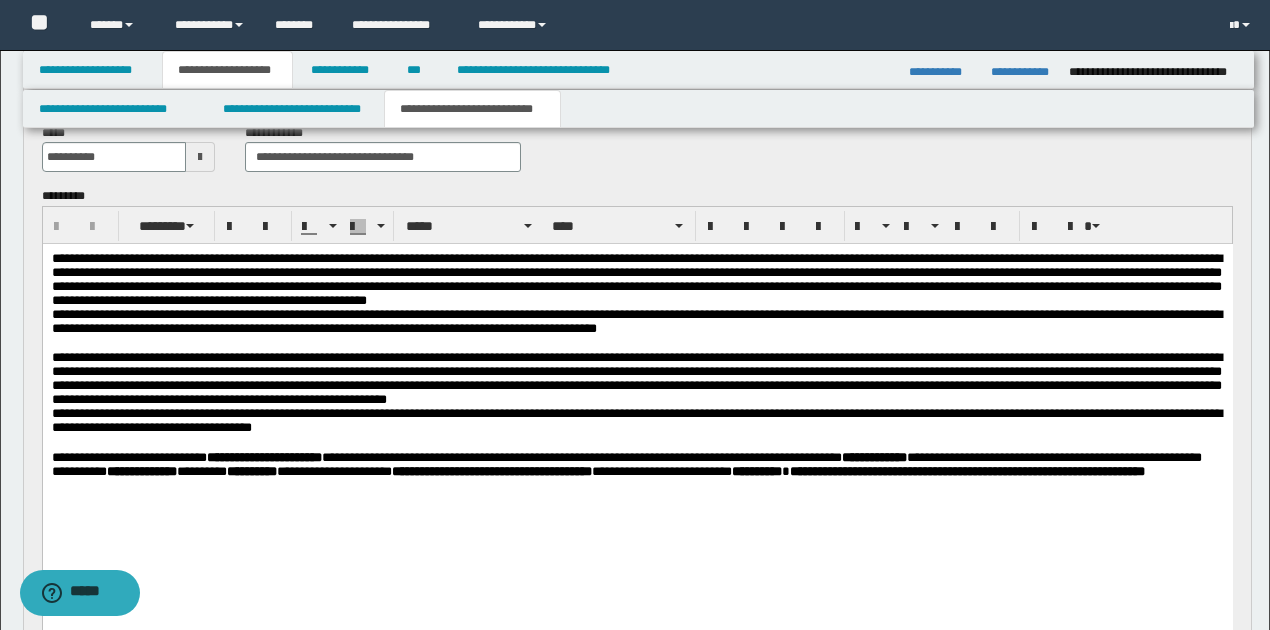 click on "**********" at bounding box center (636, 279) 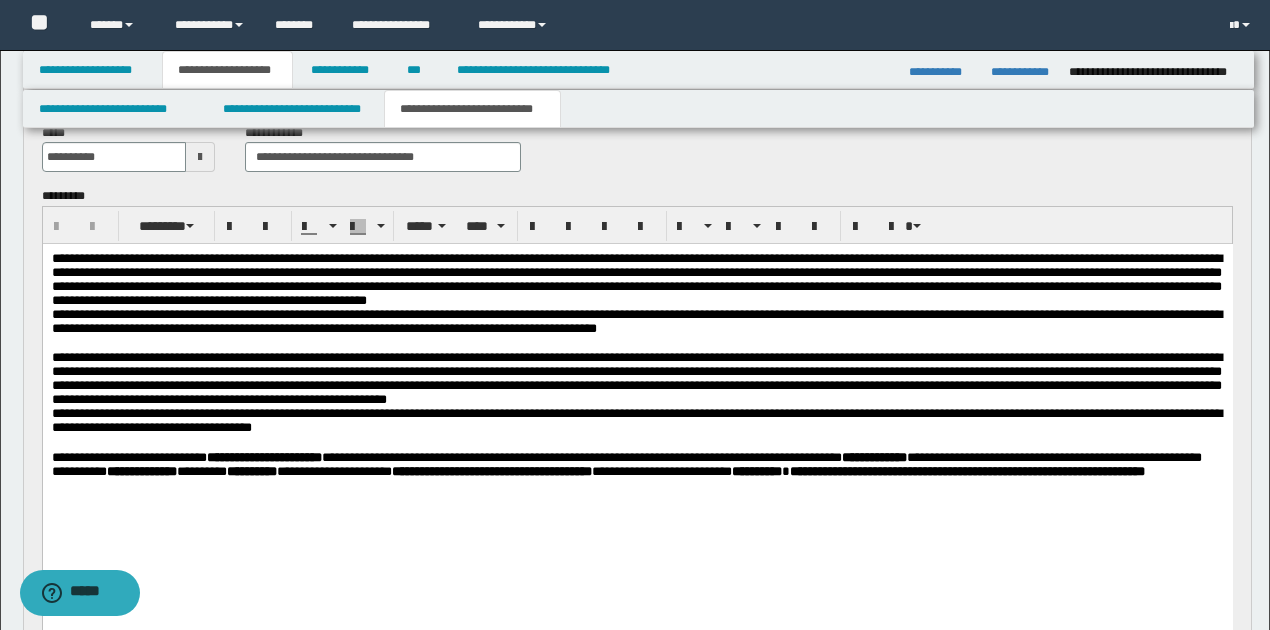 type 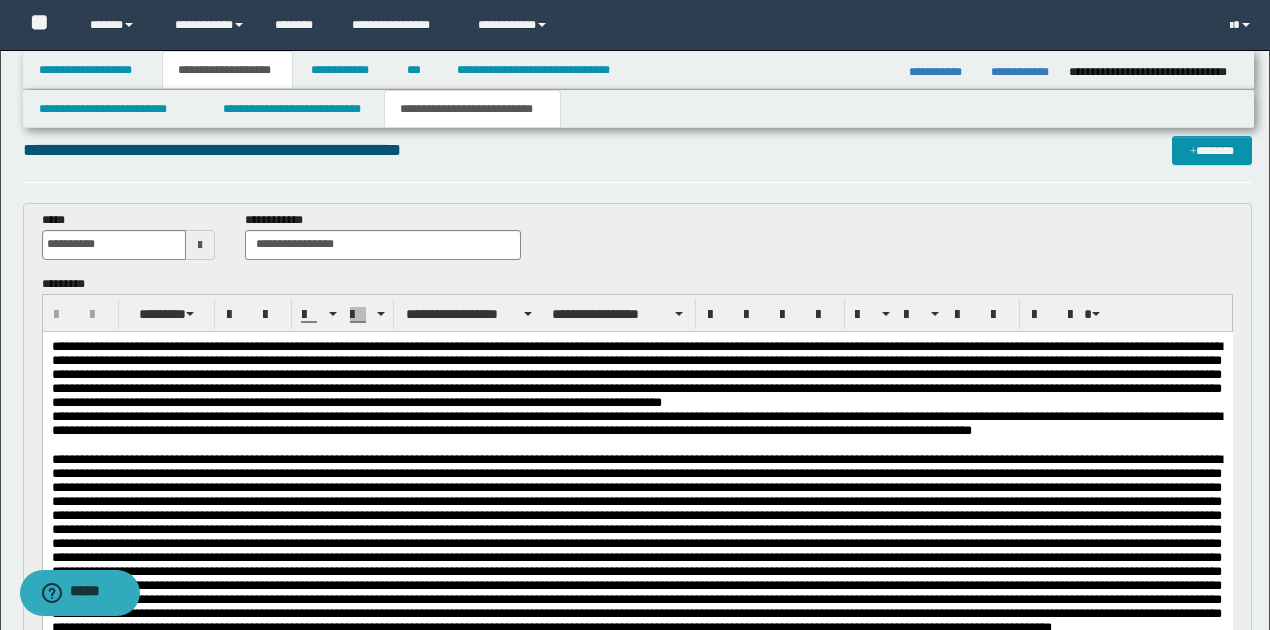 scroll, scrollTop: 0, scrollLeft: 0, axis: both 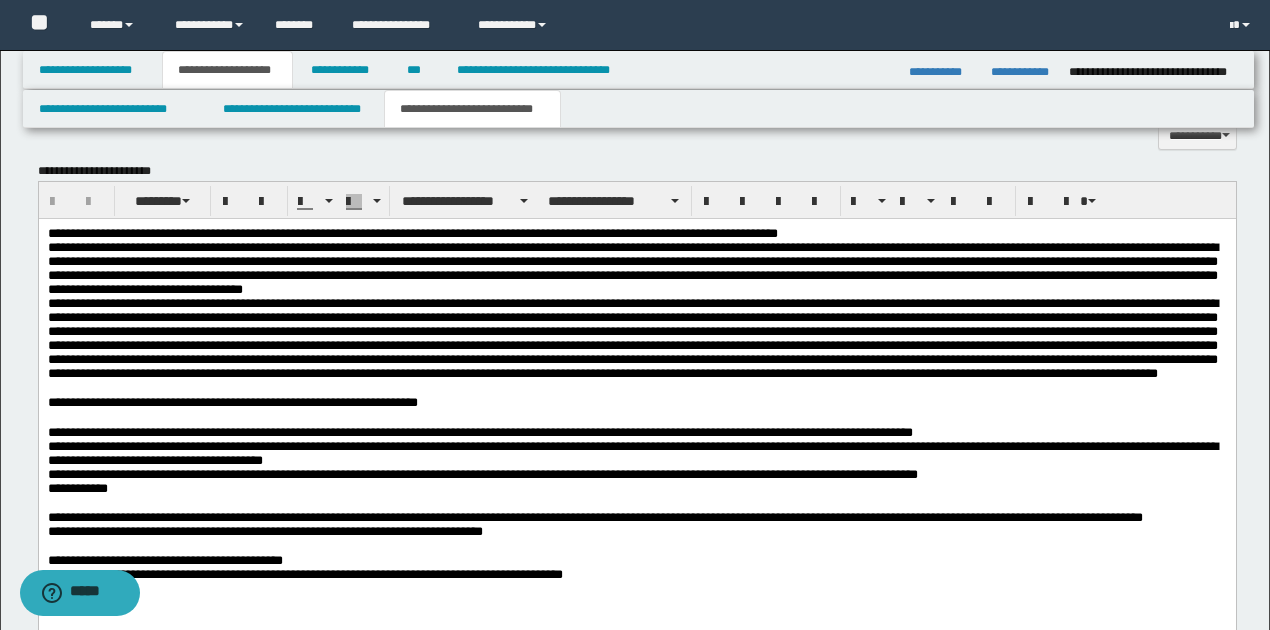 click on "**********" at bounding box center [636, 233] 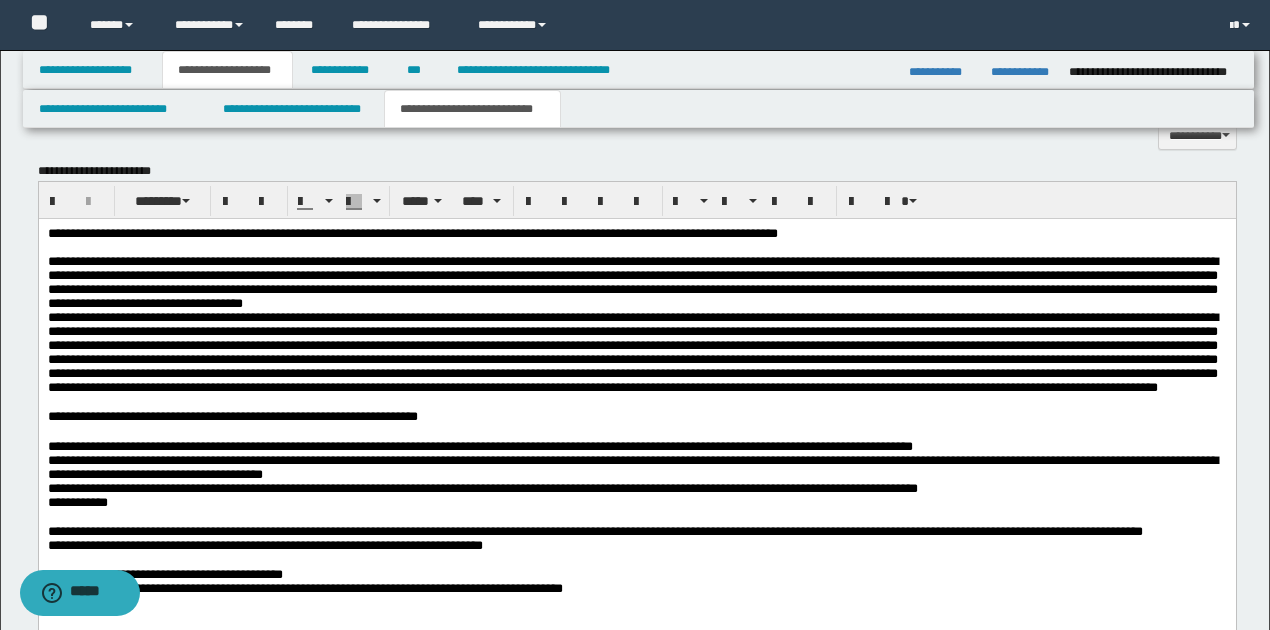scroll, scrollTop: 1733, scrollLeft: 0, axis: vertical 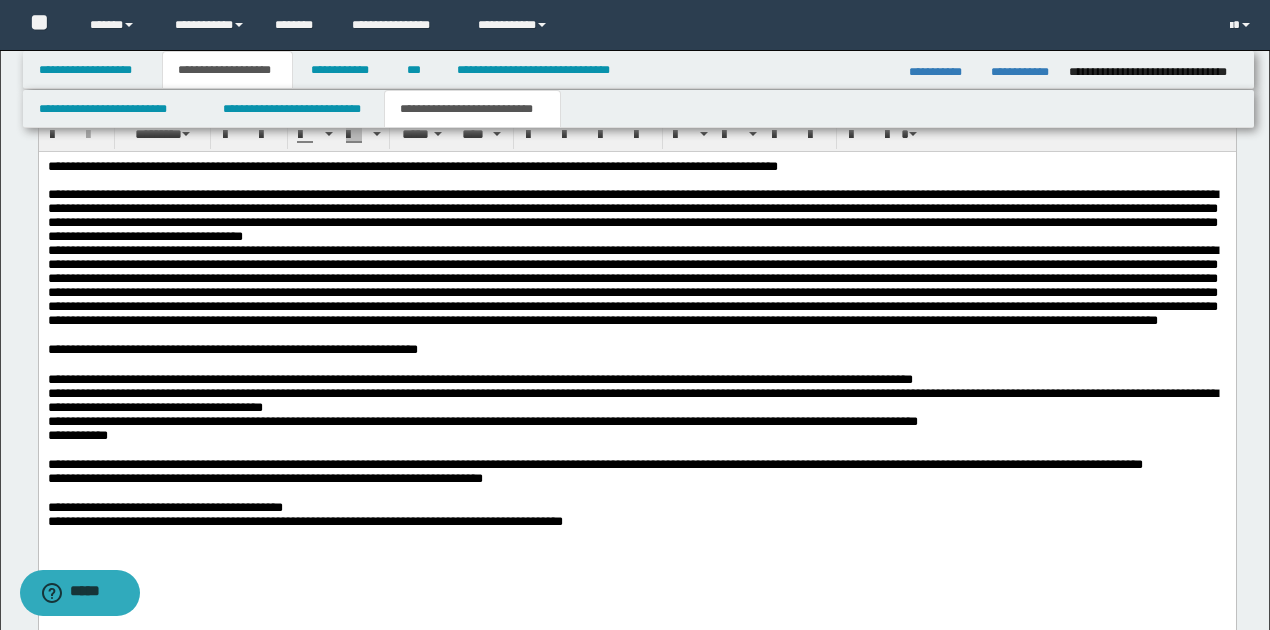click on "**********" at bounding box center (636, 376) 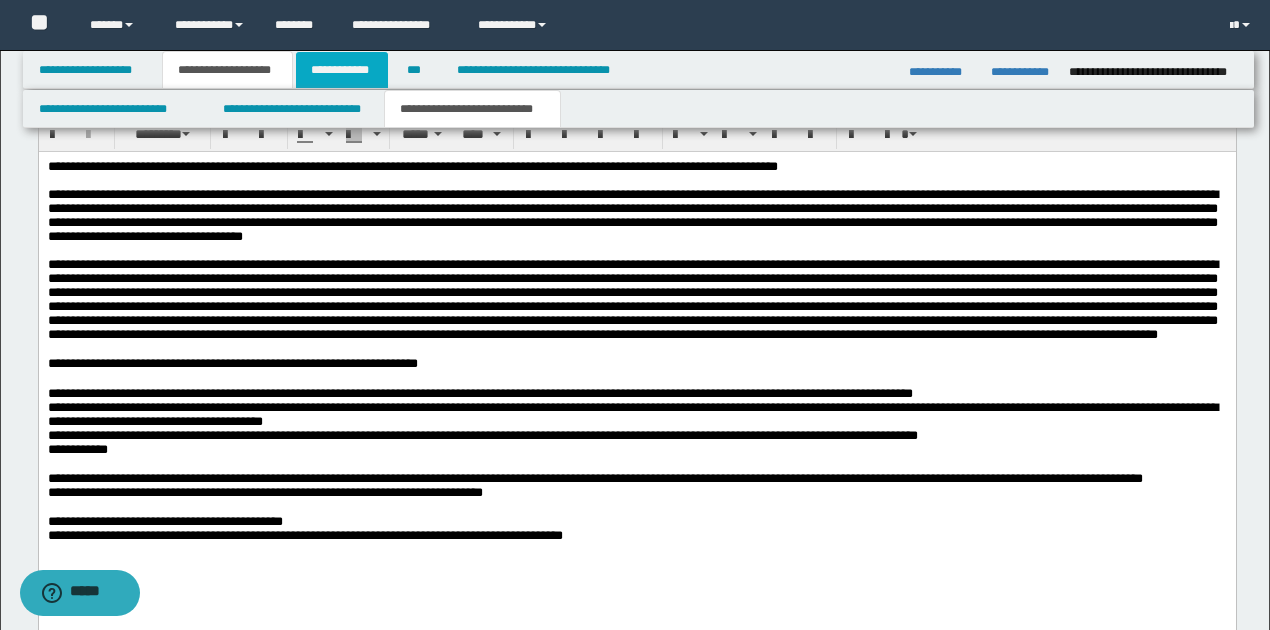 click on "**********" at bounding box center (342, 70) 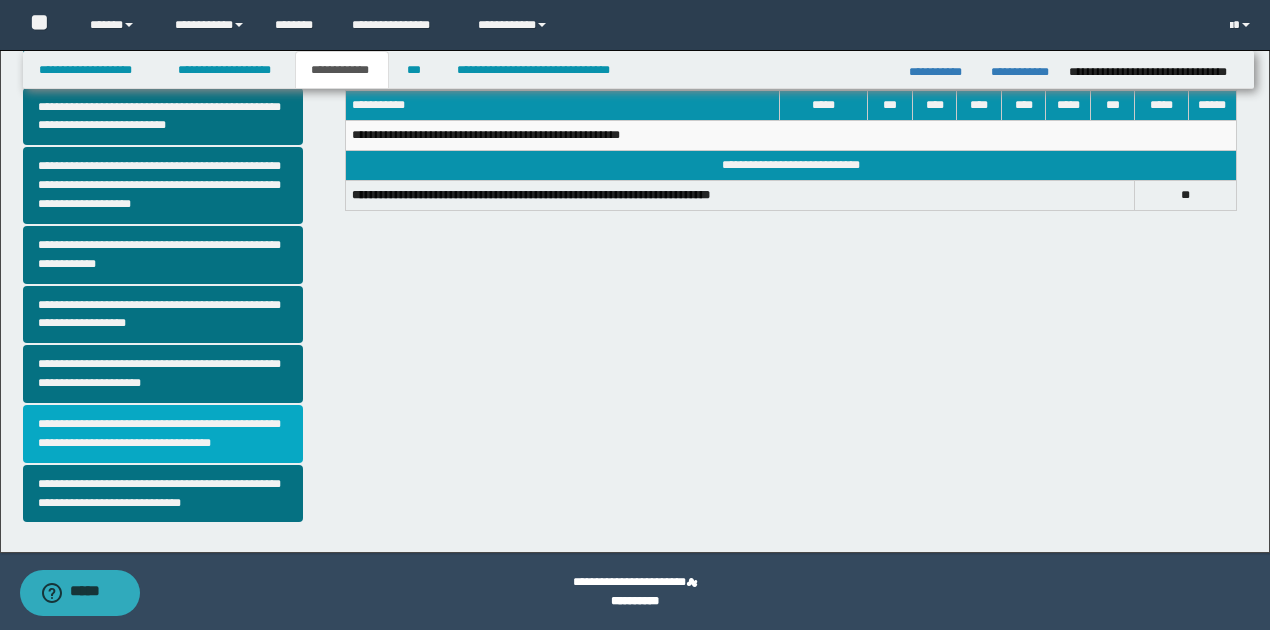 click on "**********" at bounding box center (163, 434) 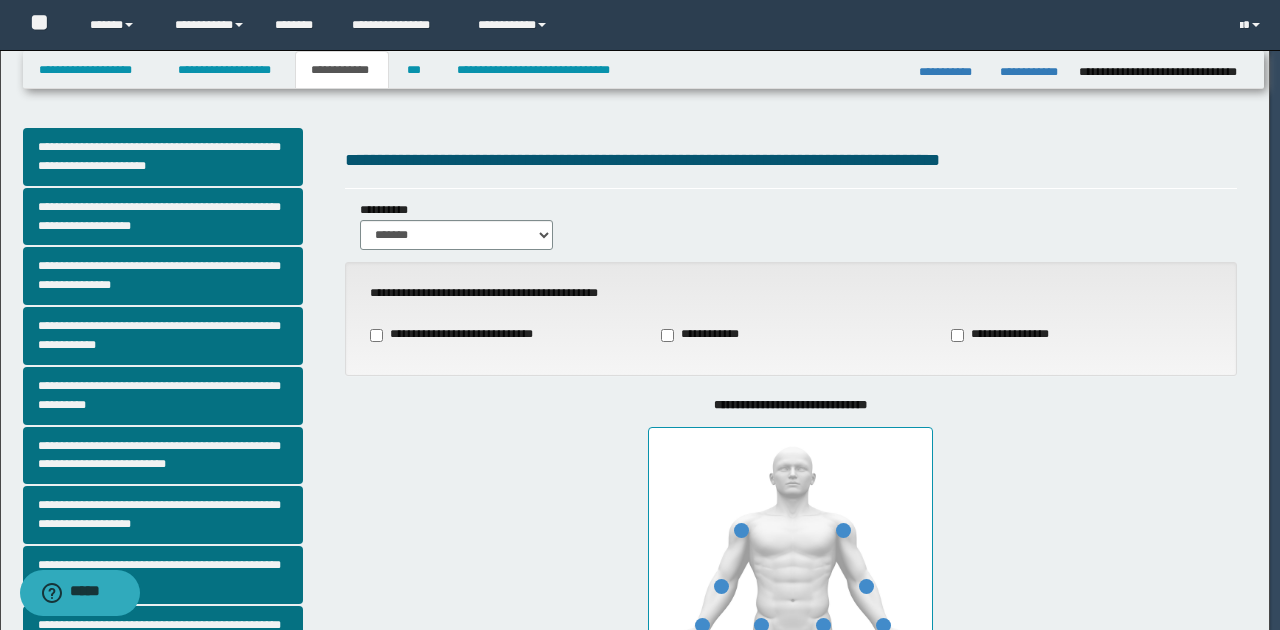 type on "**" 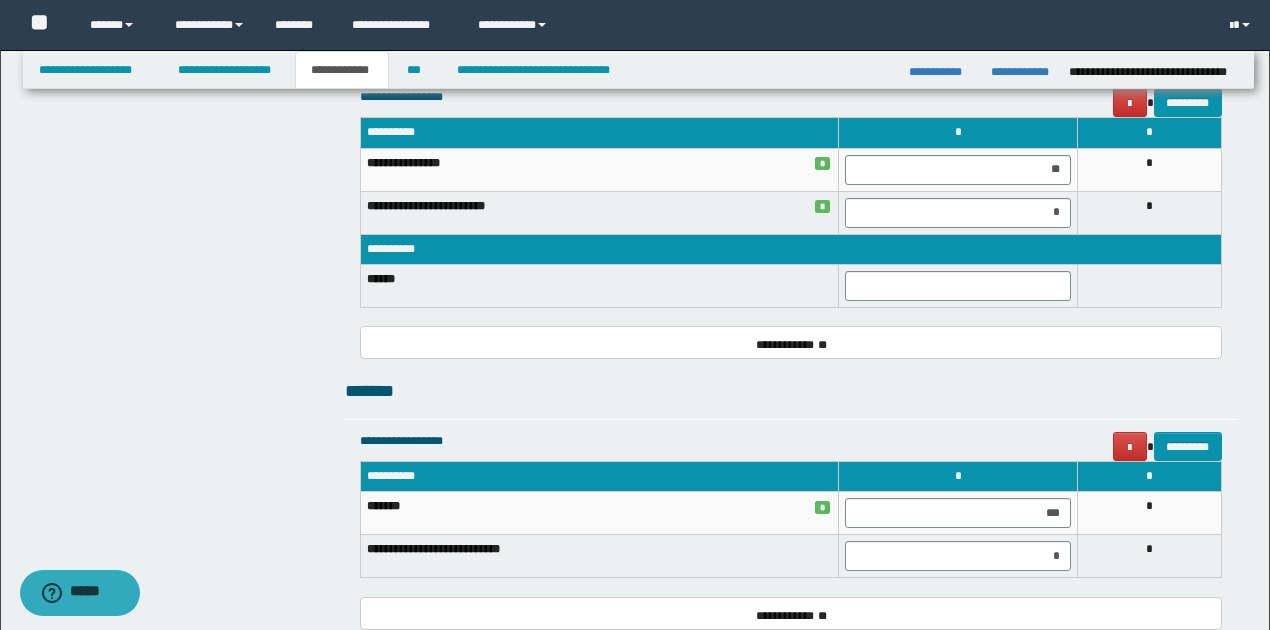 scroll, scrollTop: 1200, scrollLeft: 0, axis: vertical 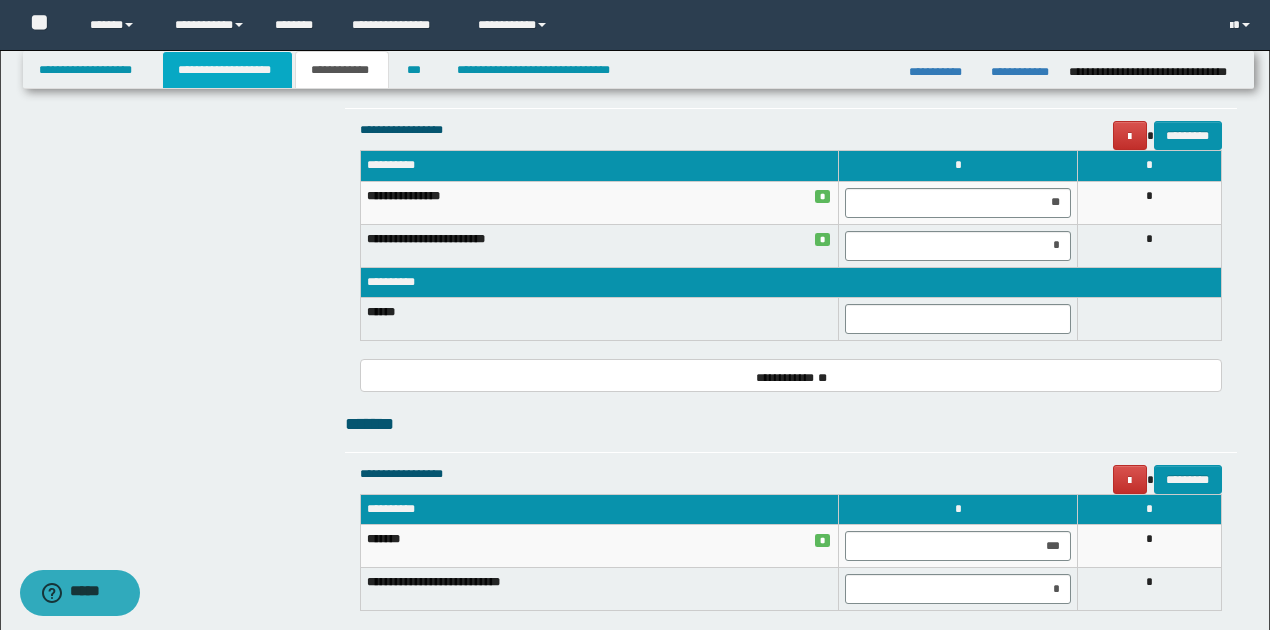 click on "**********" at bounding box center [227, 70] 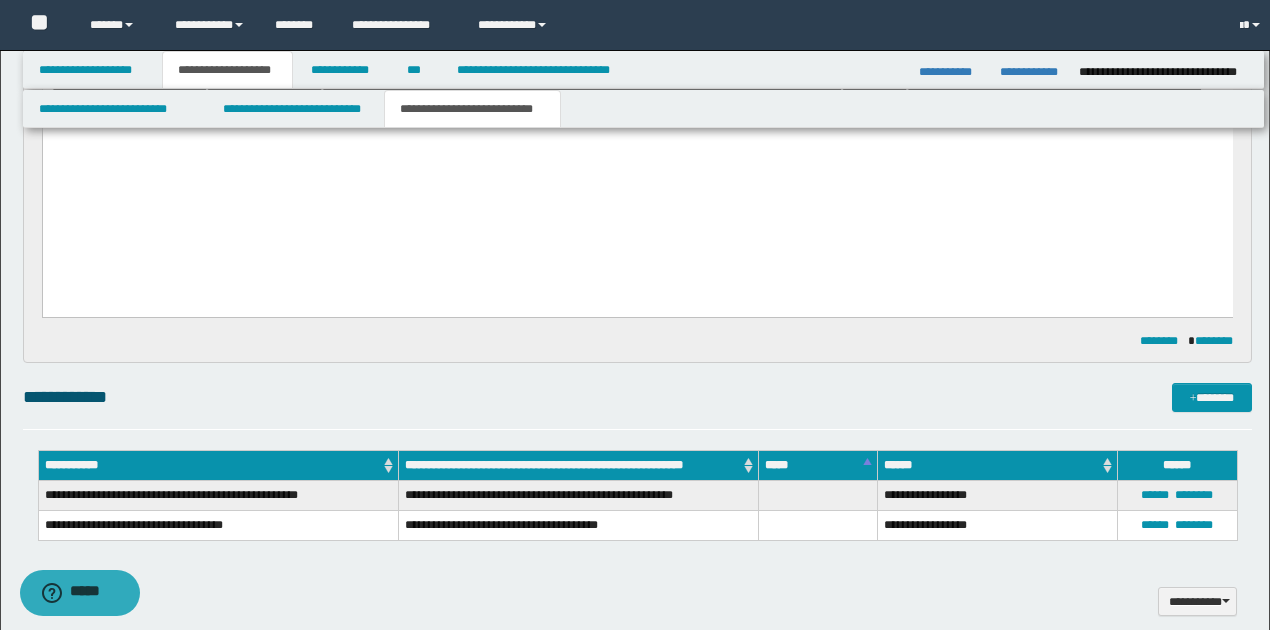 scroll, scrollTop: 1230, scrollLeft: 0, axis: vertical 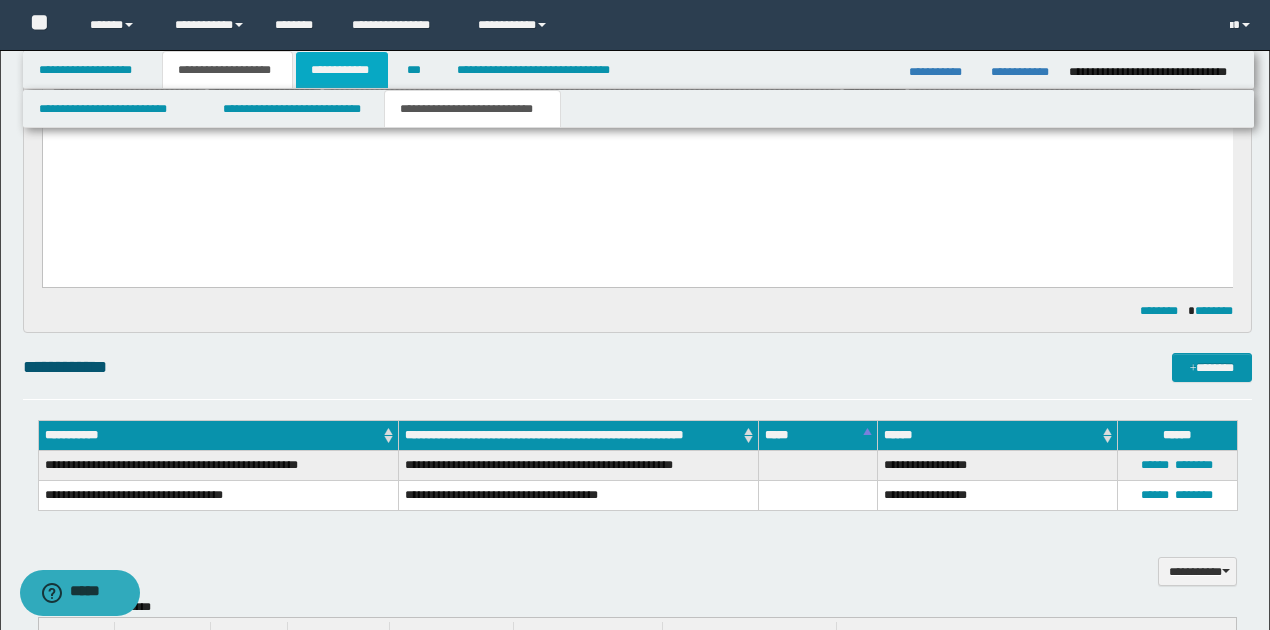 click on "**********" at bounding box center (342, 70) 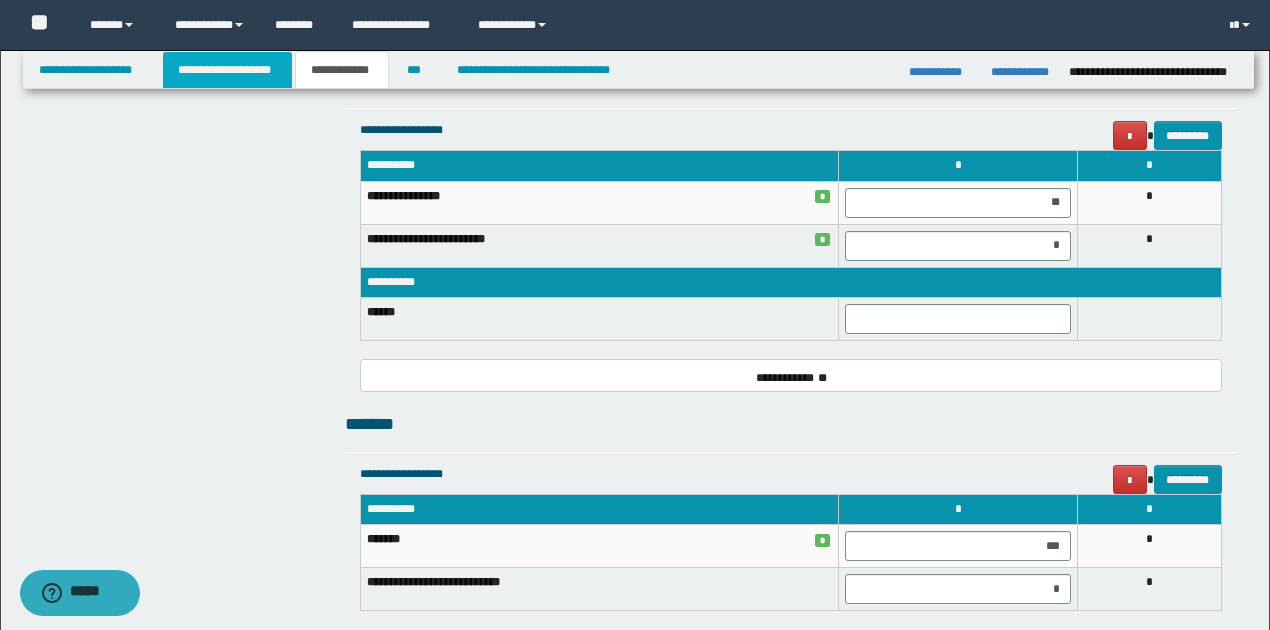 click on "**********" at bounding box center [227, 70] 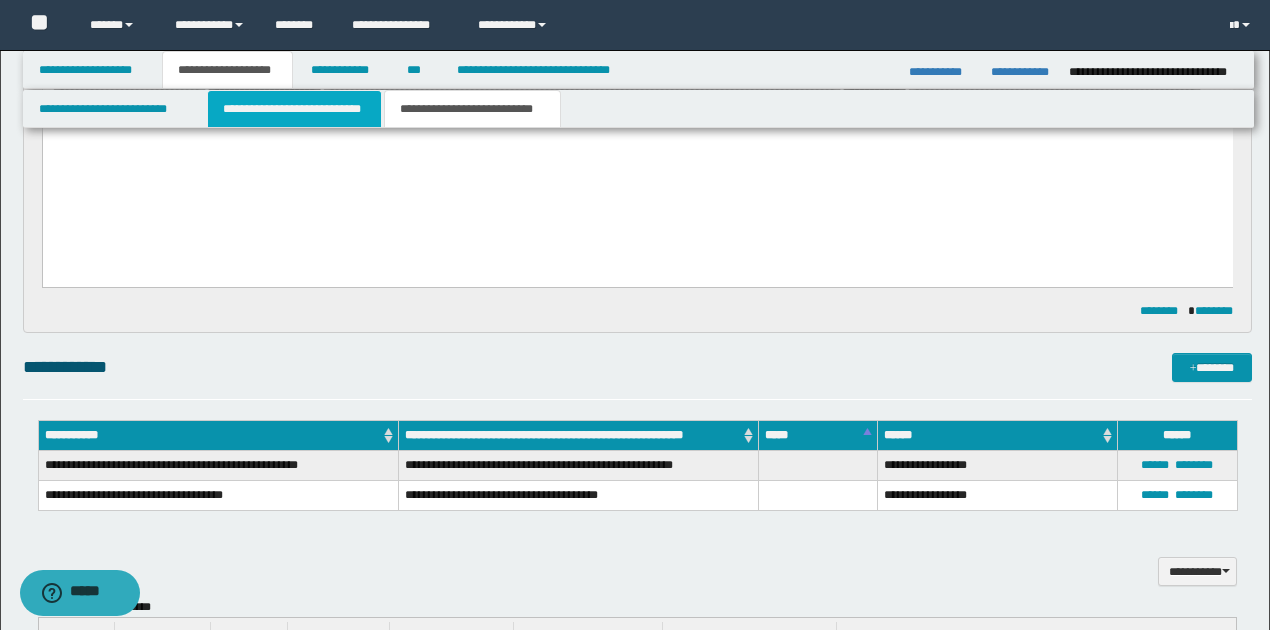 click on "**********" at bounding box center [294, 109] 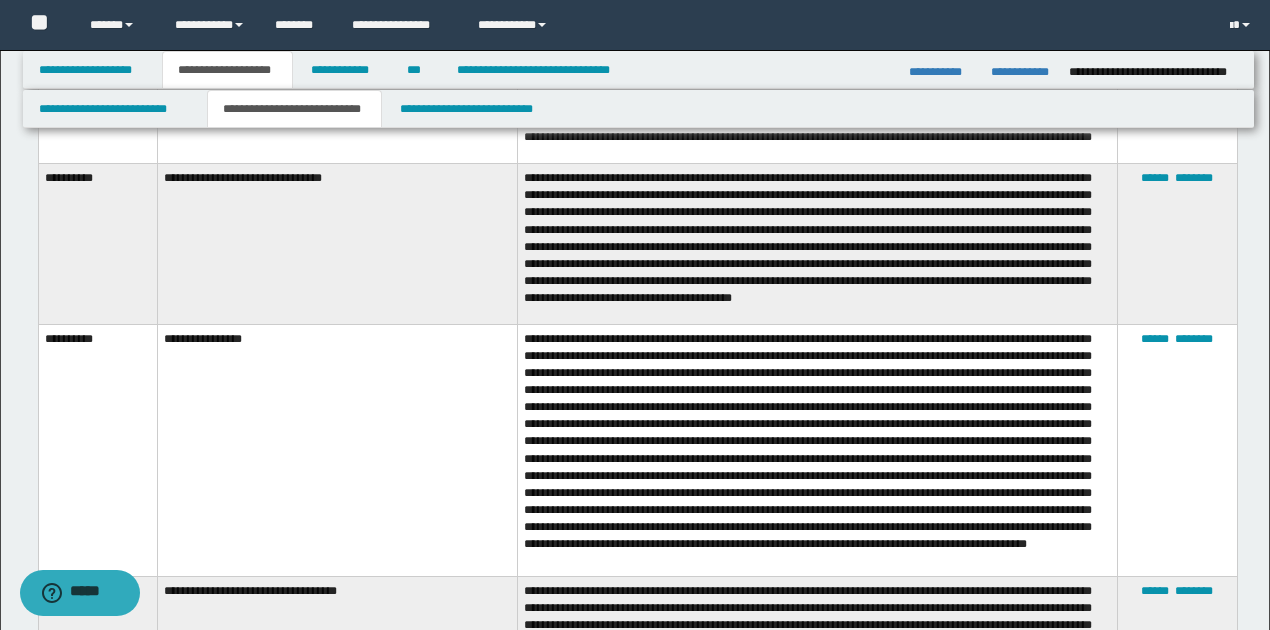 scroll, scrollTop: 3764, scrollLeft: 0, axis: vertical 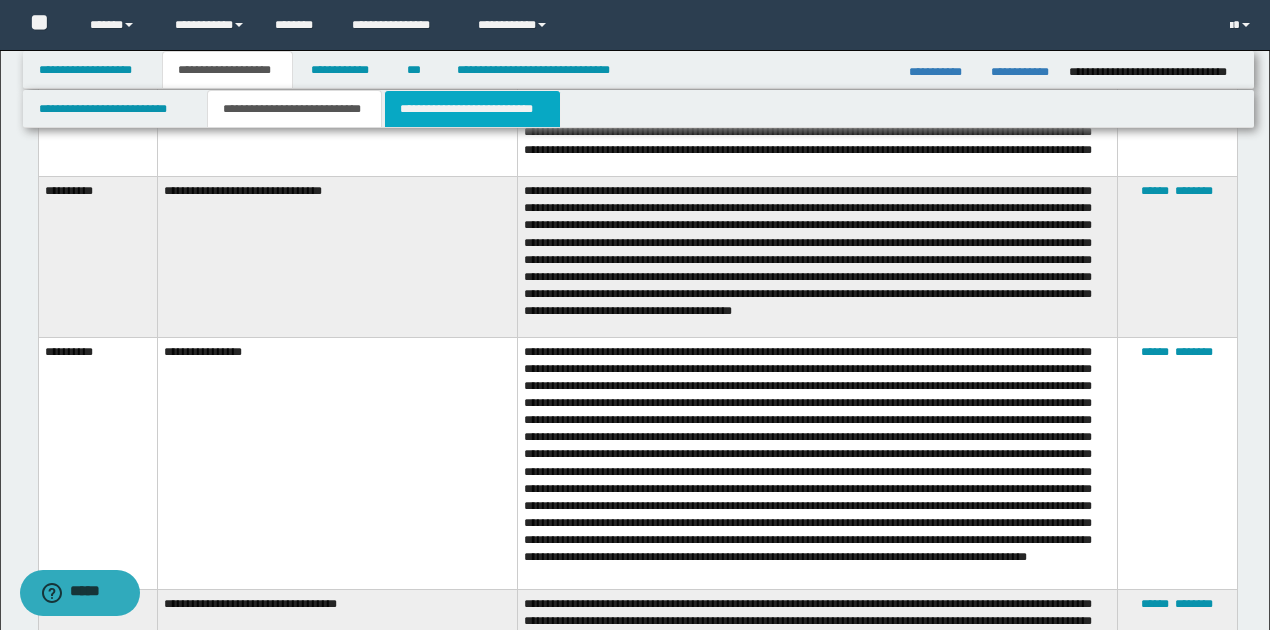 click on "**********" at bounding box center (472, 109) 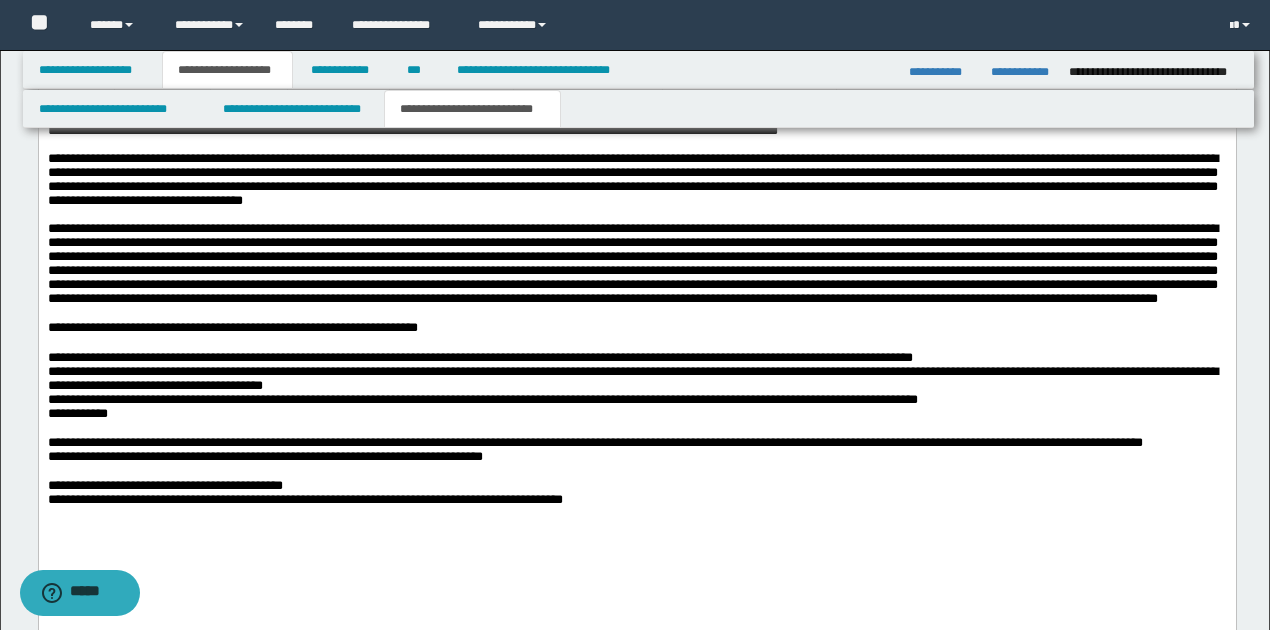 scroll, scrollTop: 1814, scrollLeft: 0, axis: vertical 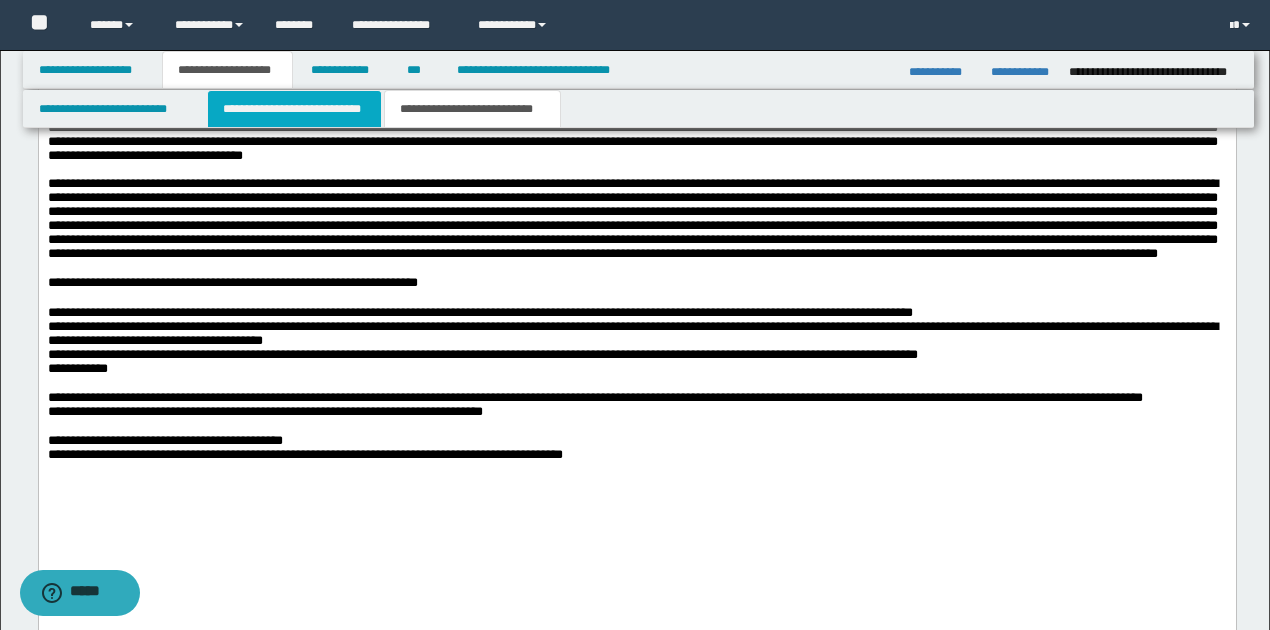 click on "**********" at bounding box center (294, 109) 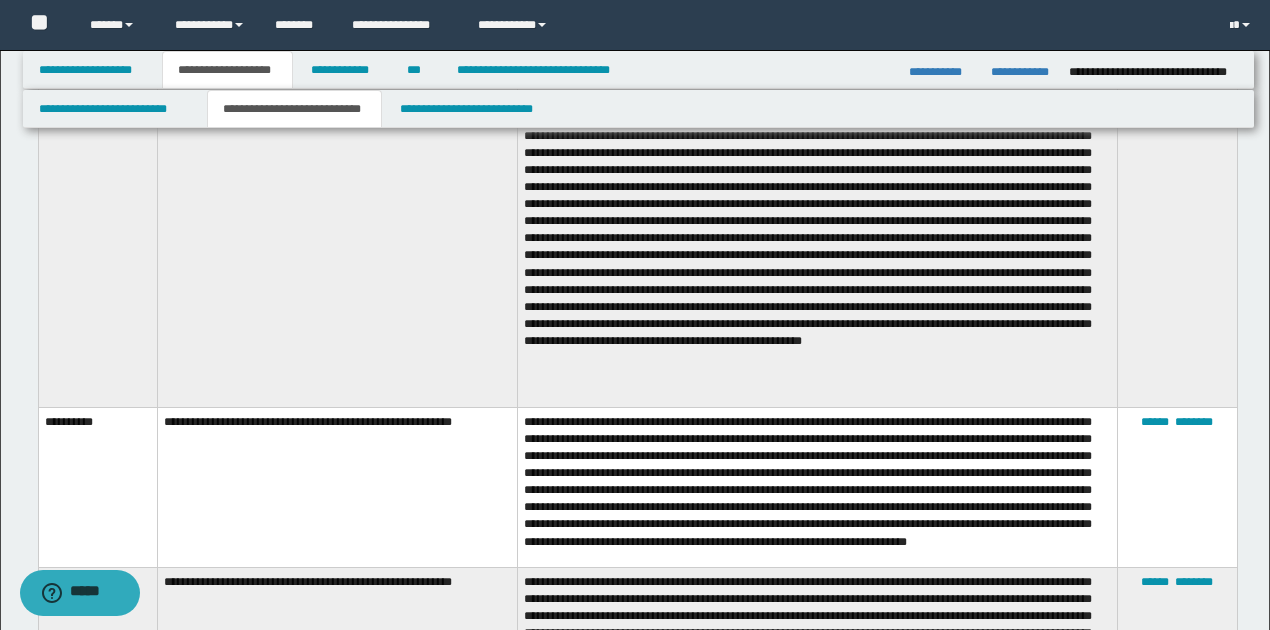scroll, scrollTop: 2080, scrollLeft: 0, axis: vertical 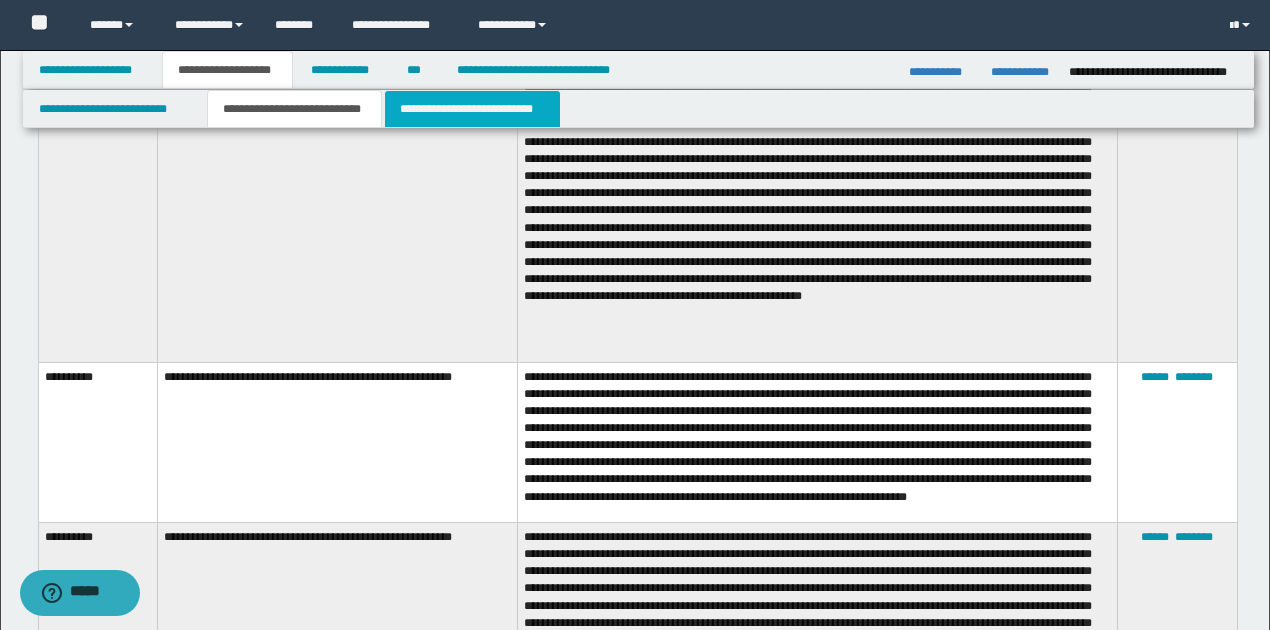 click on "**********" at bounding box center [472, 109] 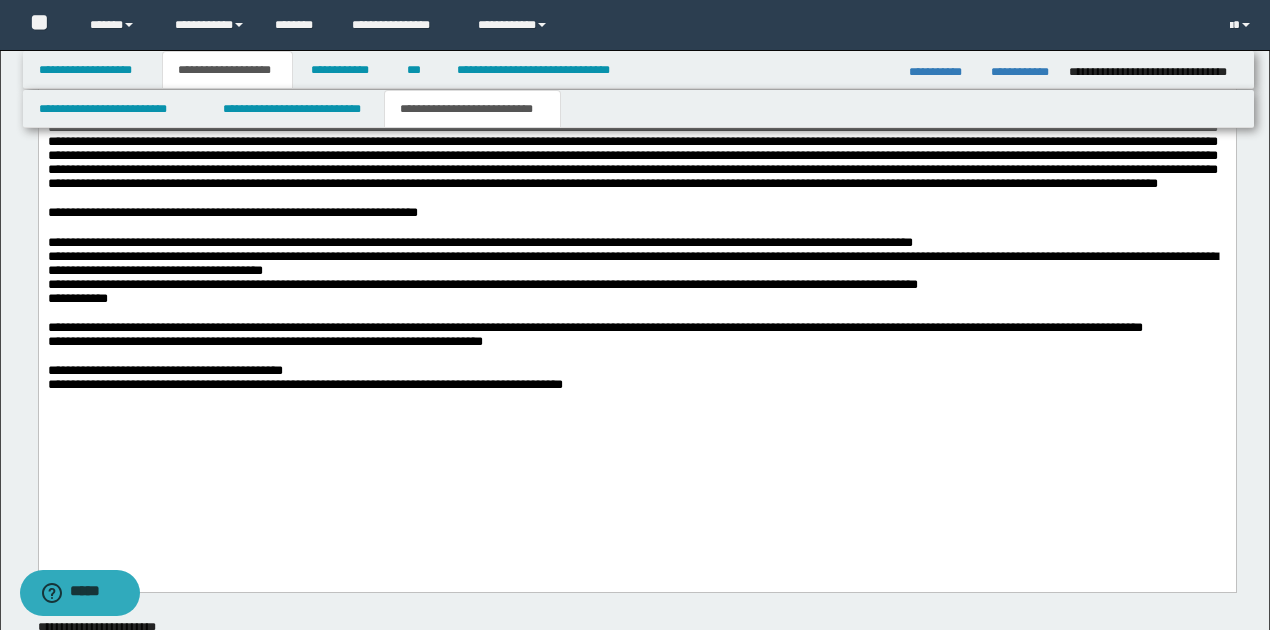 scroll, scrollTop: 1880, scrollLeft: 0, axis: vertical 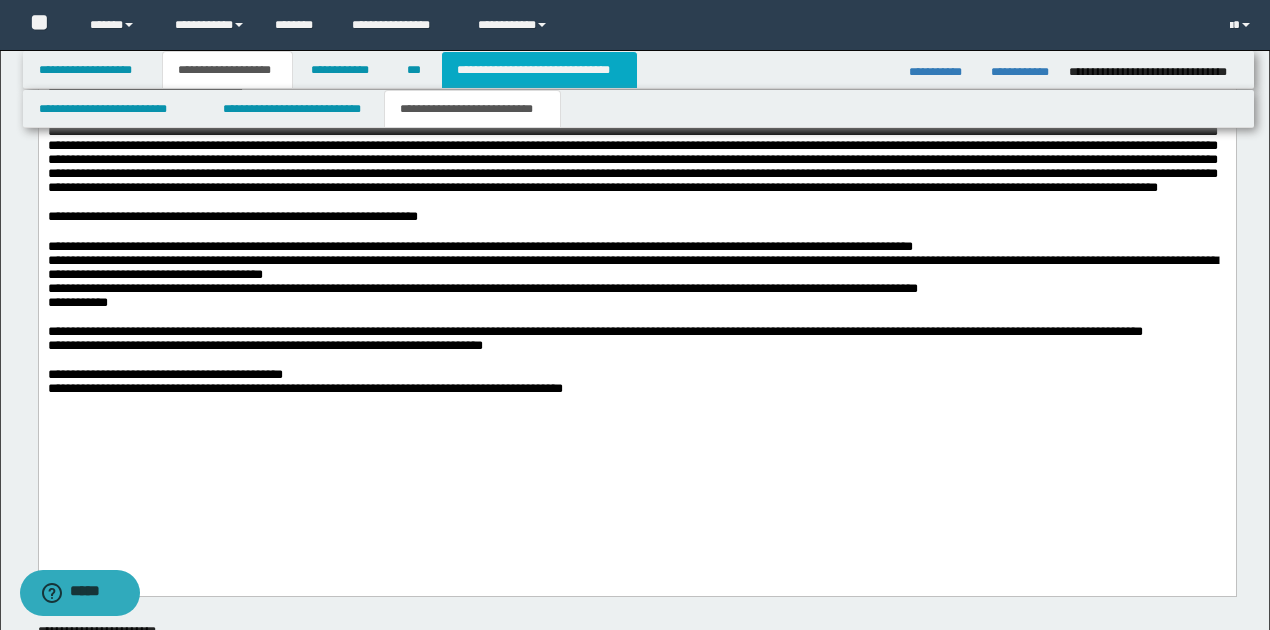 click on "**********" at bounding box center (539, 70) 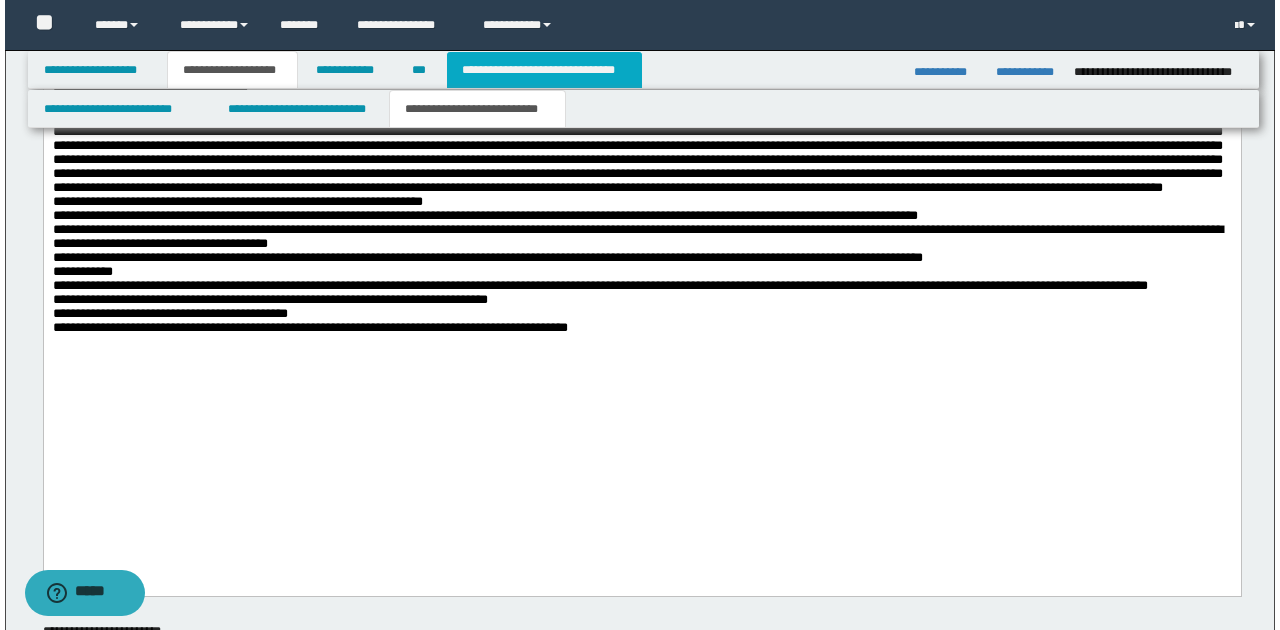 scroll, scrollTop: 0, scrollLeft: 0, axis: both 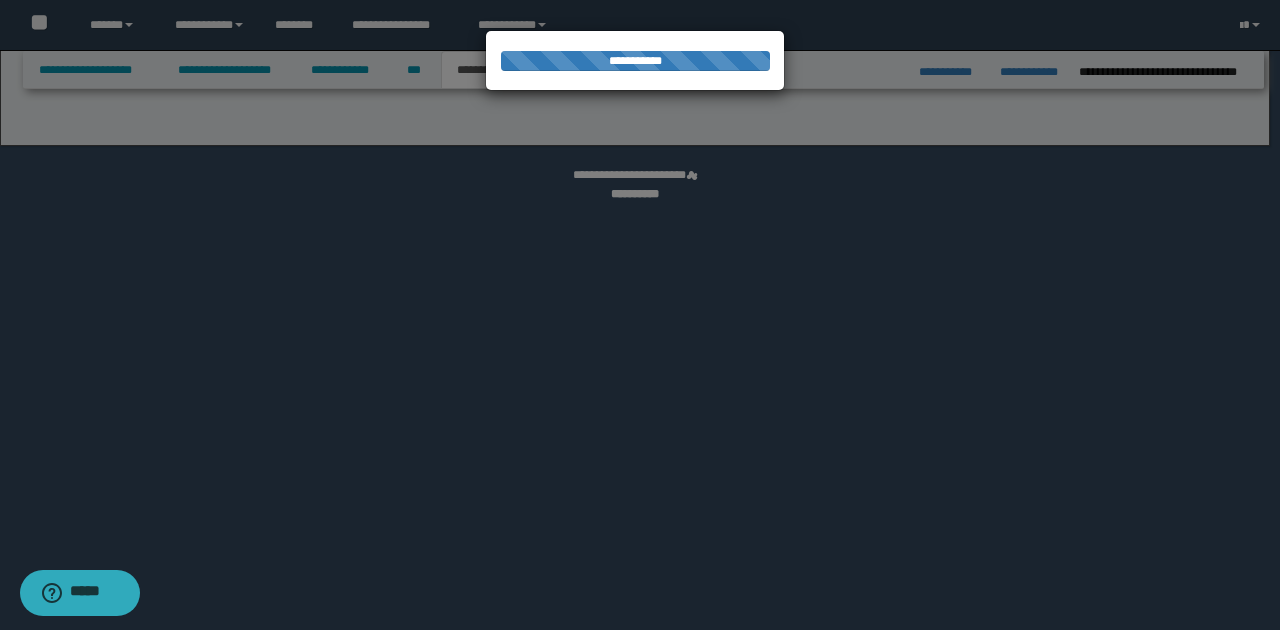 select on "*" 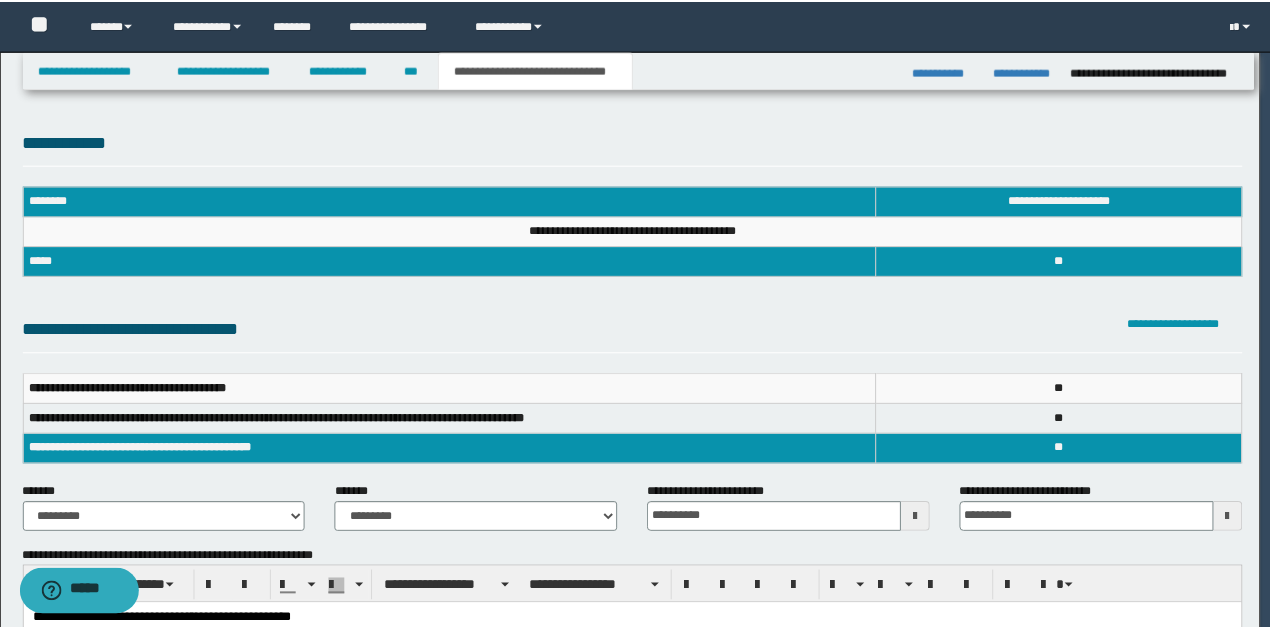 scroll, scrollTop: 0, scrollLeft: 0, axis: both 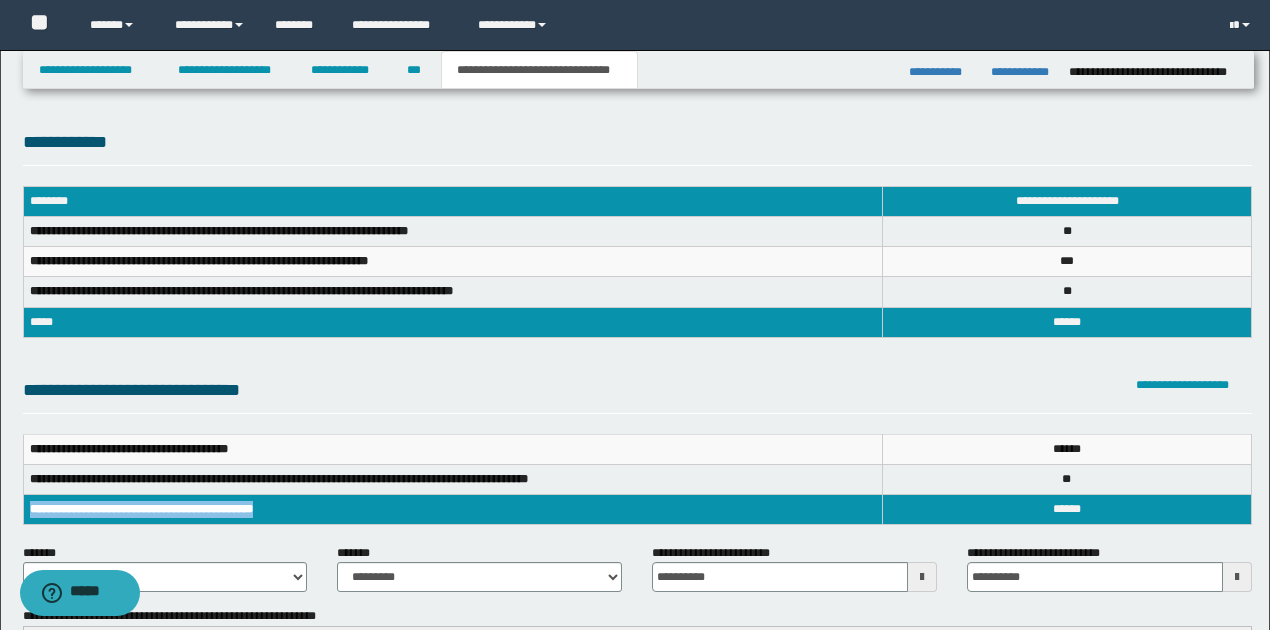 drag, startPoint x: 30, startPoint y: 506, endPoint x: 725, endPoint y: 512, distance: 695.0259 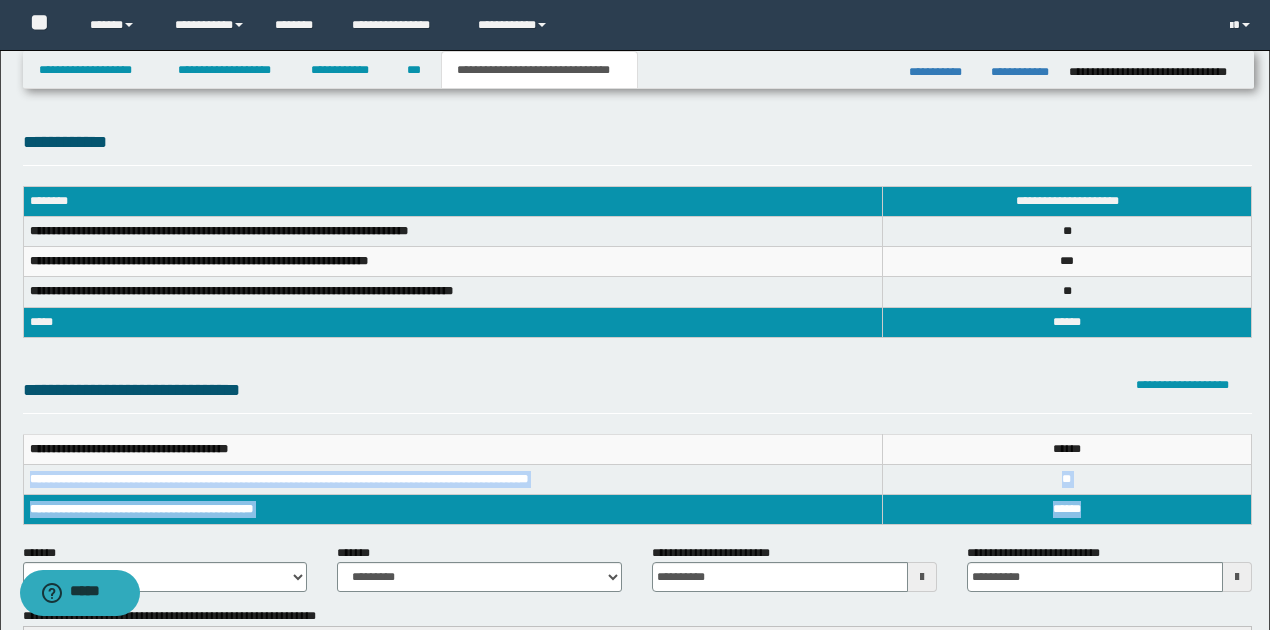 drag, startPoint x: 1102, startPoint y: 508, endPoint x: 30, endPoint y: 490, distance: 1072.1511 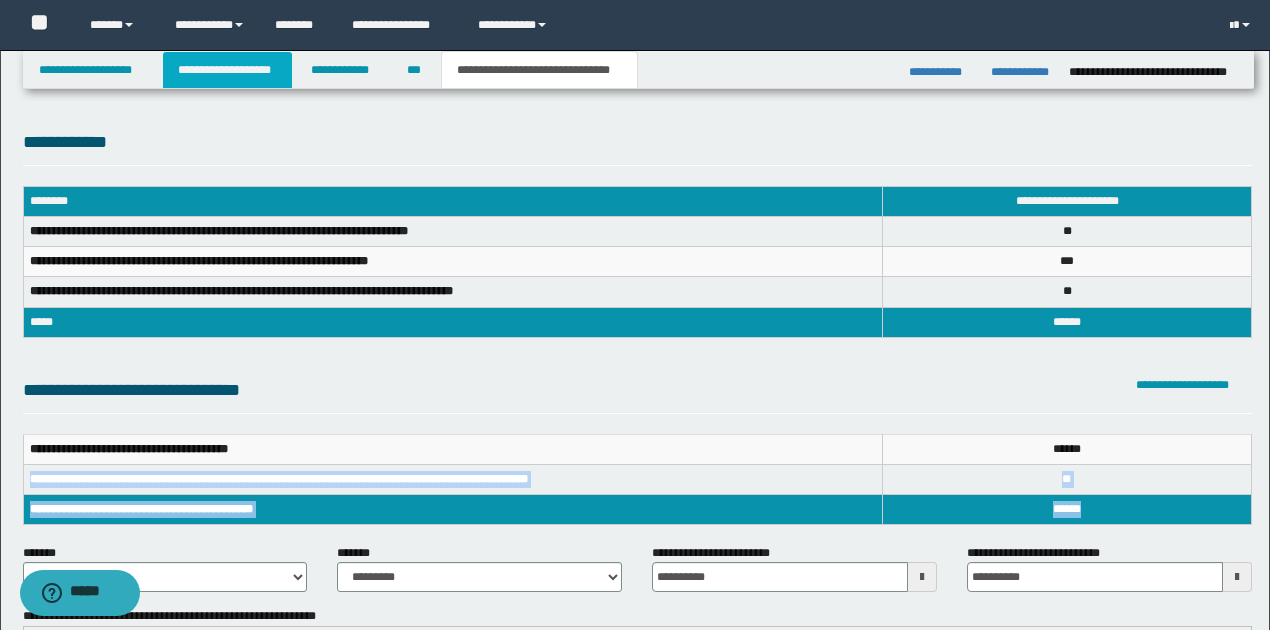 click on "**********" at bounding box center [227, 70] 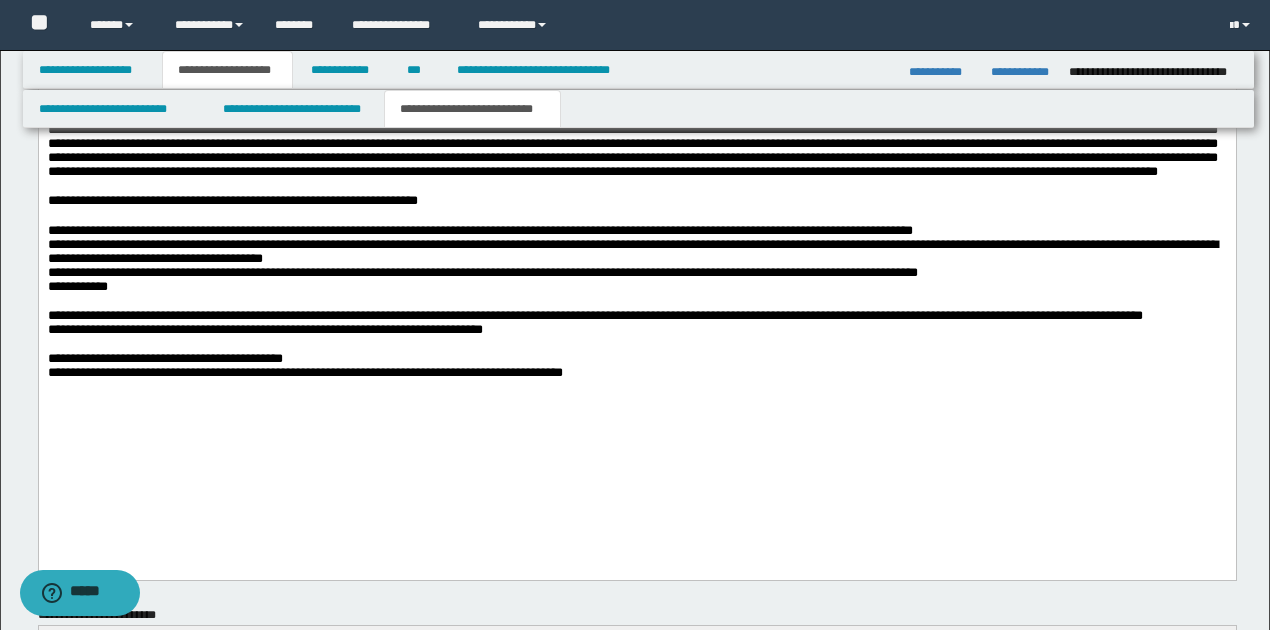 scroll, scrollTop: 2000, scrollLeft: 0, axis: vertical 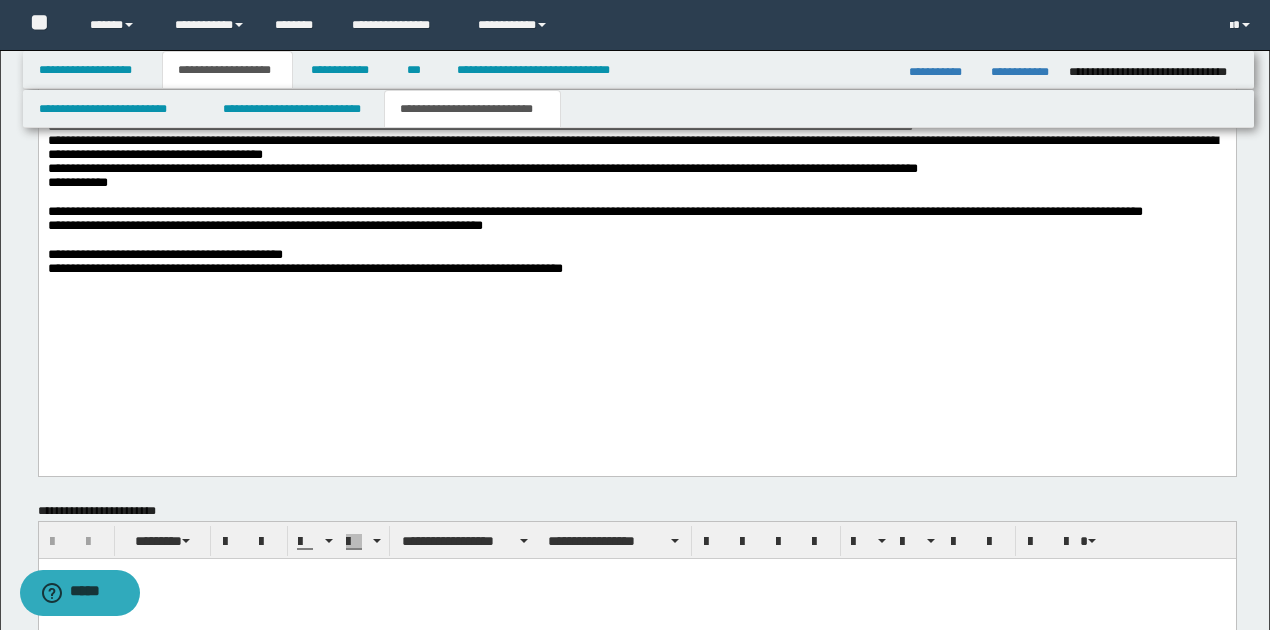 click on "**********" at bounding box center (636, 117) 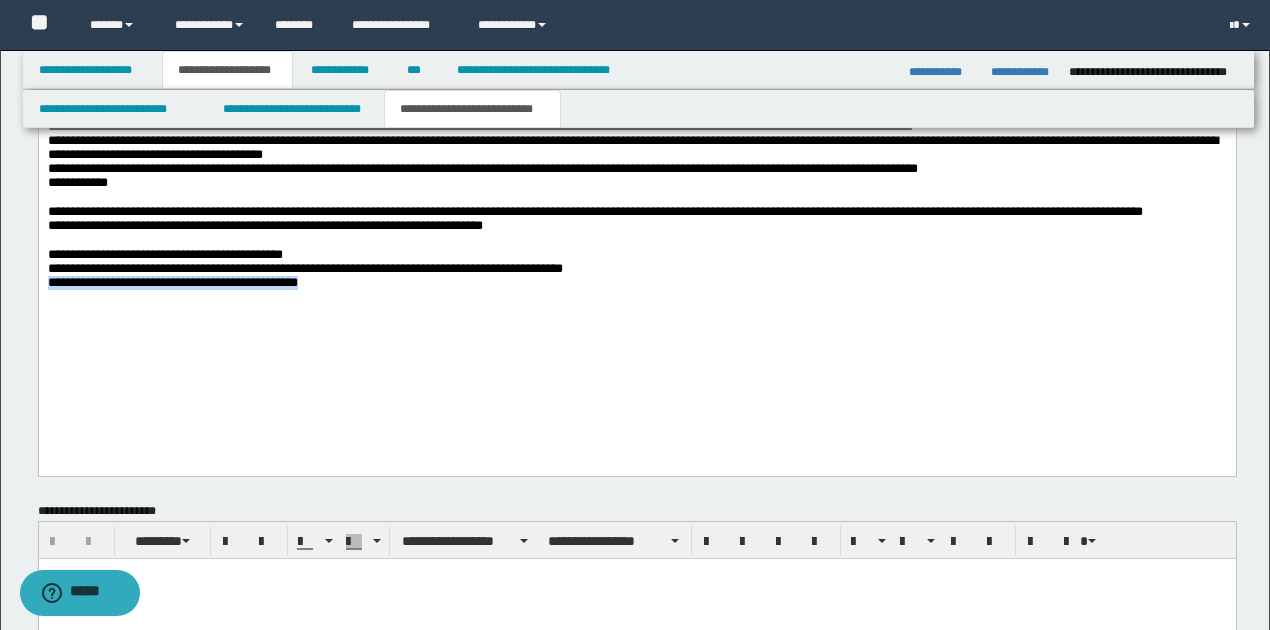 drag, startPoint x: 50, startPoint y: 362, endPoint x: 396, endPoint y: 395, distance: 347.57013 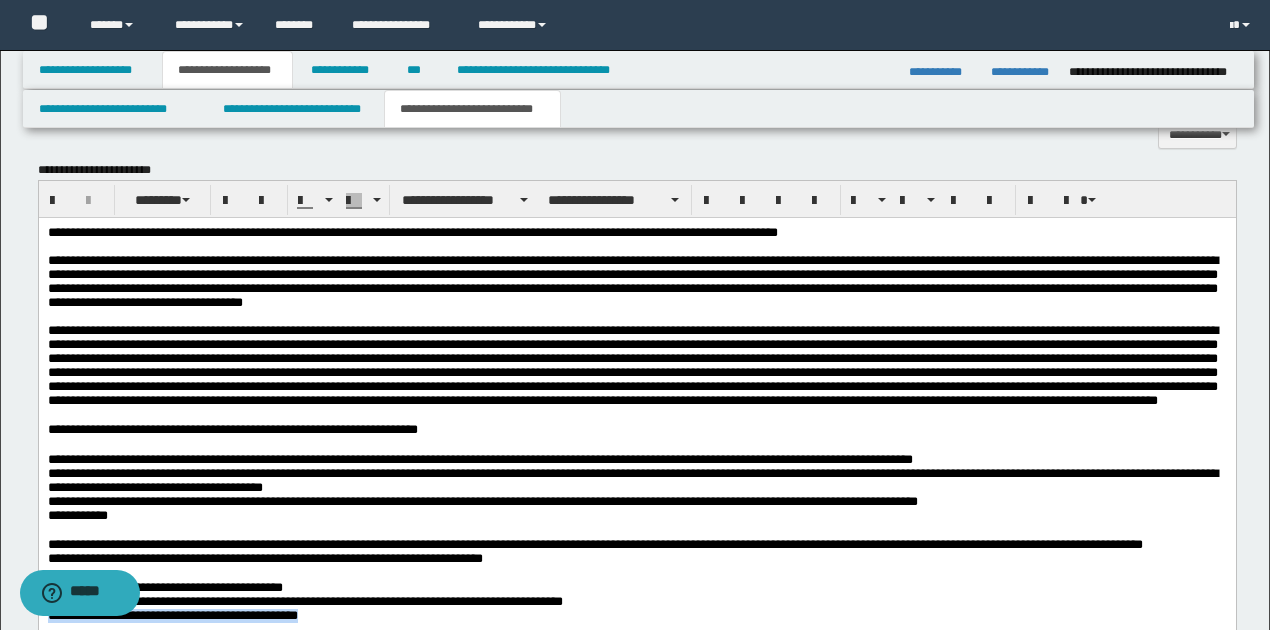 scroll, scrollTop: 1666, scrollLeft: 0, axis: vertical 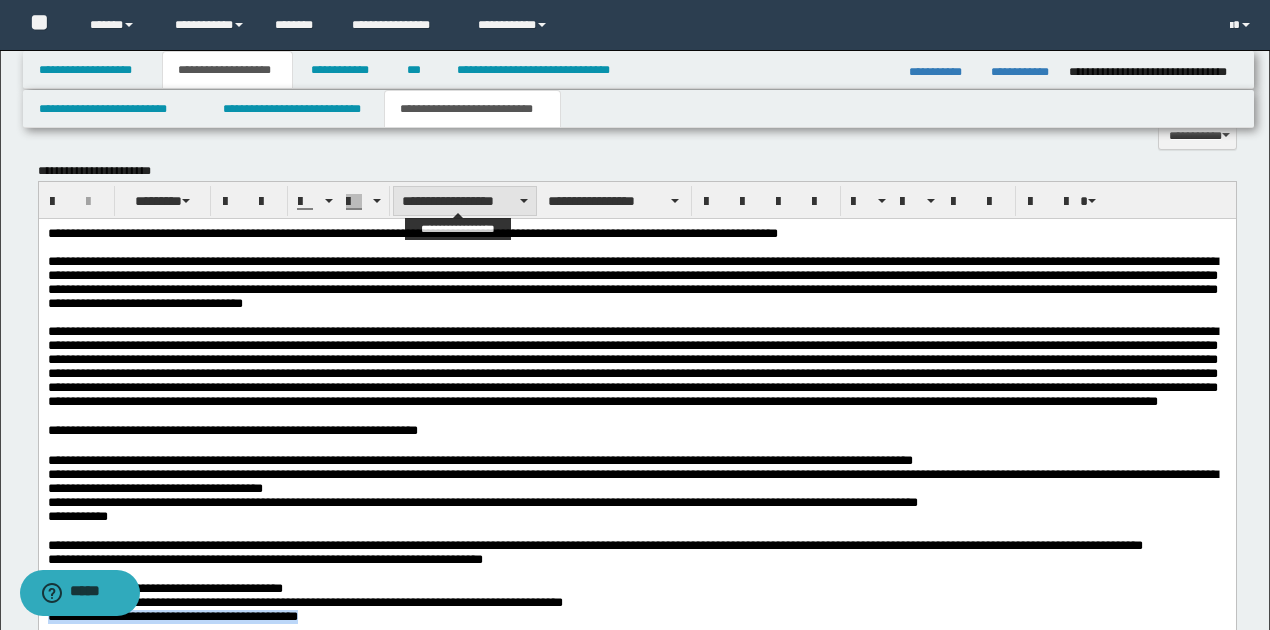 click on "**********" at bounding box center (465, 201) 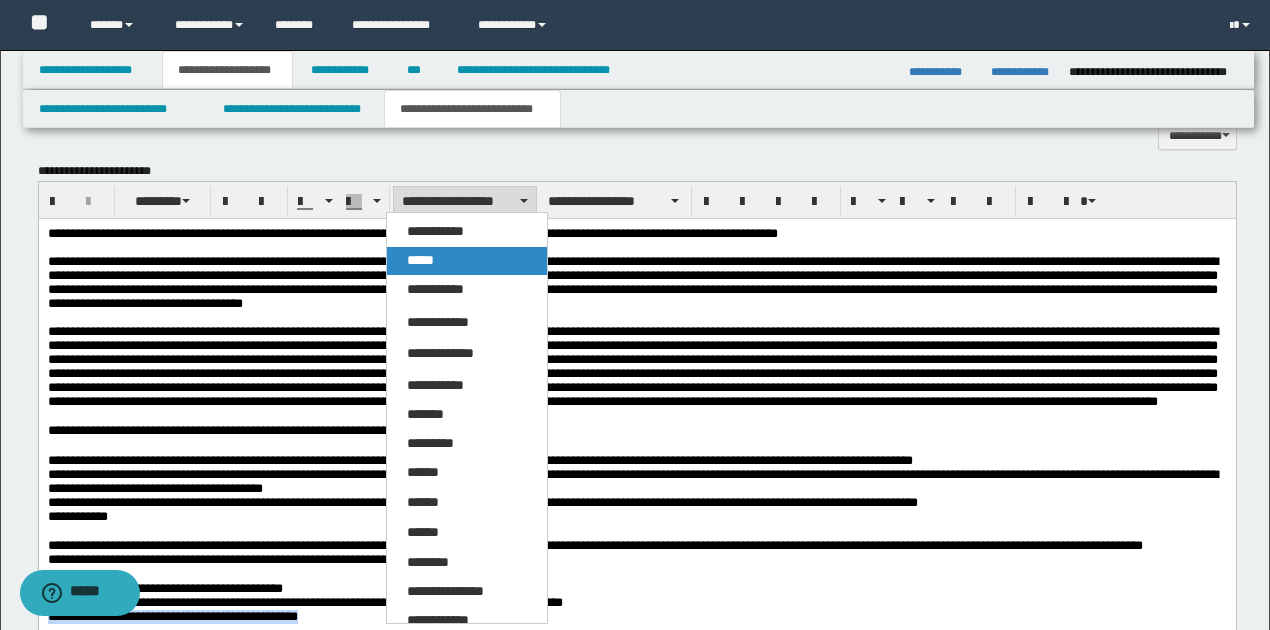 click on "*****" at bounding box center [466, 261] 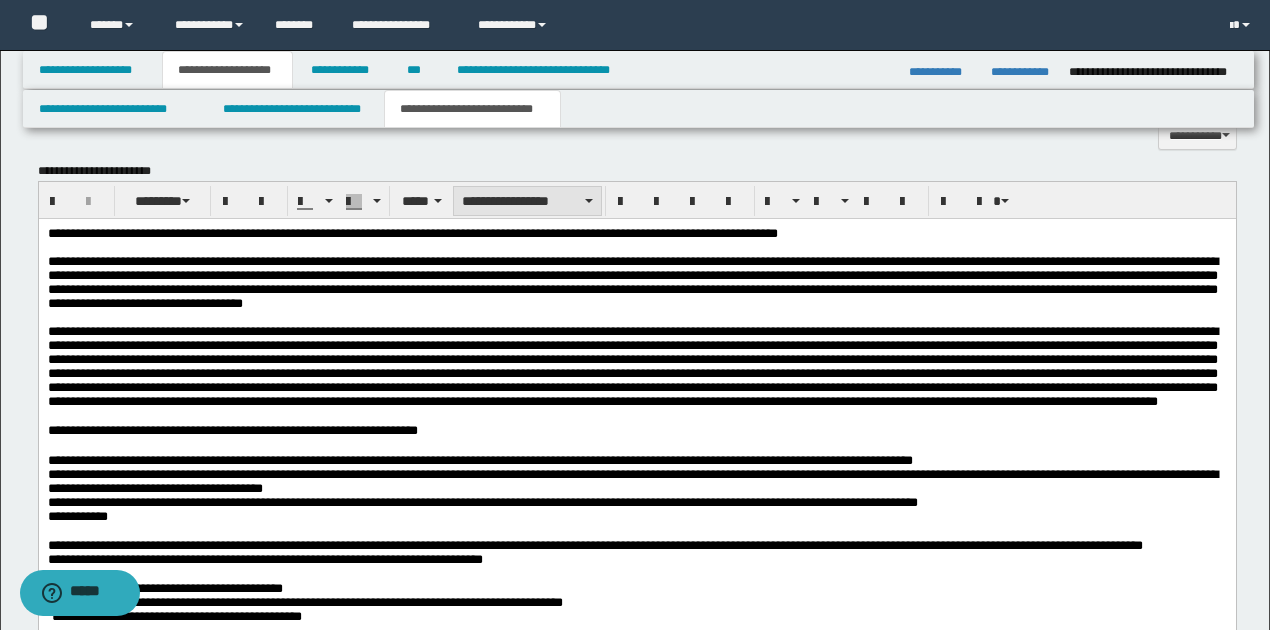 click on "**********" at bounding box center [527, 201] 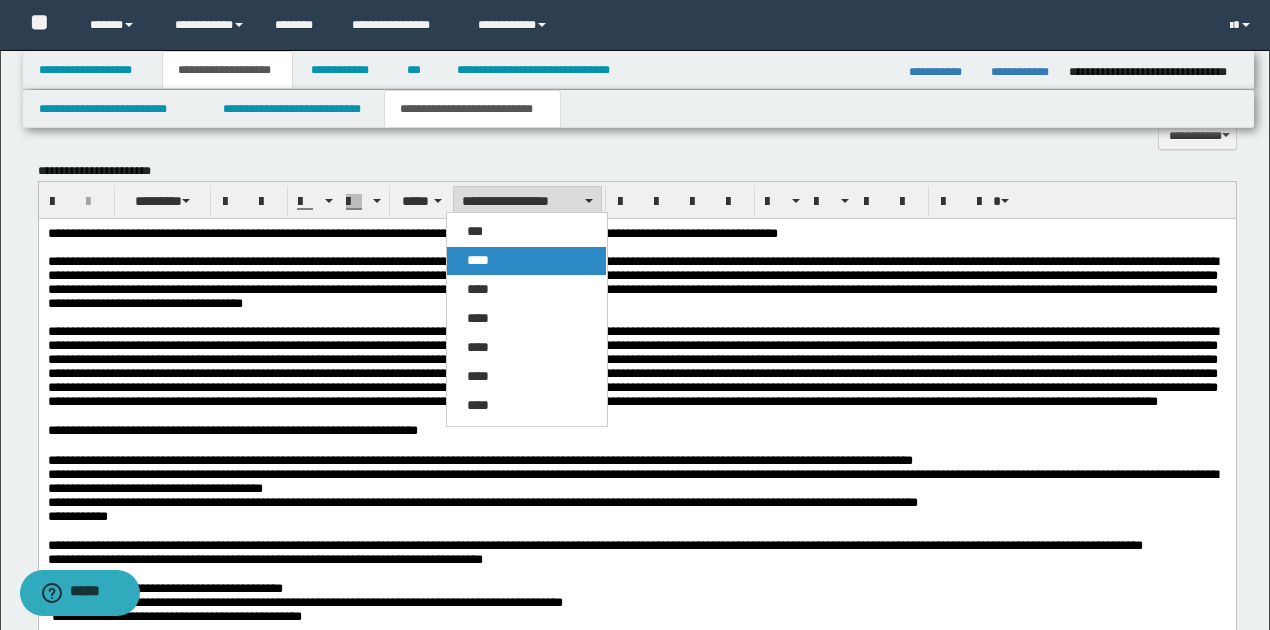 click on "****" at bounding box center (526, 261) 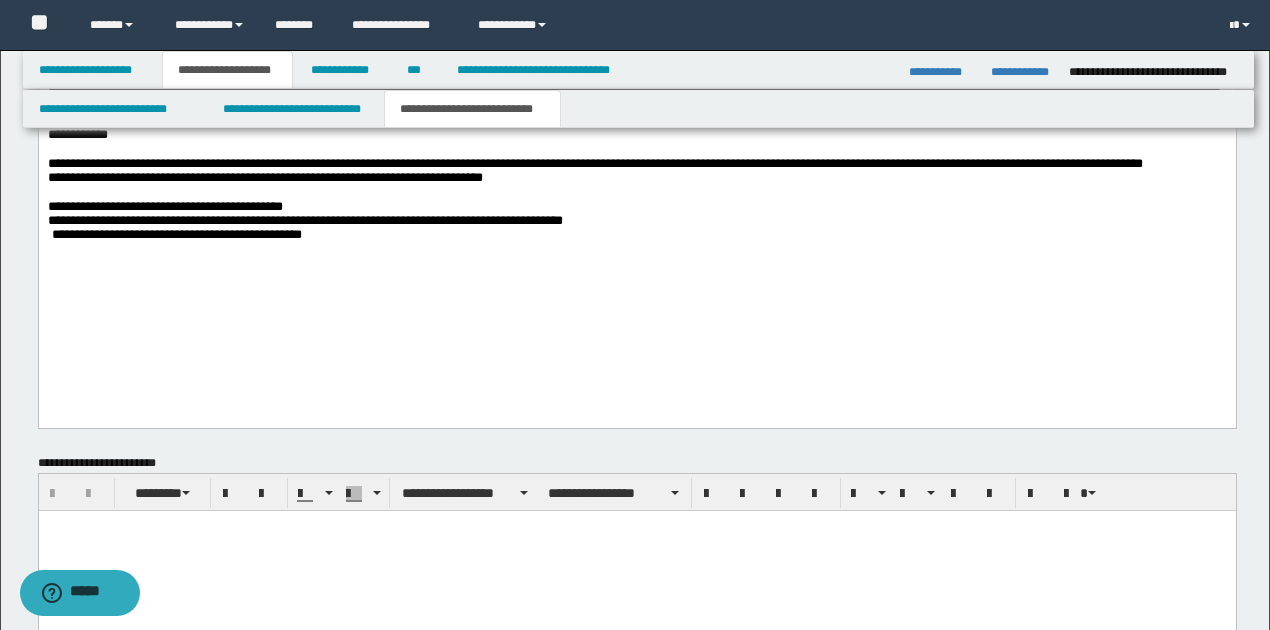 scroll, scrollTop: 2200, scrollLeft: 0, axis: vertical 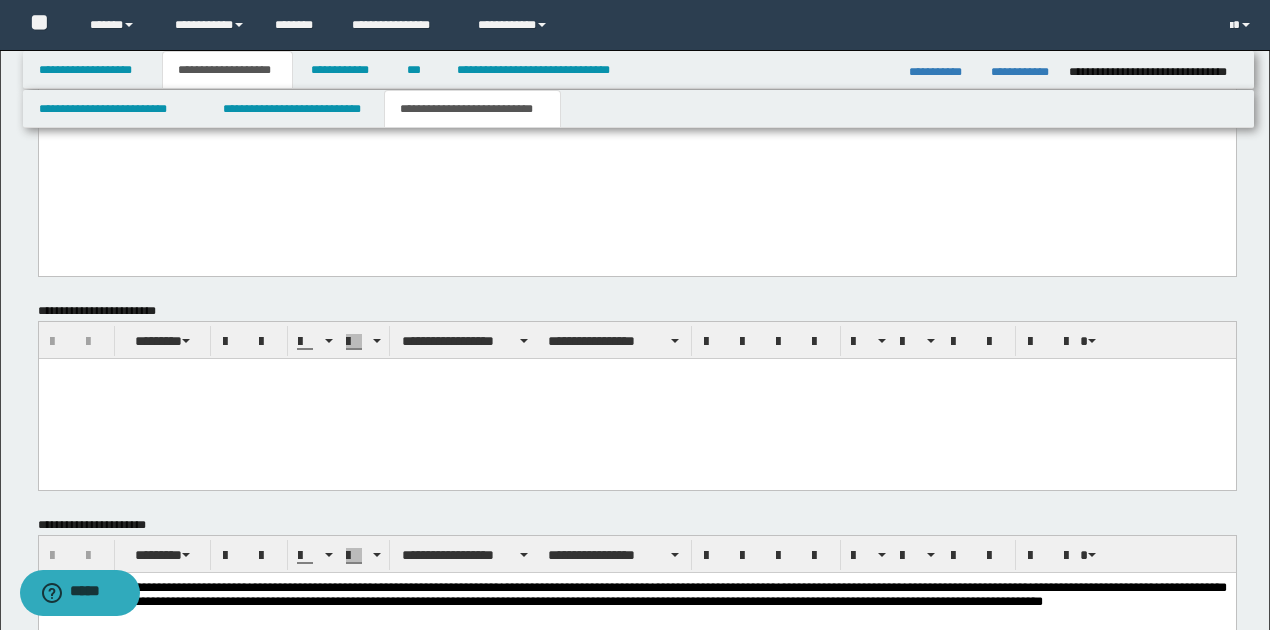 click on "**********" at bounding box center (636, -83) 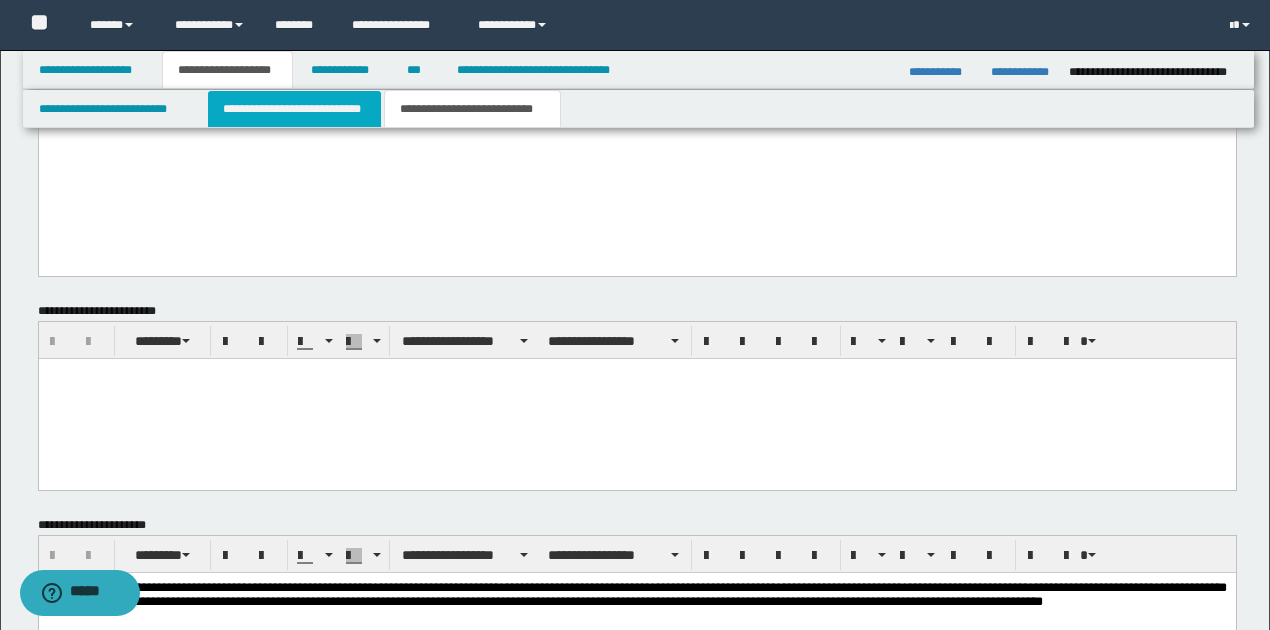 click on "**********" at bounding box center [294, 109] 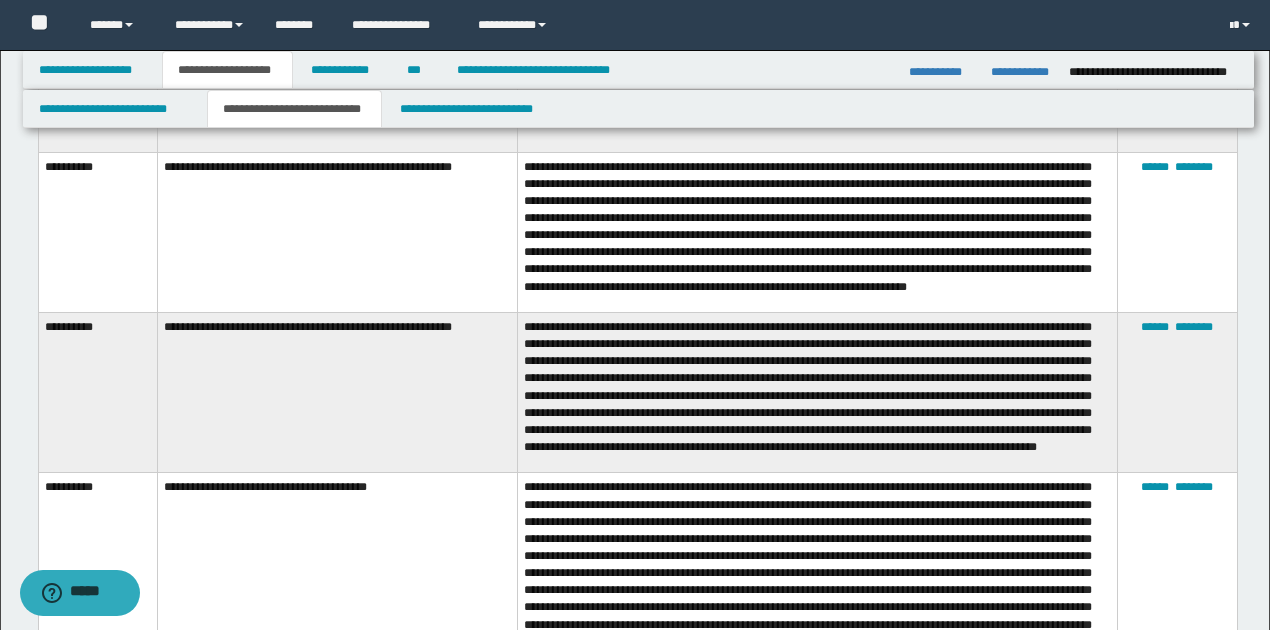 scroll, scrollTop: 2333, scrollLeft: 0, axis: vertical 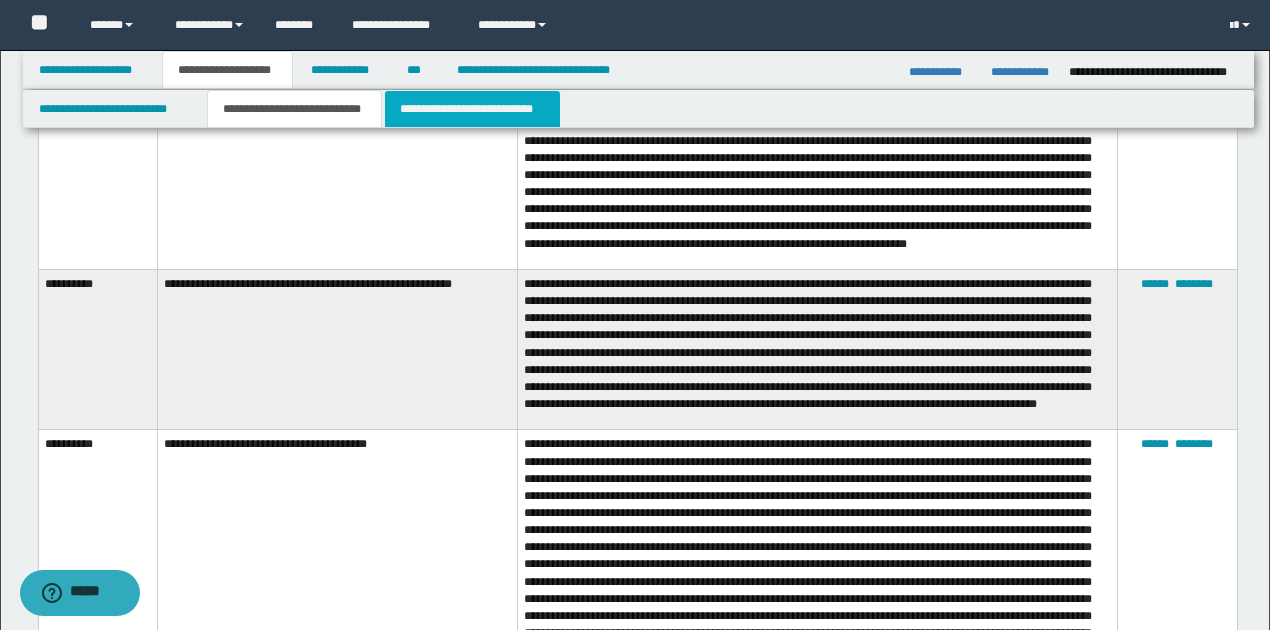 click on "**********" at bounding box center [472, 109] 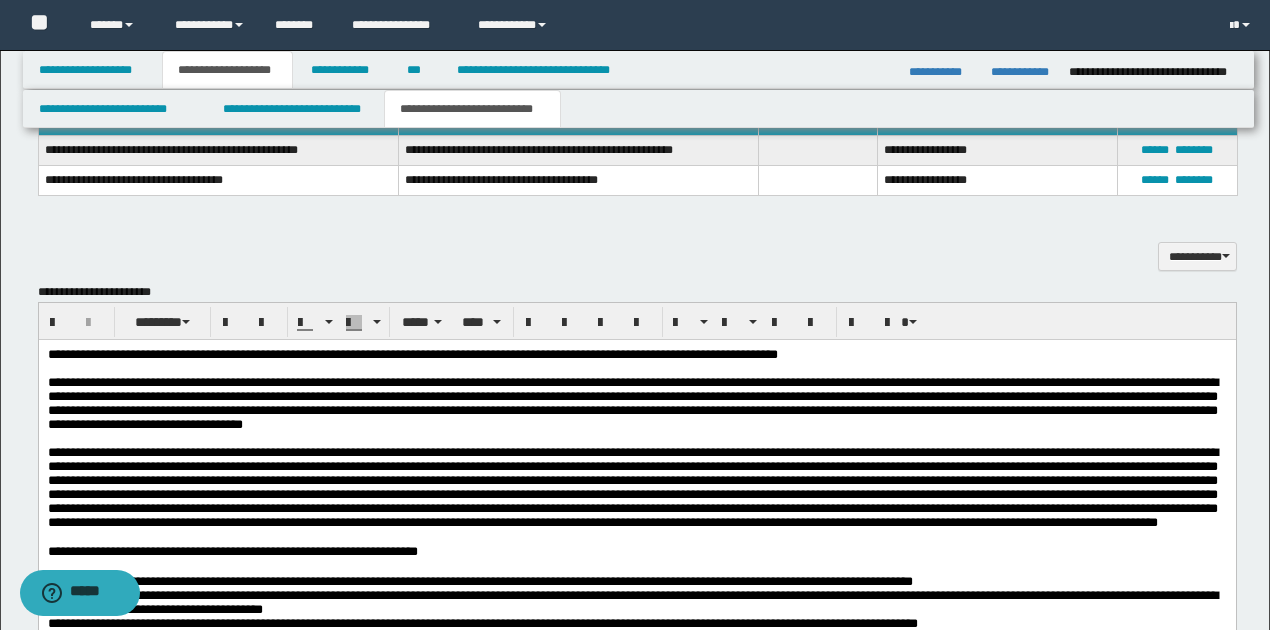 scroll, scrollTop: 1466, scrollLeft: 0, axis: vertical 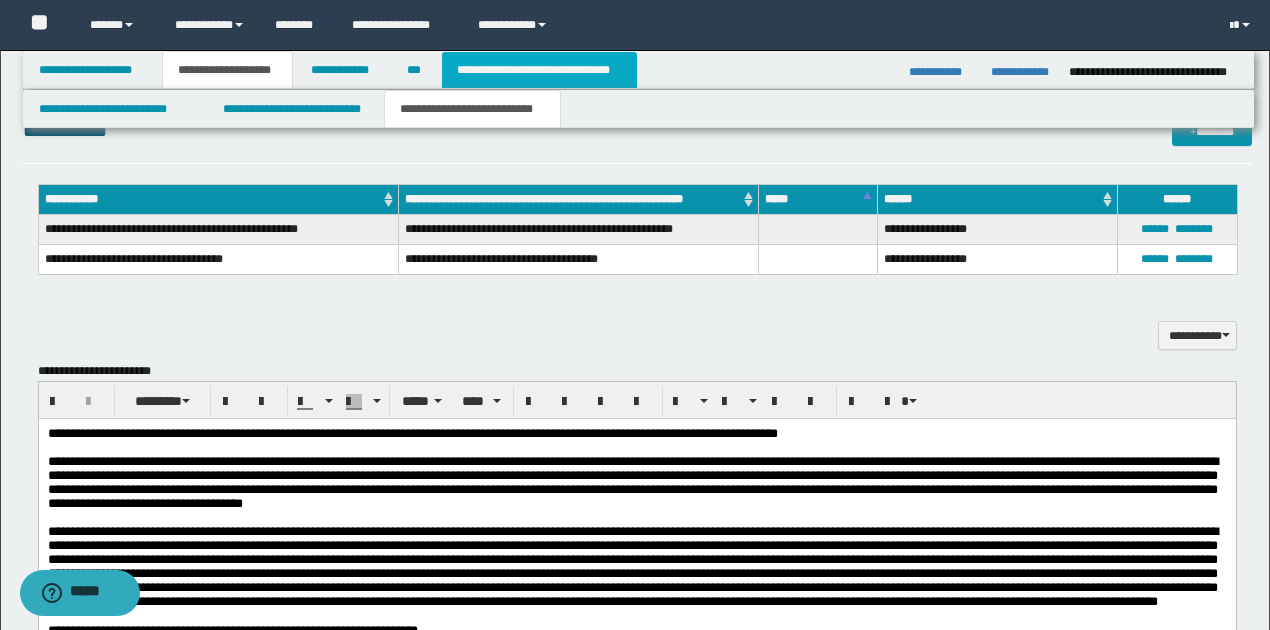 click on "**********" at bounding box center (539, 70) 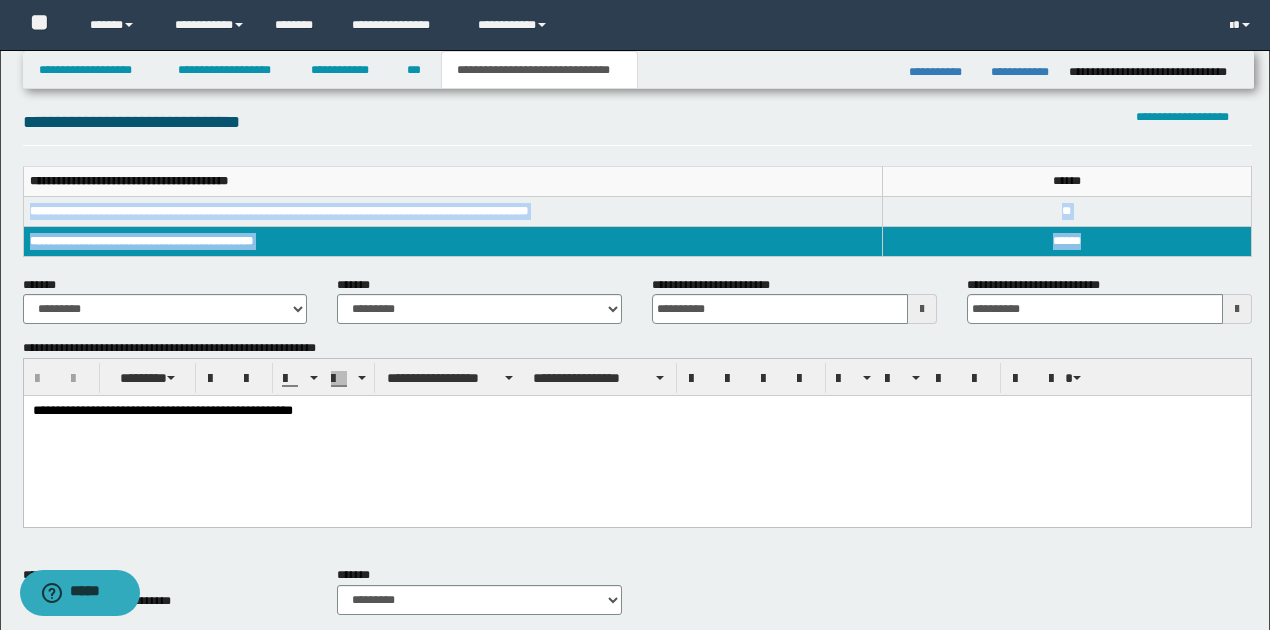 scroll, scrollTop: 266, scrollLeft: 0, axis: vertical 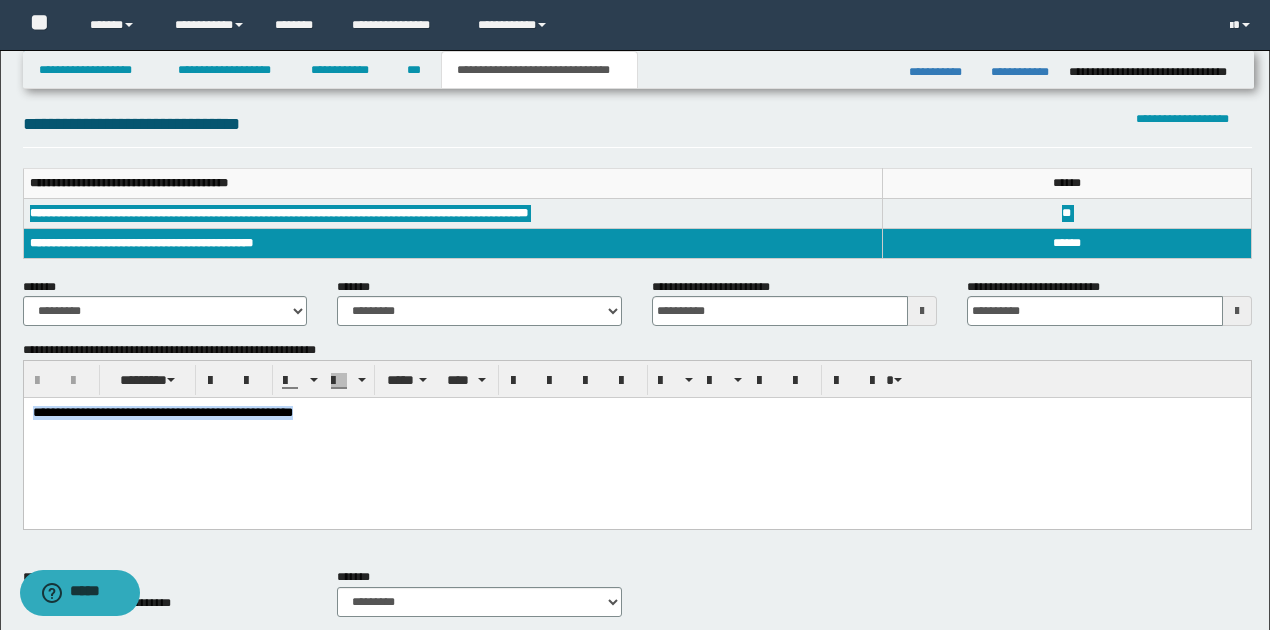 drag, startPoint x: 352, startPoint y: 415, endPoint x: 23, endPoint y: 812, distance: 515.60645 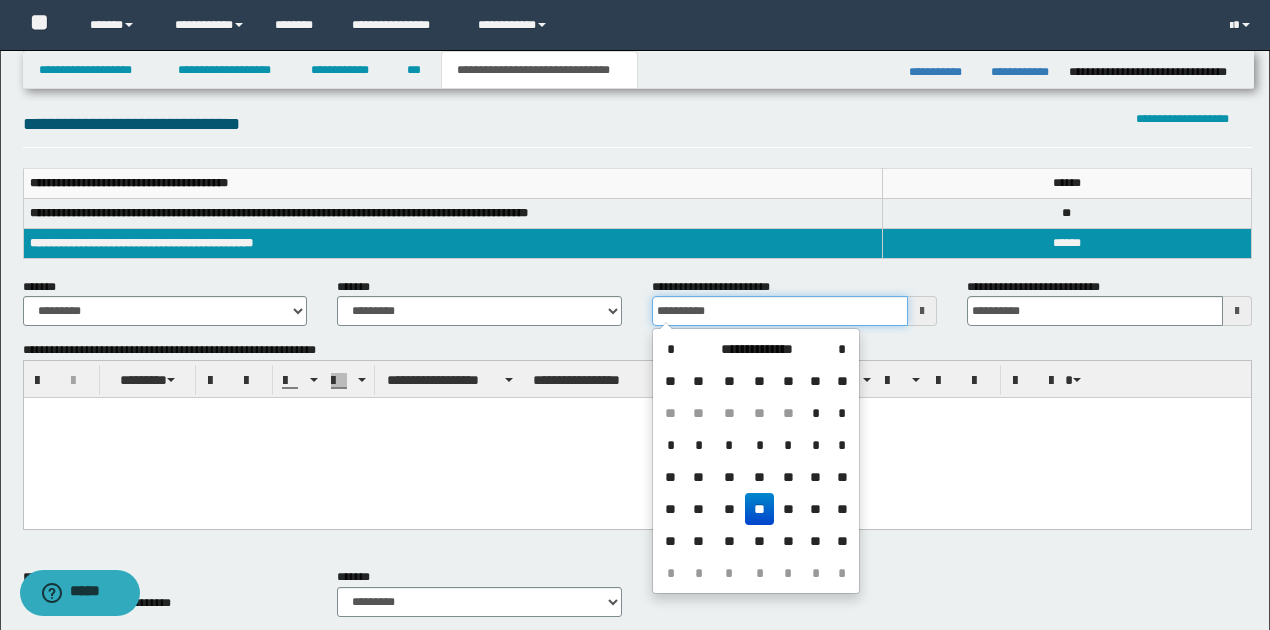 drag, startPoint x: 727, startPoint y: 312, endPoint x: 651, endPoint y: 312, distance: 76 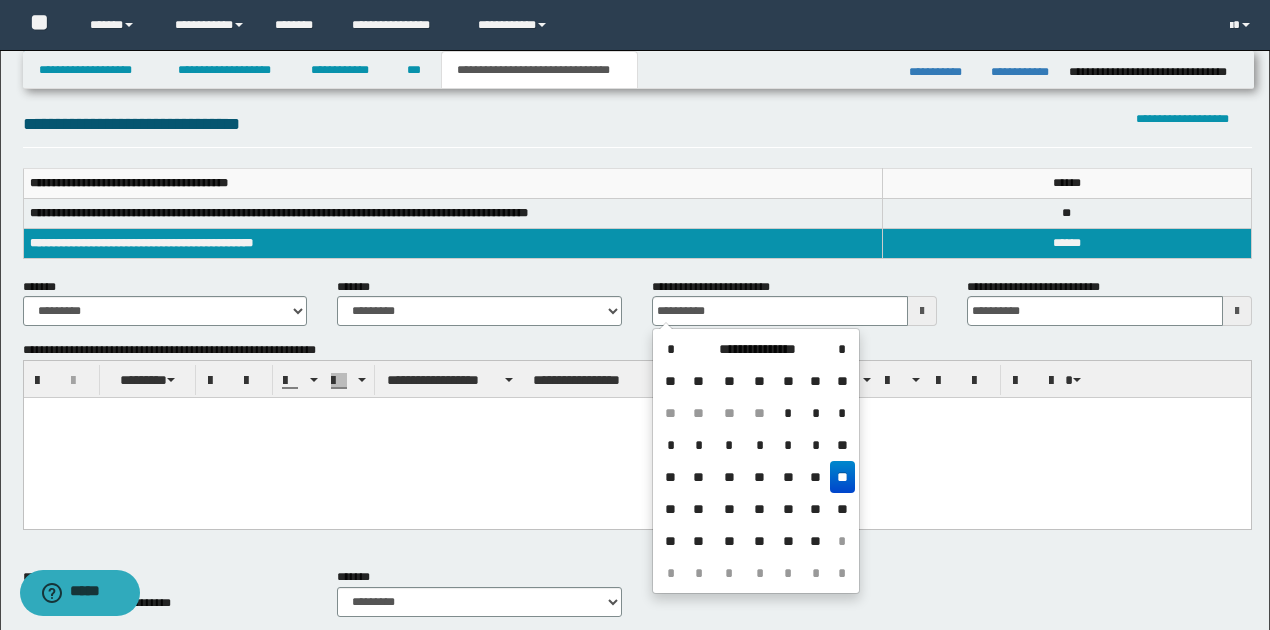 click on "**" at bounding box center [842, 477] 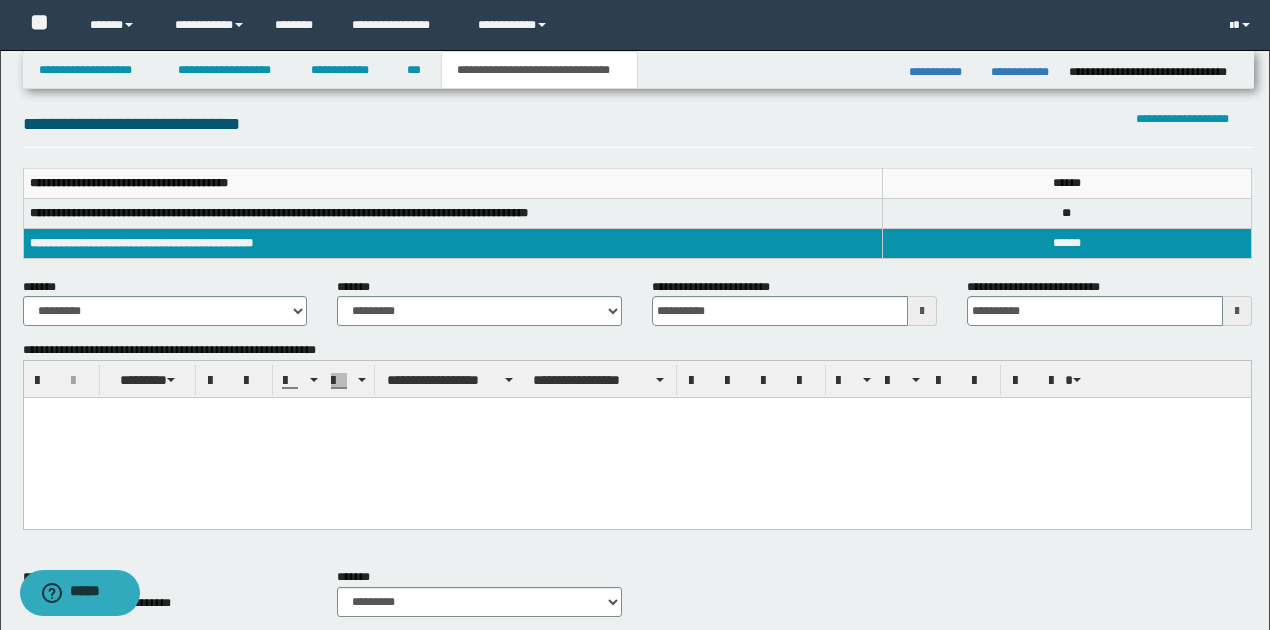 click at bounding box center (636, 438) 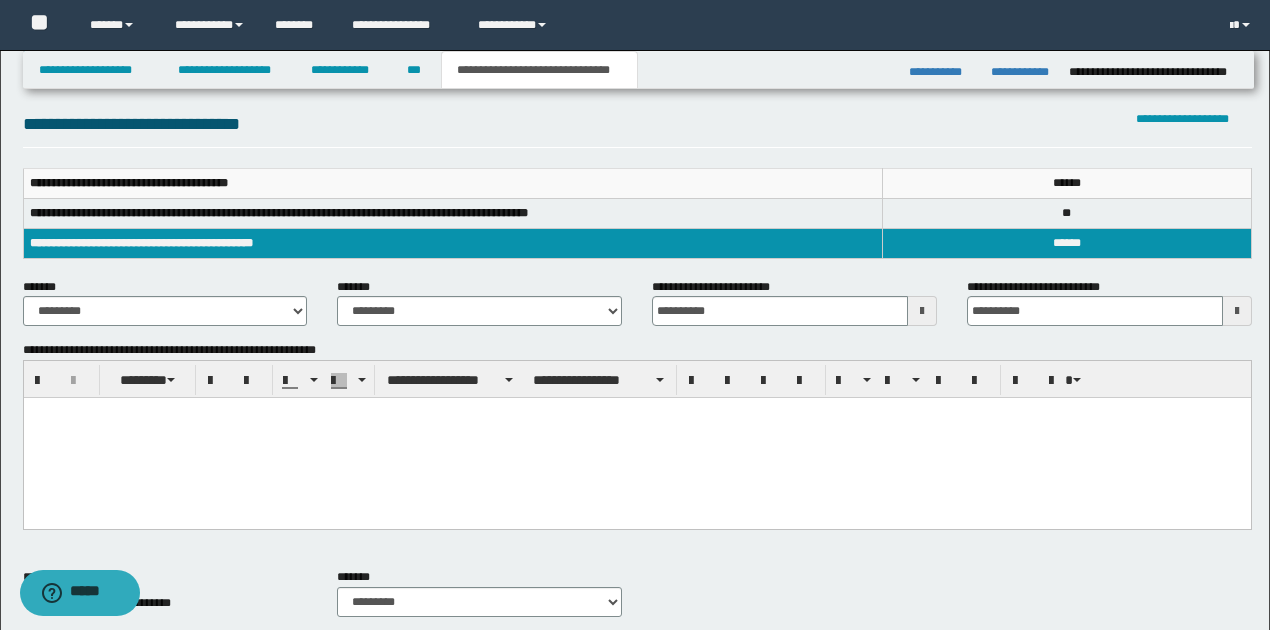 click at bounding box center (636, 438) 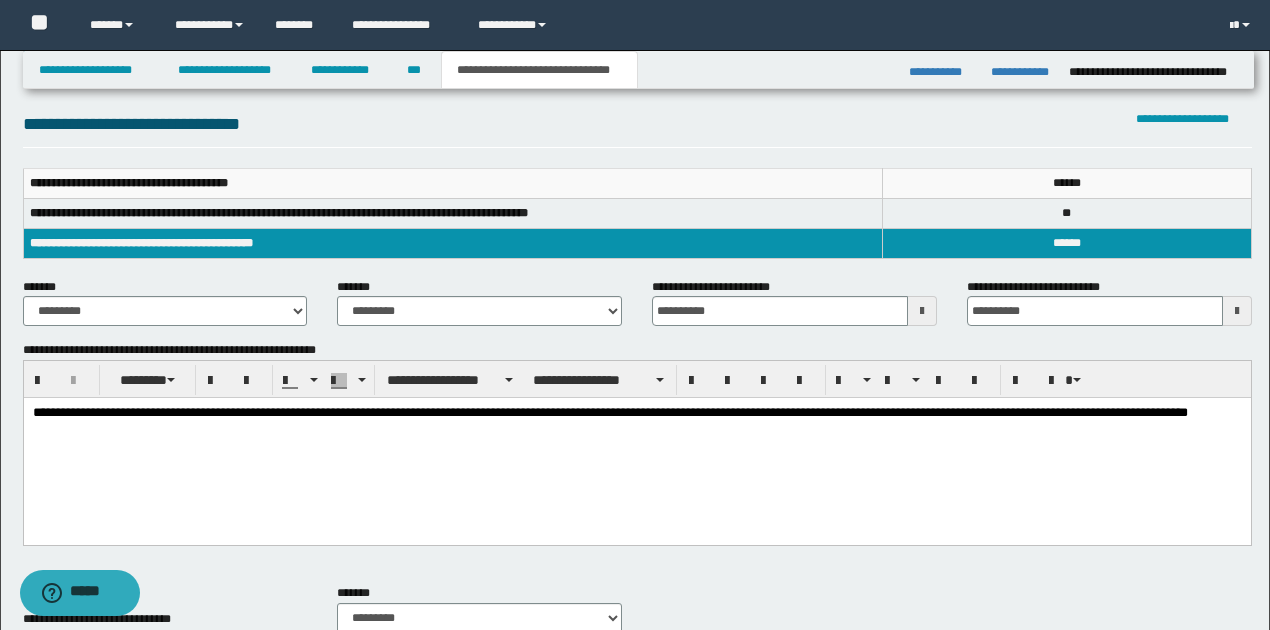 drag, startPoint x: 30, startPoint y: 412, endPoint x: 82, endPoint y: 441, distance: 59.5399 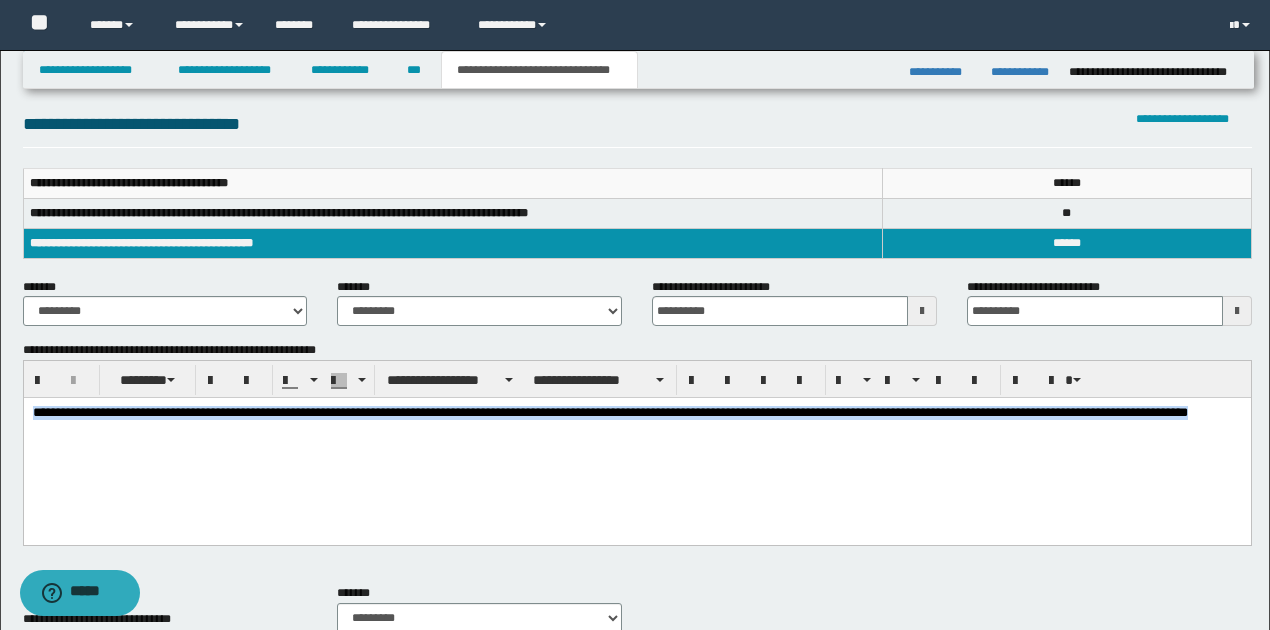 drag, startPoint x: 32, startPoint y: 410, endPoint x: 107, endPoint y: 445, distance: 82.764725 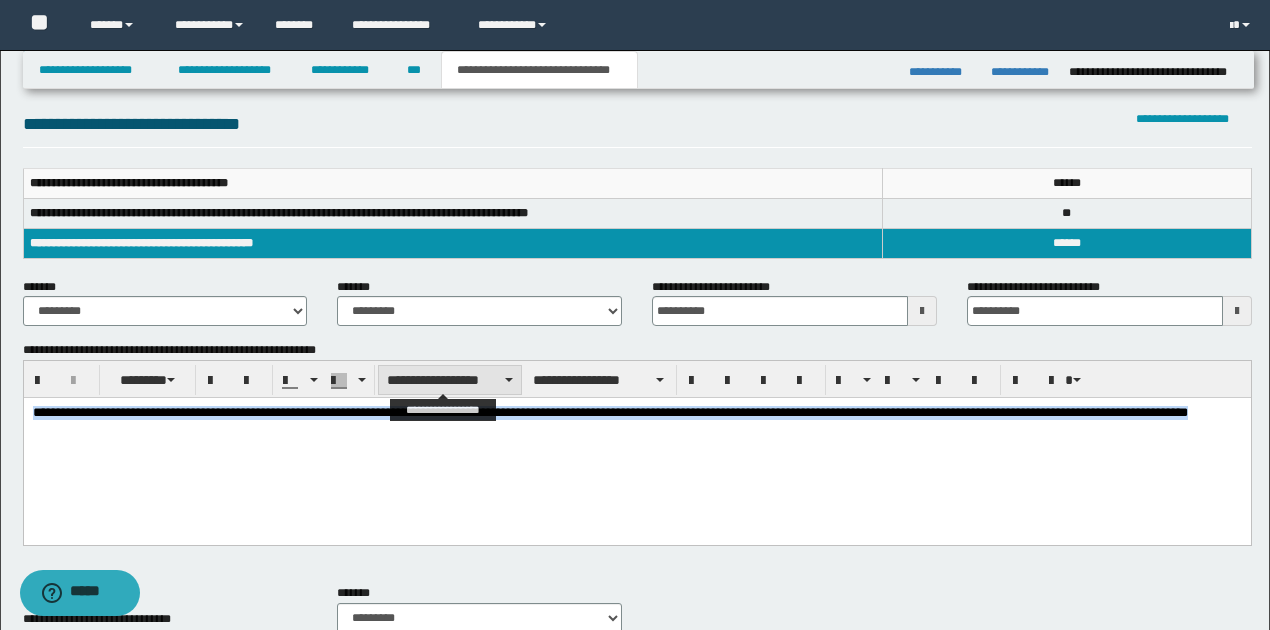 click on "**********" at bounding box center (450, 380) 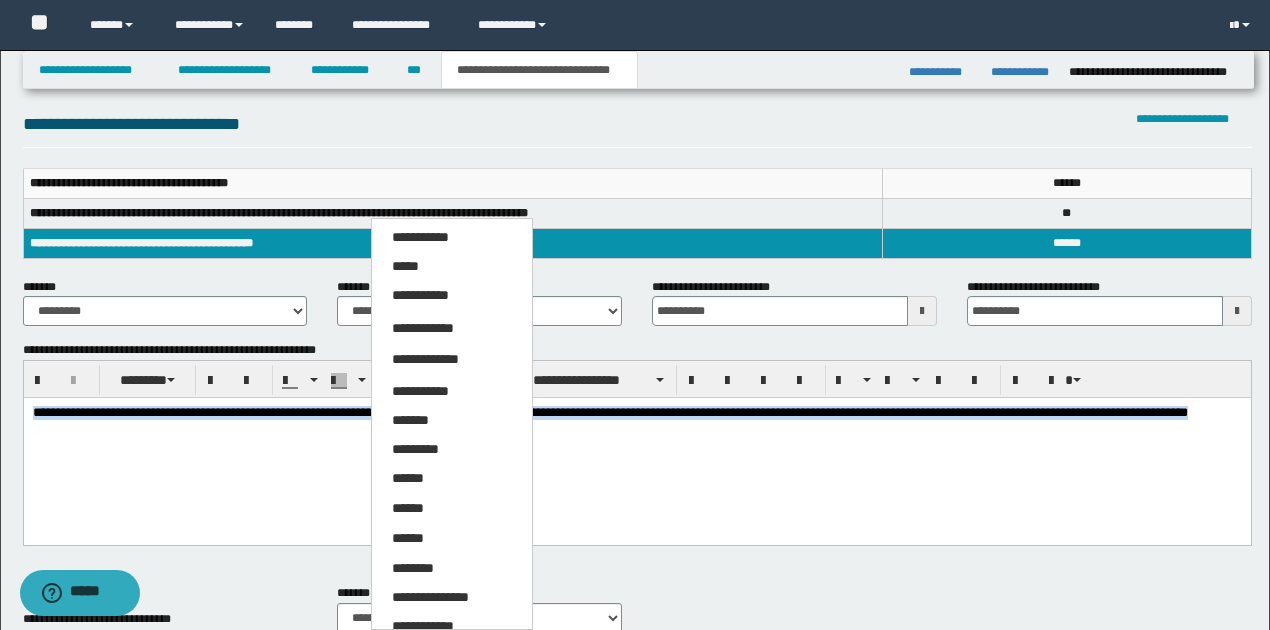click on "*****" at bounding box center (451, 267) 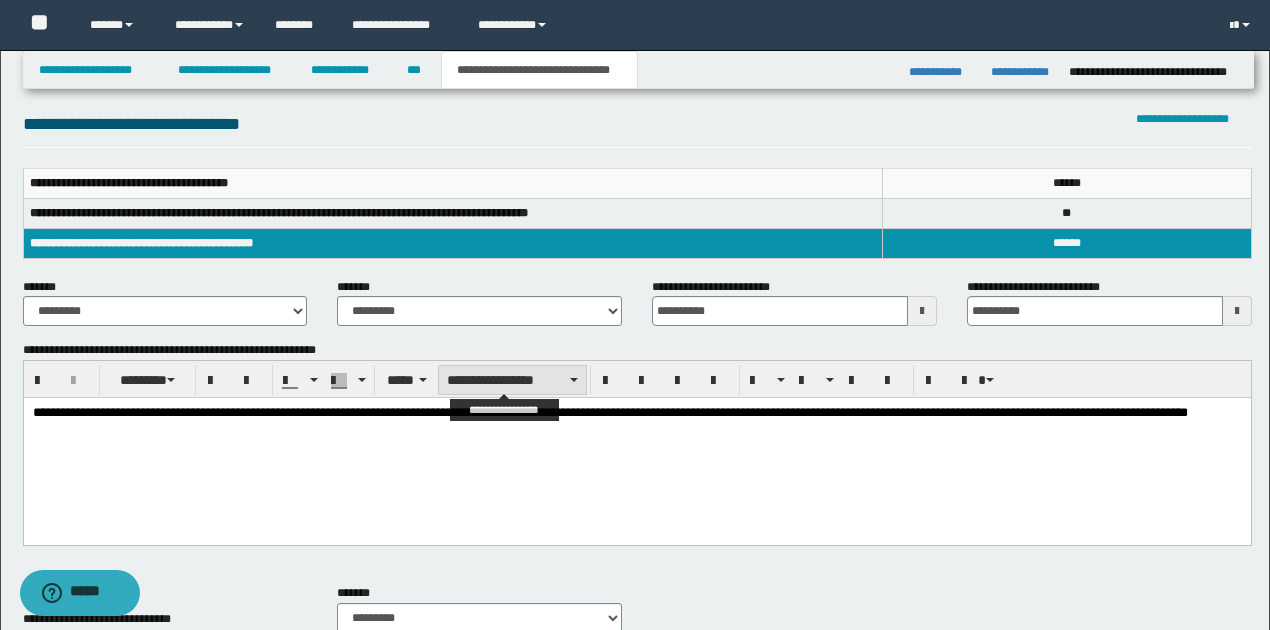 click on "**********" at bounding box center [512, 380] 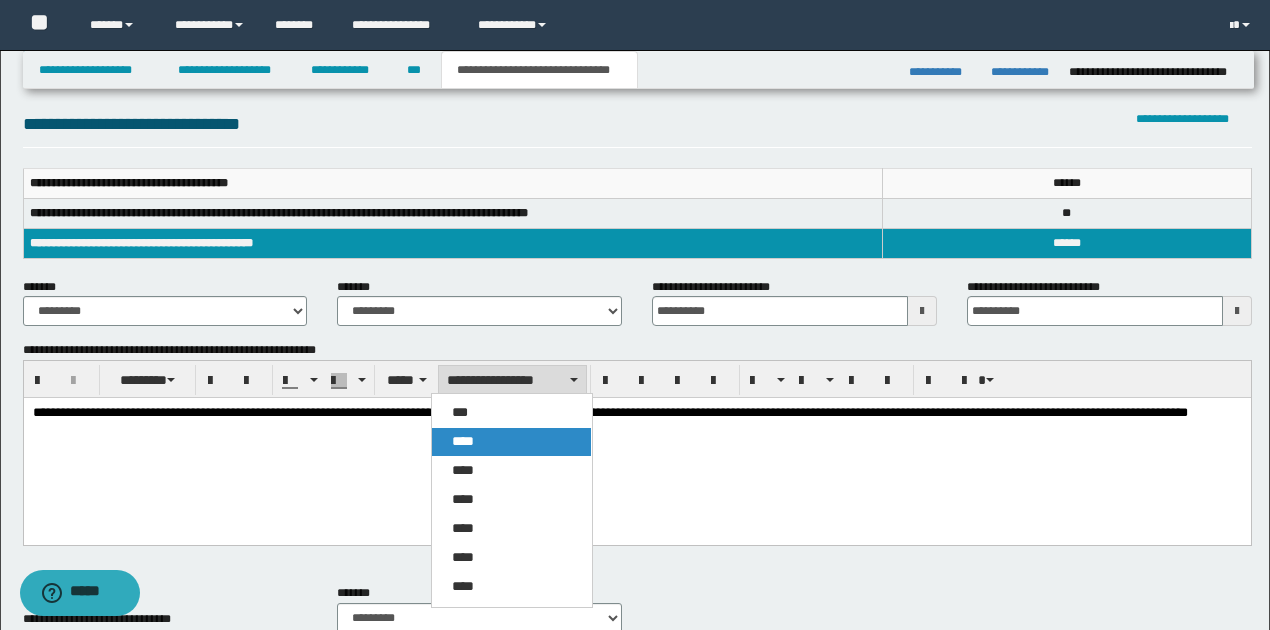 click on "****" at bounding box center (463, 441) 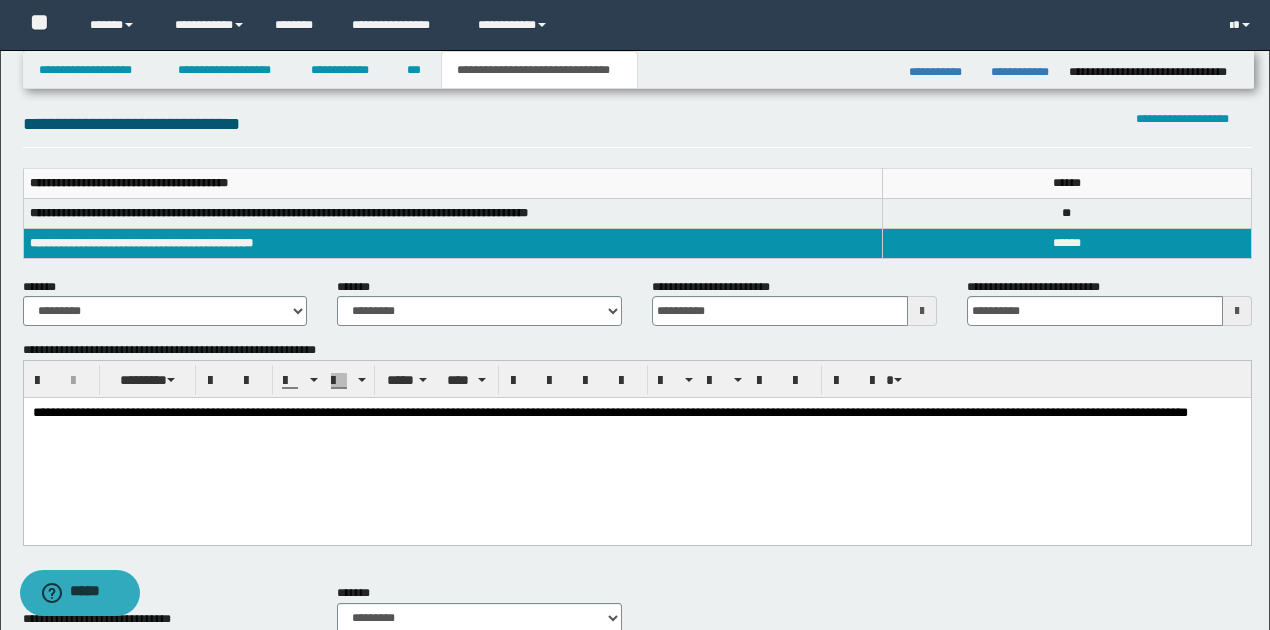 click on "**********" at bounding box center [636, 446] 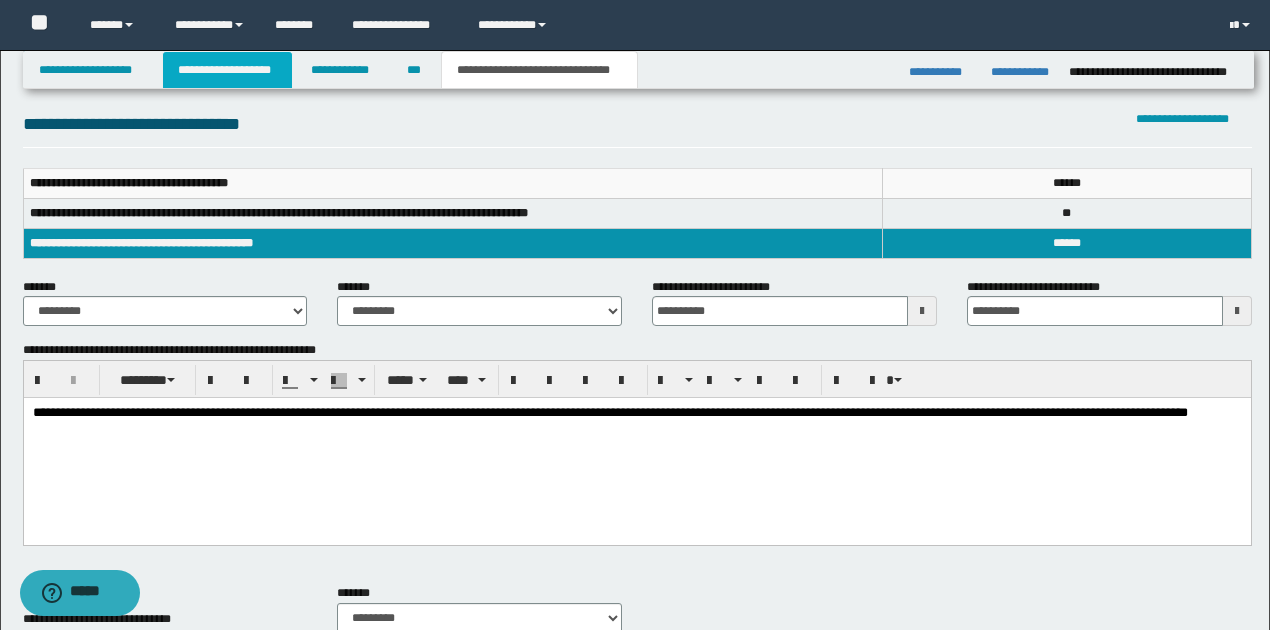 click on "**********" at bounding box center (227, 70) 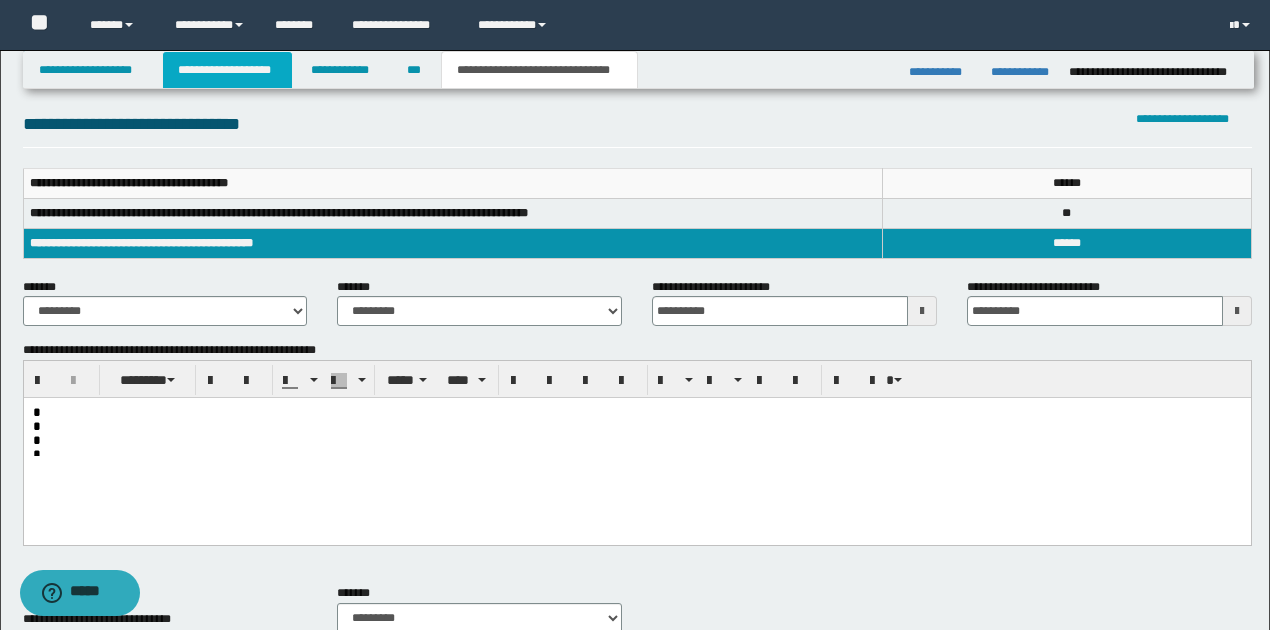 scroll, scrollTop: 297, scrollLeft: 0, axis: vertical 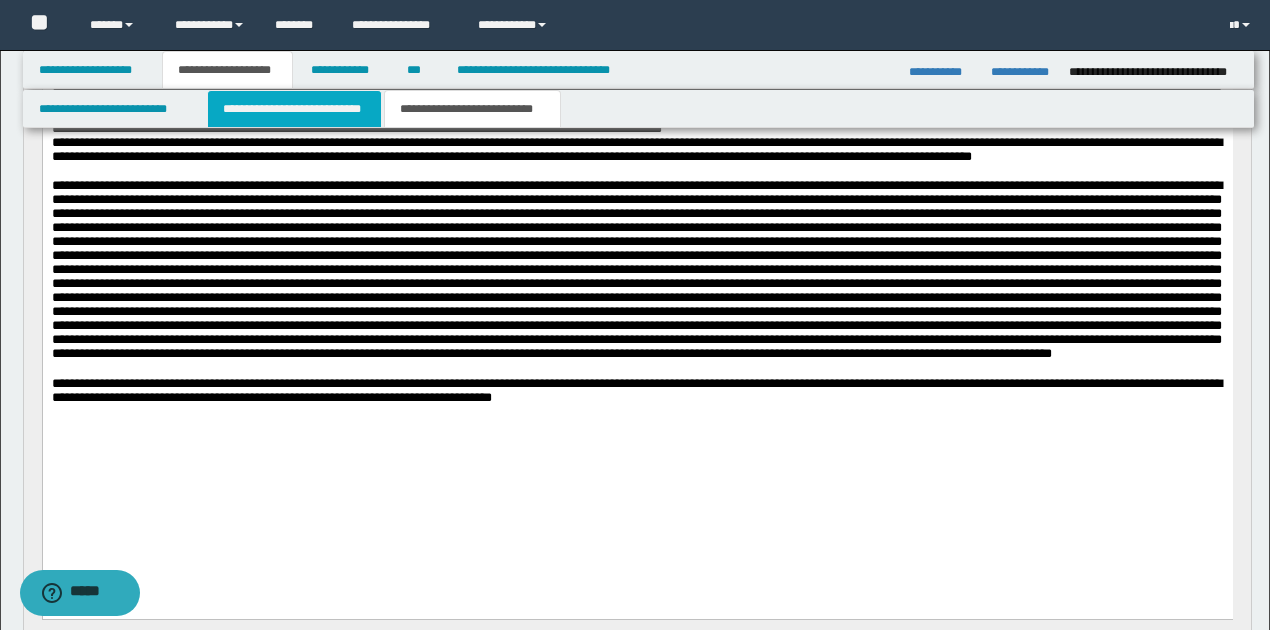 click on "**********" at bounding box center (294, 109) 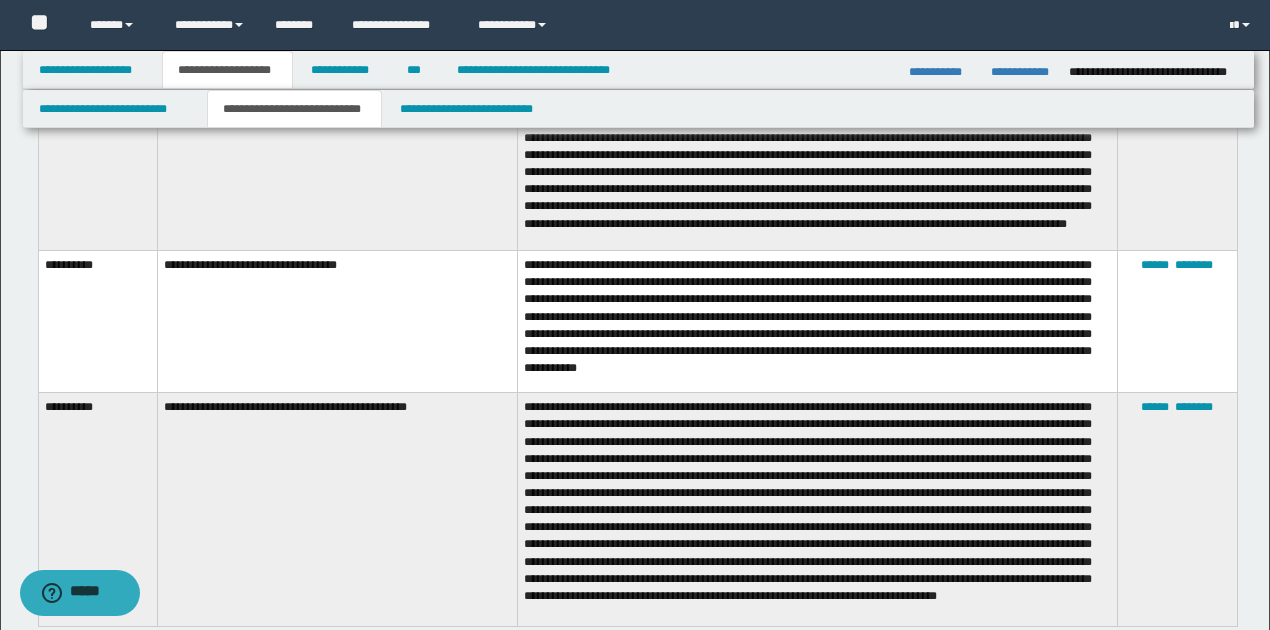 scroll, scrollTop: 4497, scrollLeft: 0, axis: vertical 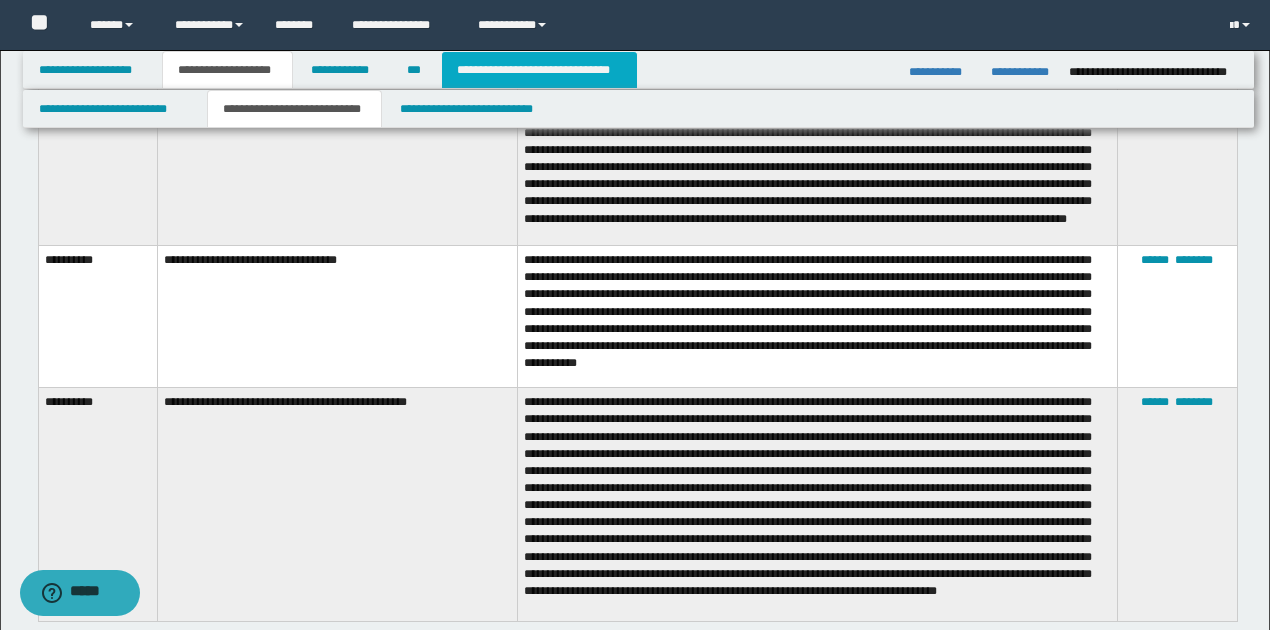 click on "**********" at bounding box center (539, 70) 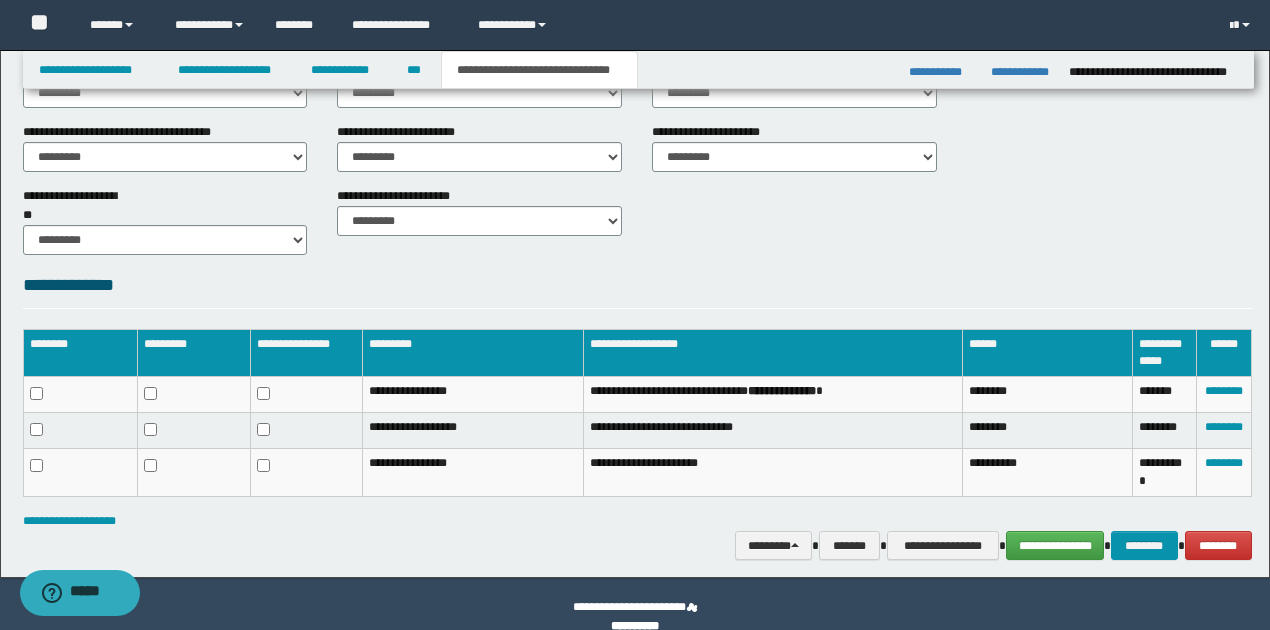 scroll, scrollTop: 882, scrollLeft: 0, axis: vertical 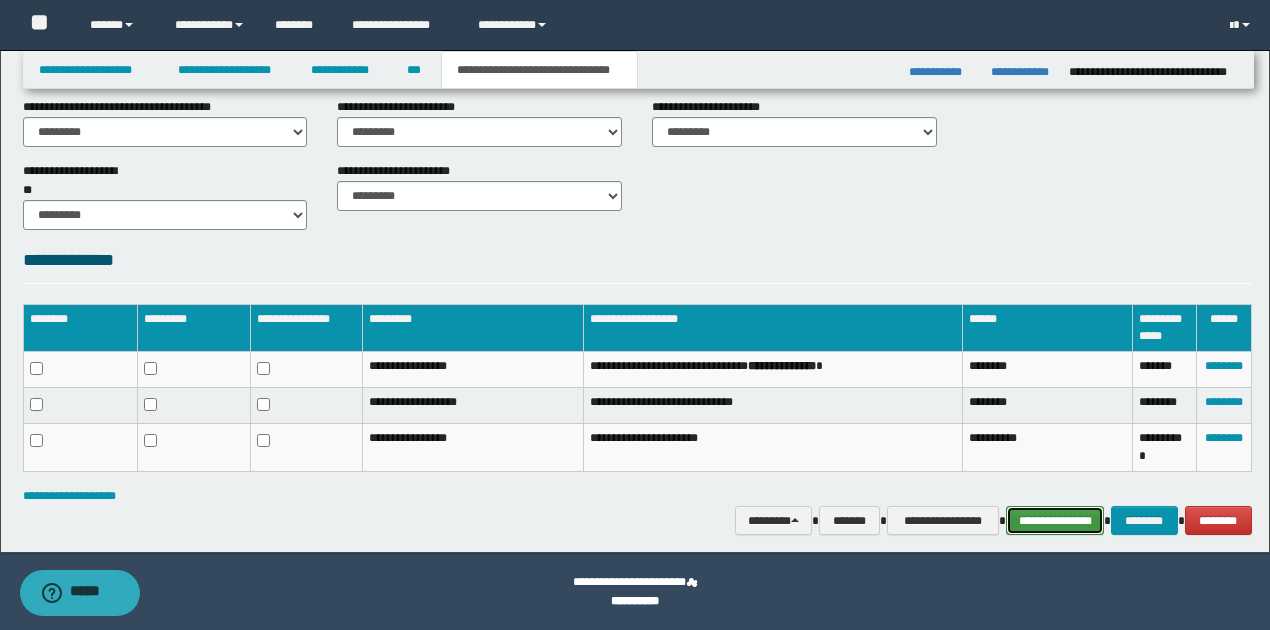 click on "**********" at bounding box center [1055, 520] 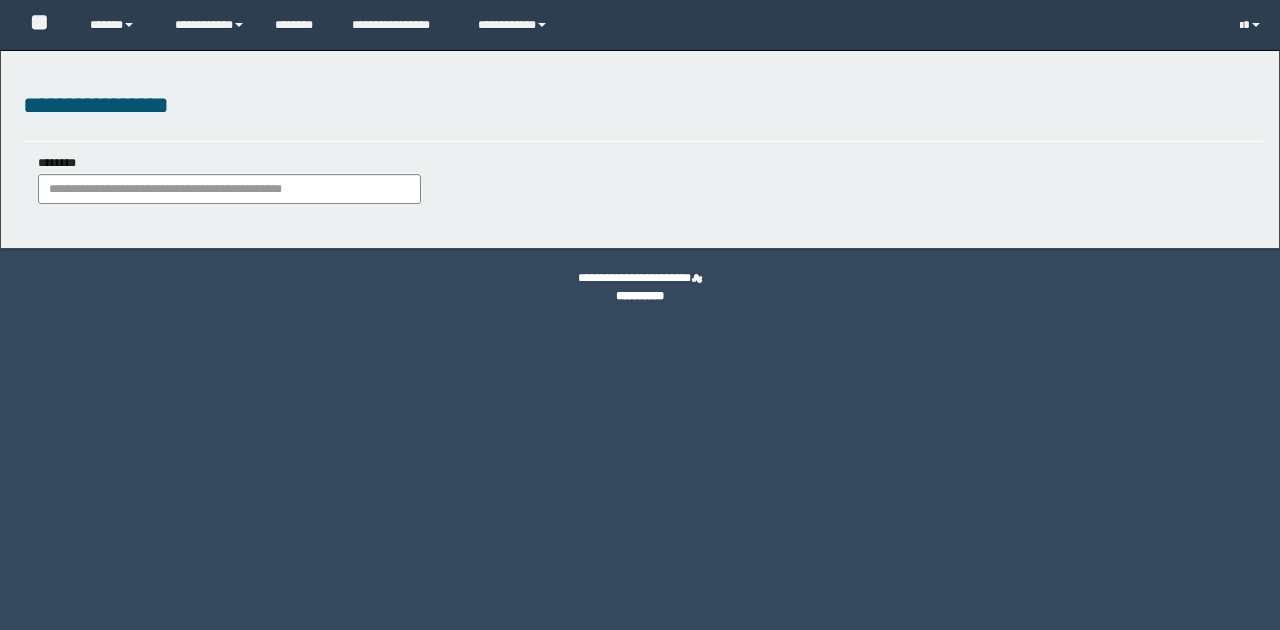 scroll, scrollTop: 0, scrollLeft: 0, axis: both 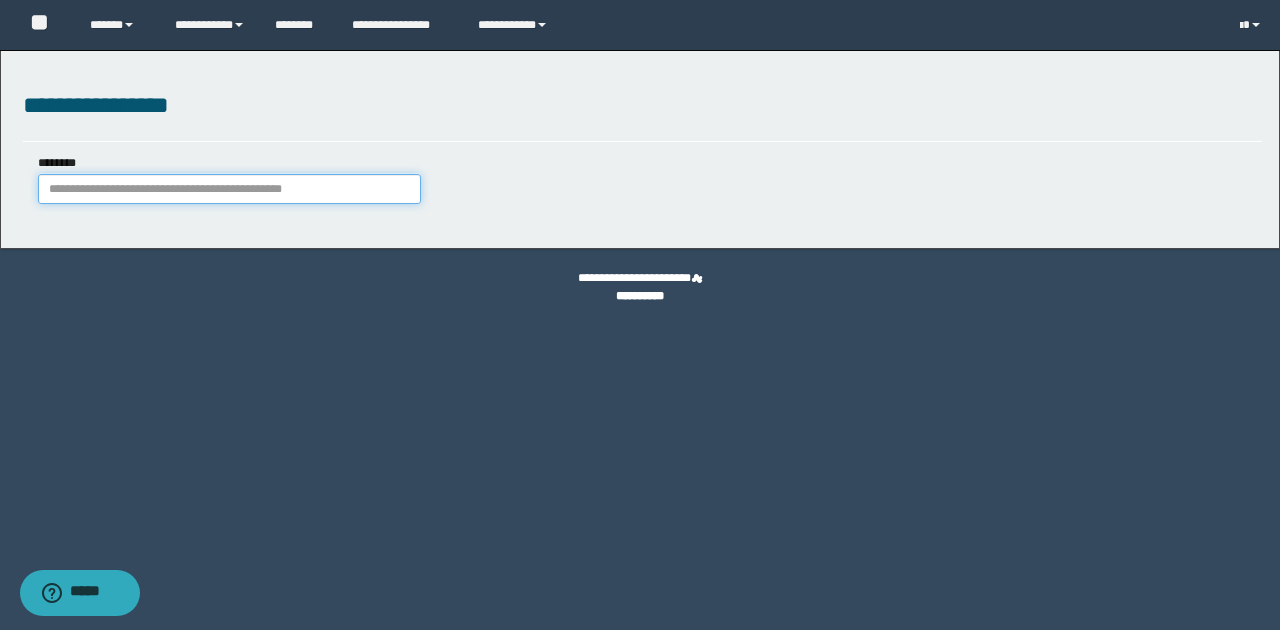 click on "********" at bounding box center [229, 189] 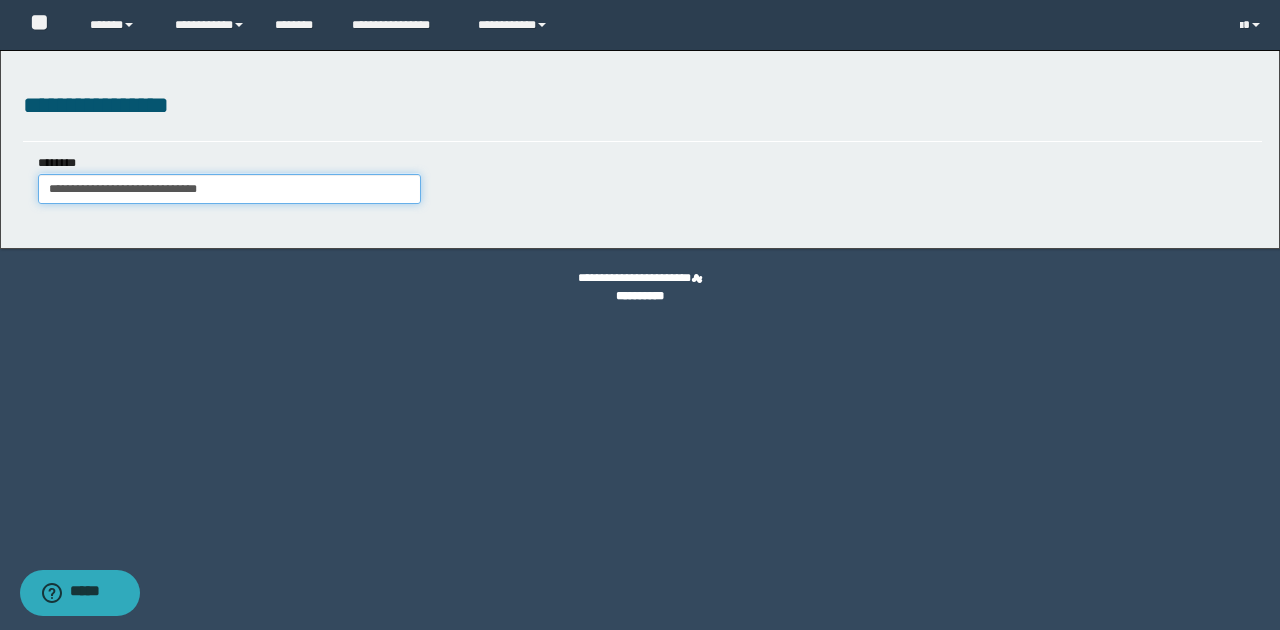 type on "**********" 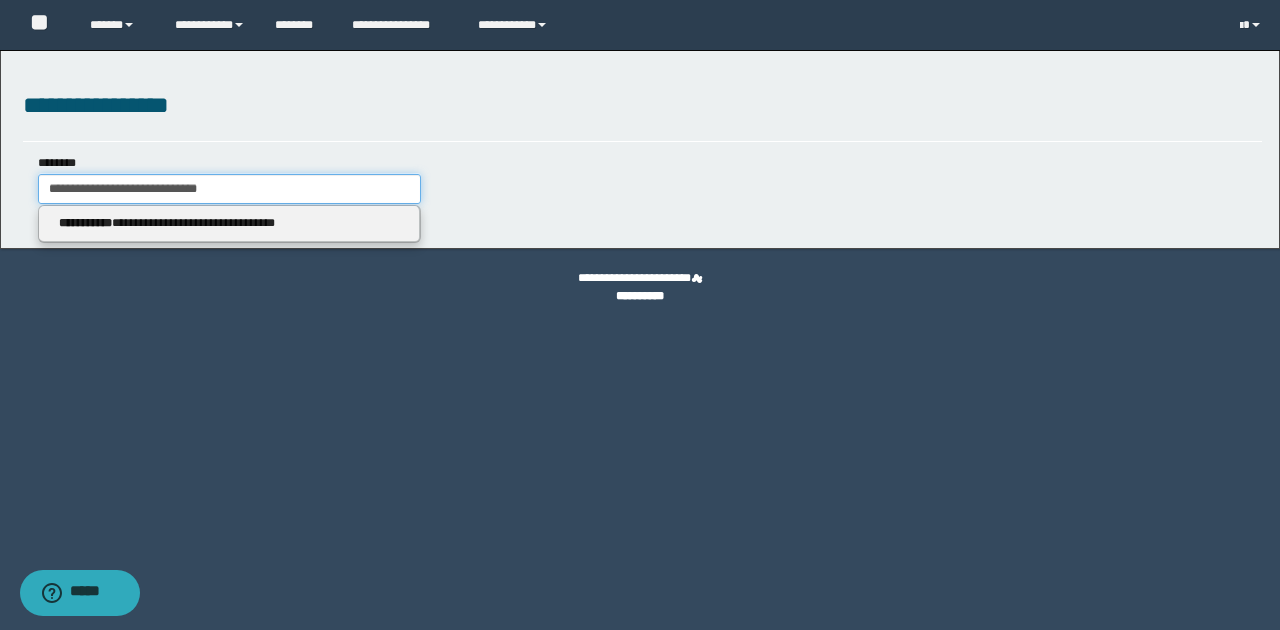 type on "**********" 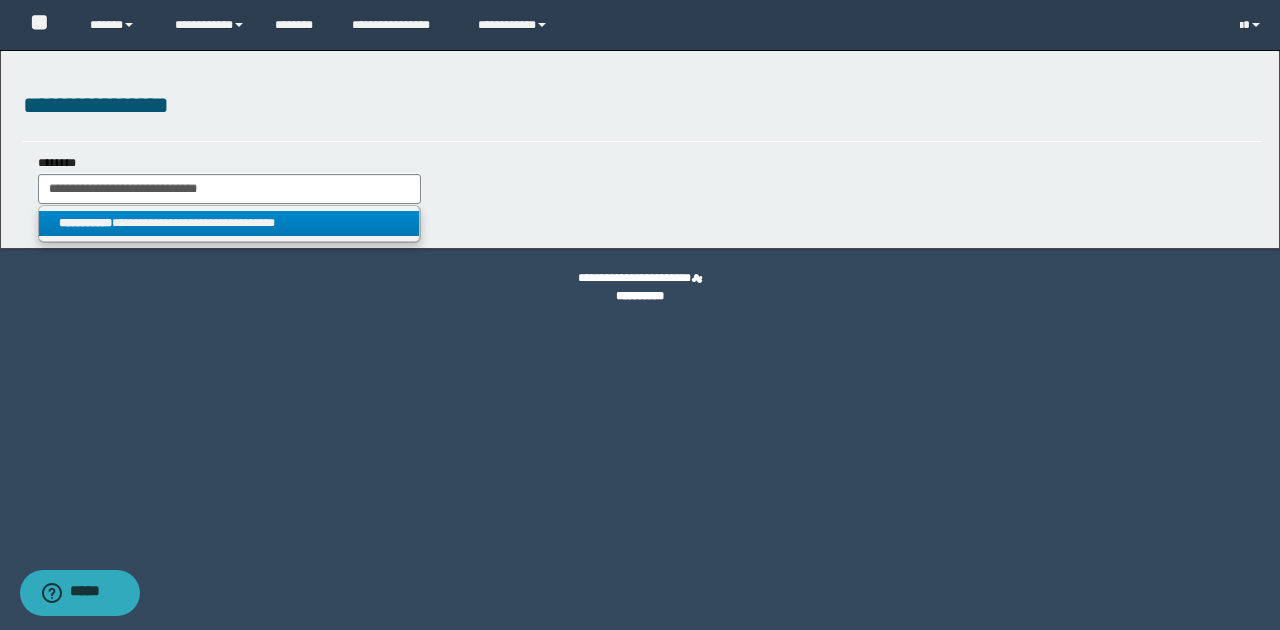 click on "**********" at bounding box center [229, 223] 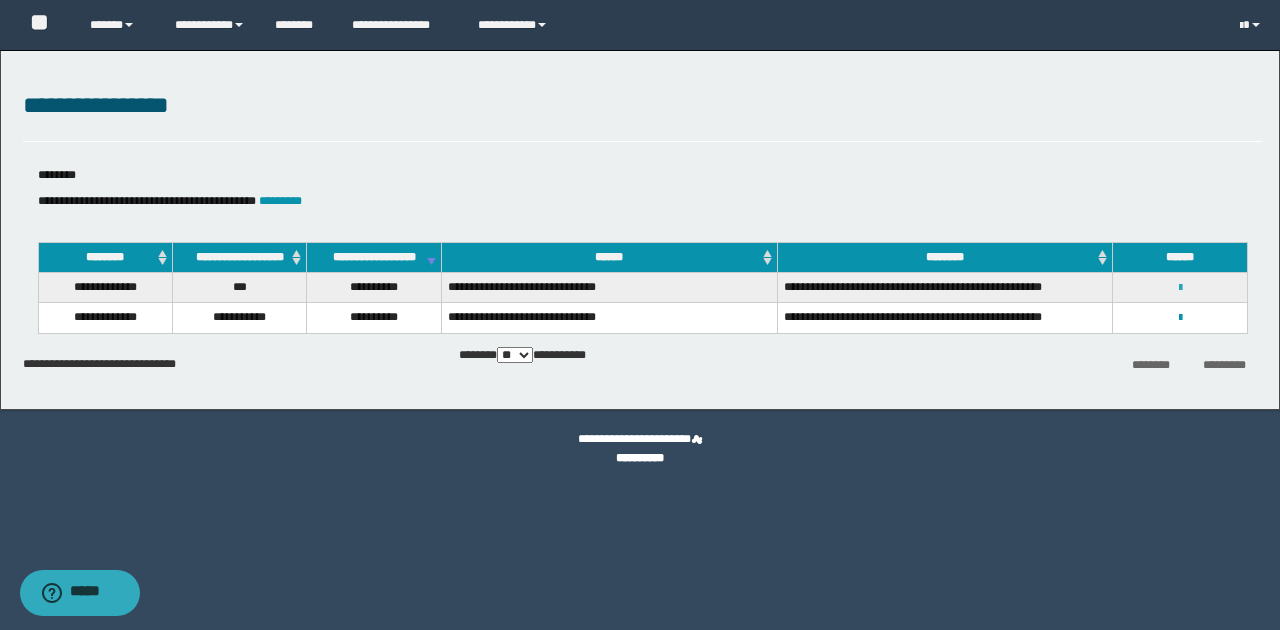 click at bounding box center [1180, 288] 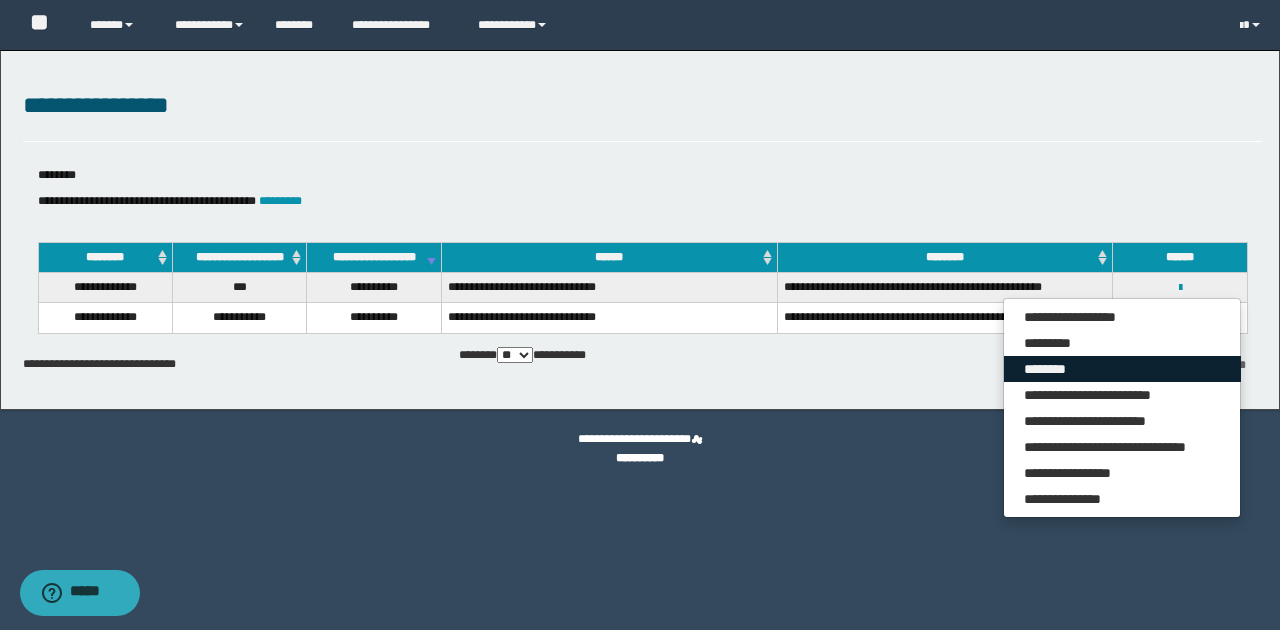 click on "********" at bounding box center [1122, 369] 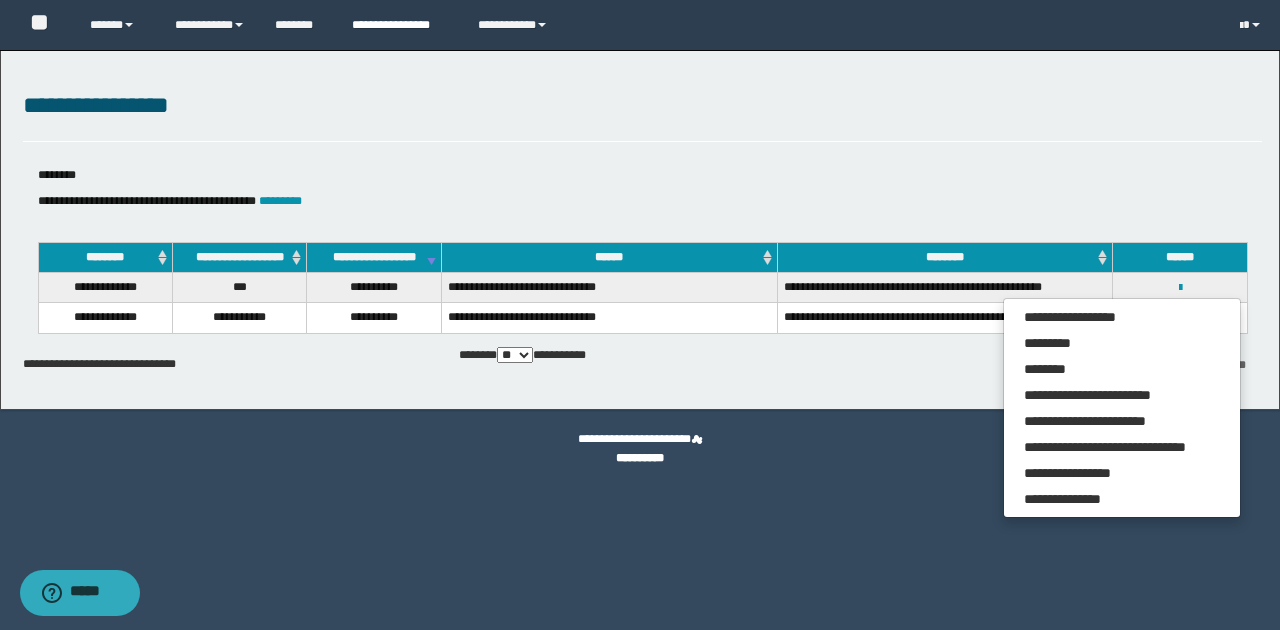 click on "**********" at bounding box center (400, 25) 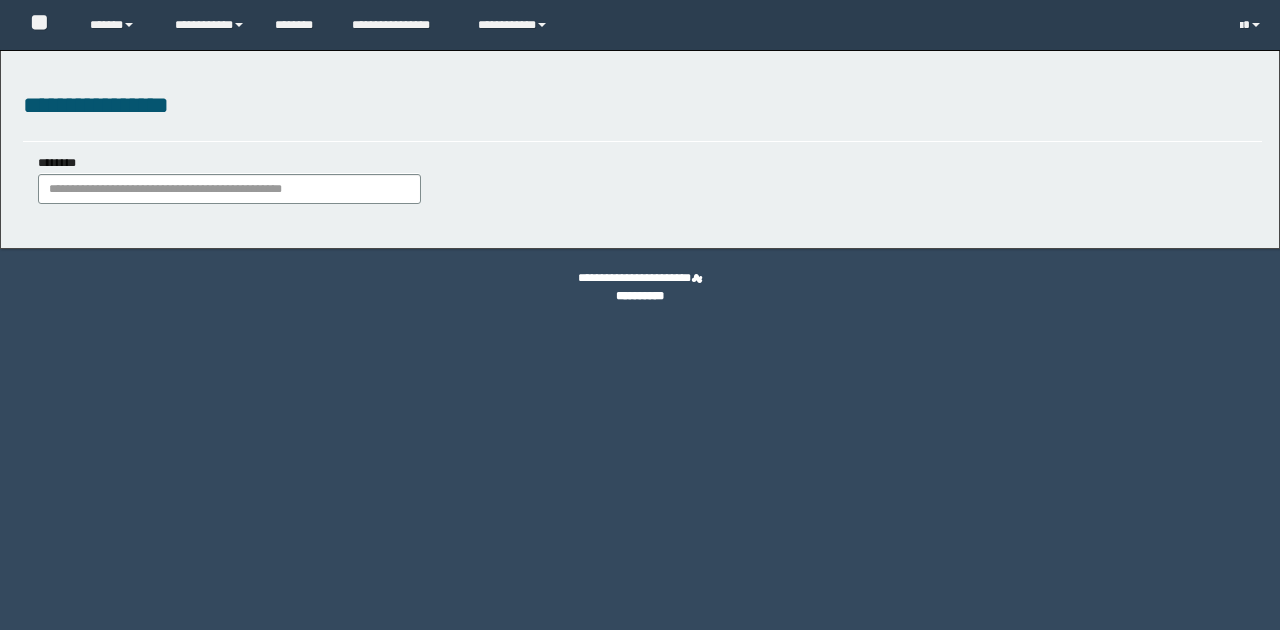 scroll, scrollTop: 0, scrollLeft: 0, axis: both 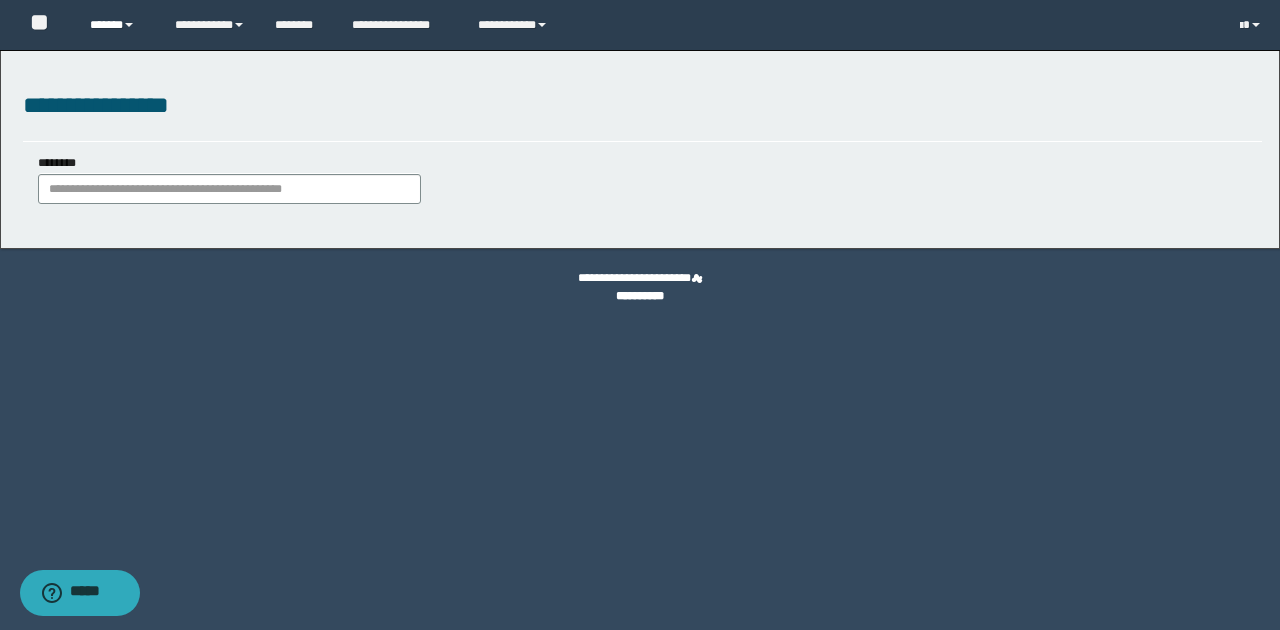 click on "******" at bounding box center (117, 25) 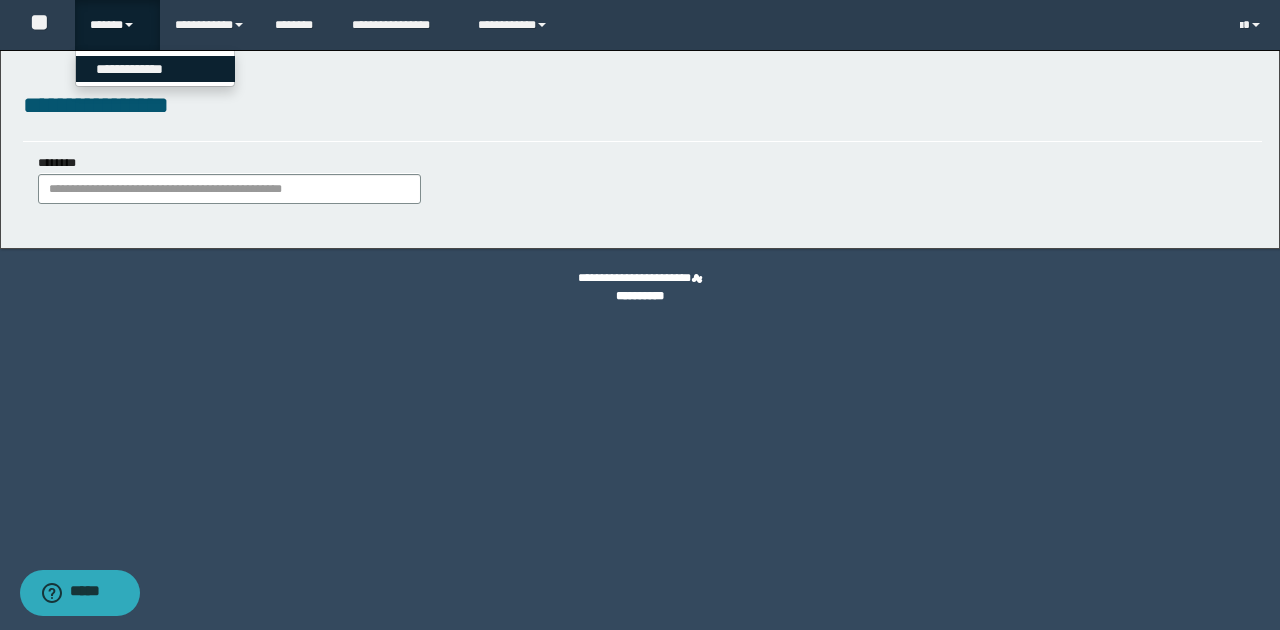 click on "**********" at bounding box center (155, 69) 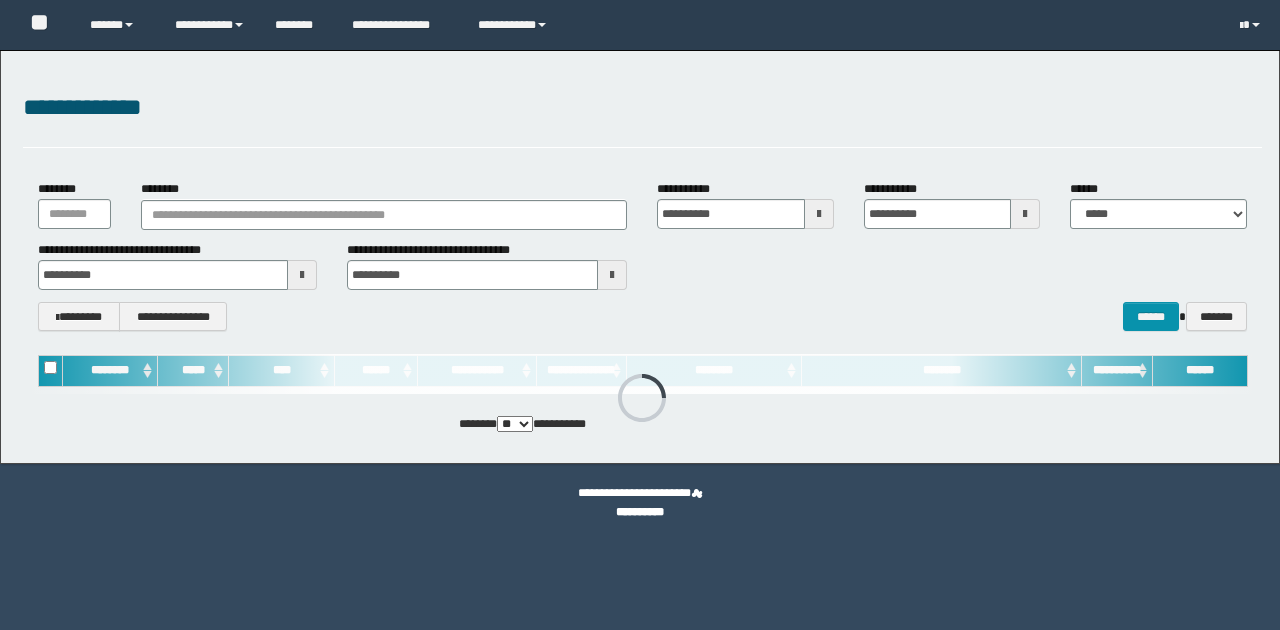 scroll, scrollTop: 0, scrollLeft: 0, axis: both 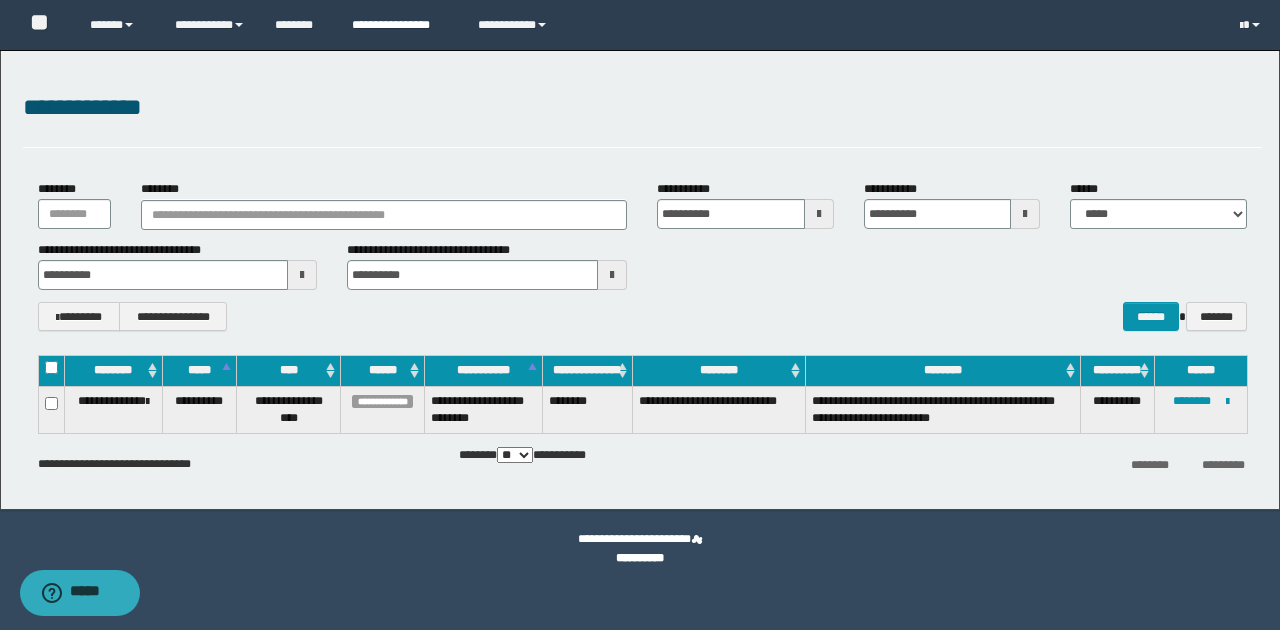 click on "**********" at bounding box center [400, 25] 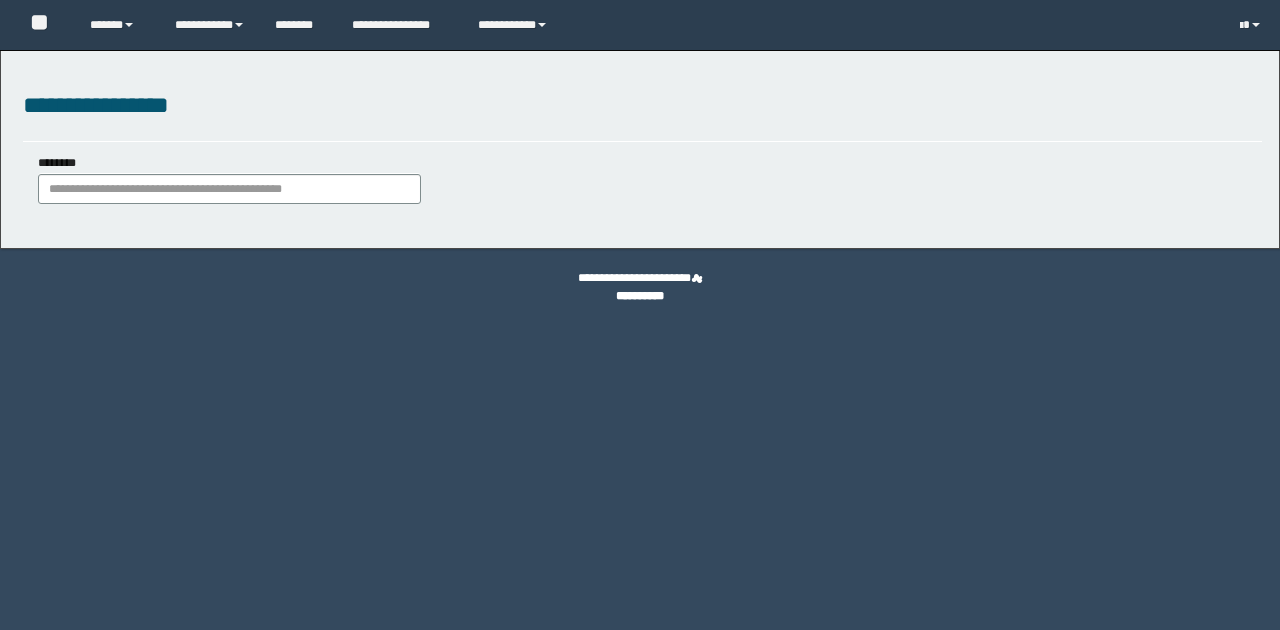 scroll, scrollTop: 0, scrollLeft: 0, axis: both 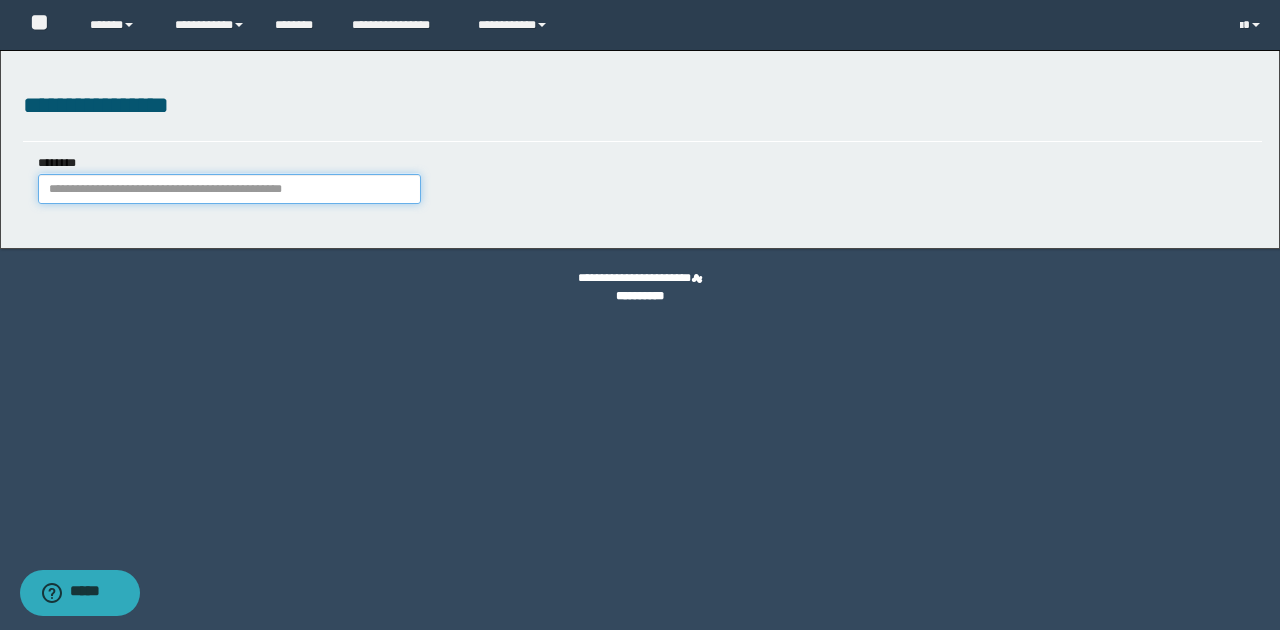 click on "********" at bounding box center [229, 189] 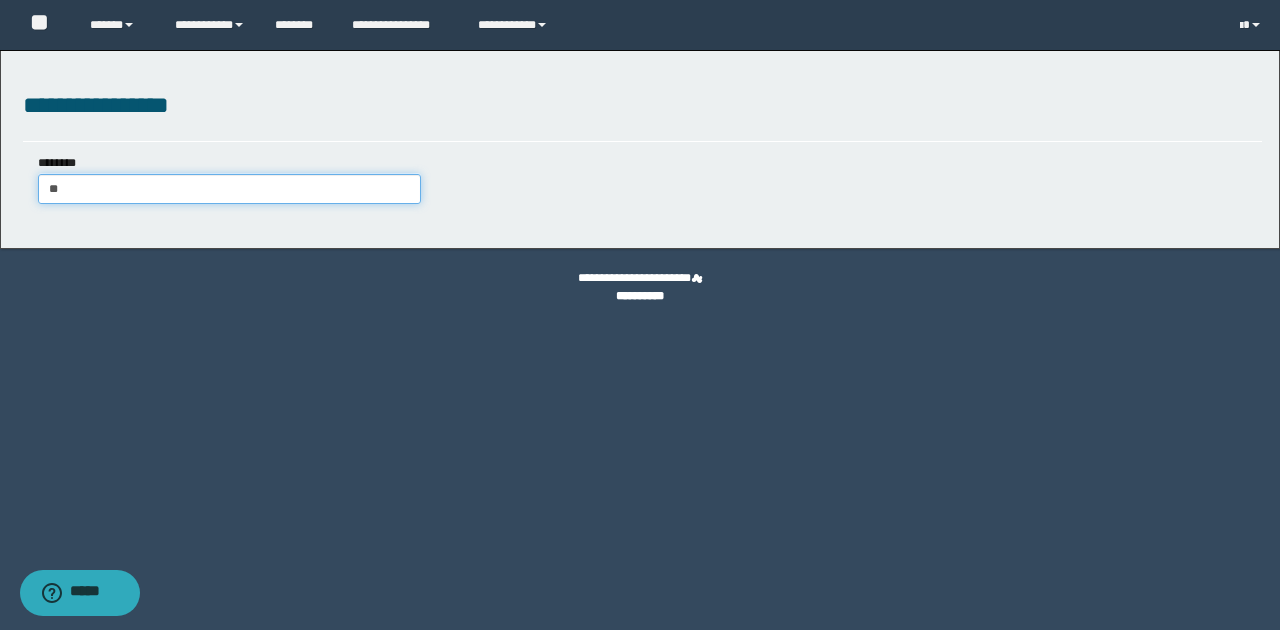 type on "*" 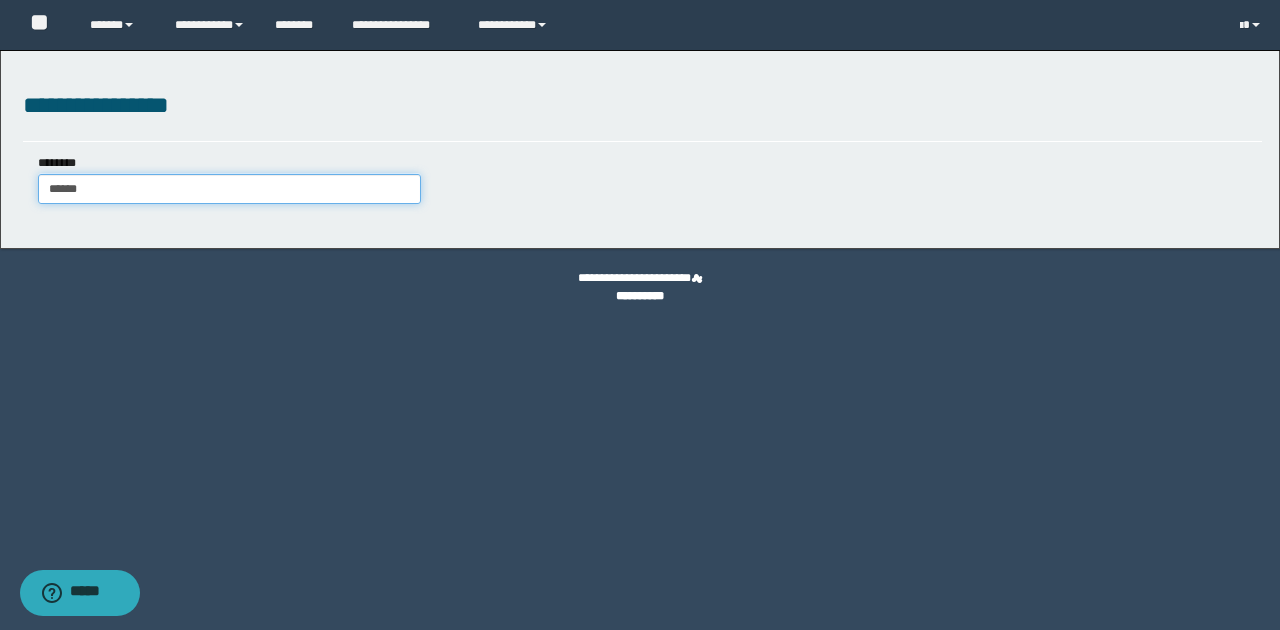 type on "*******" 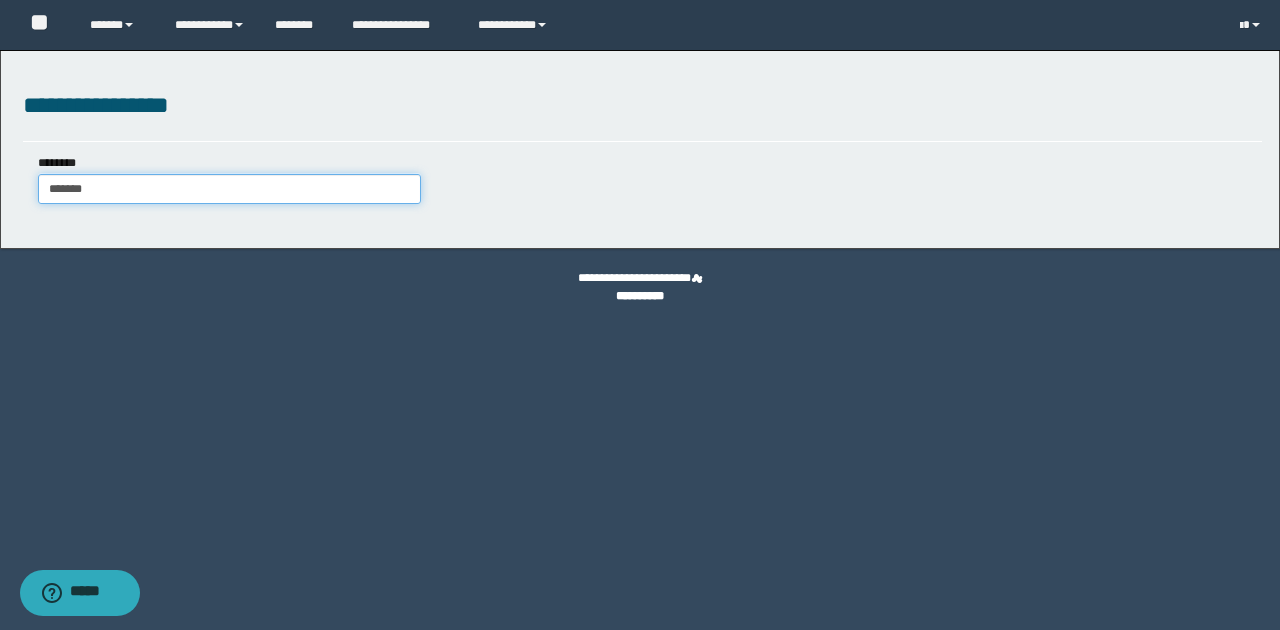 type on "*******" 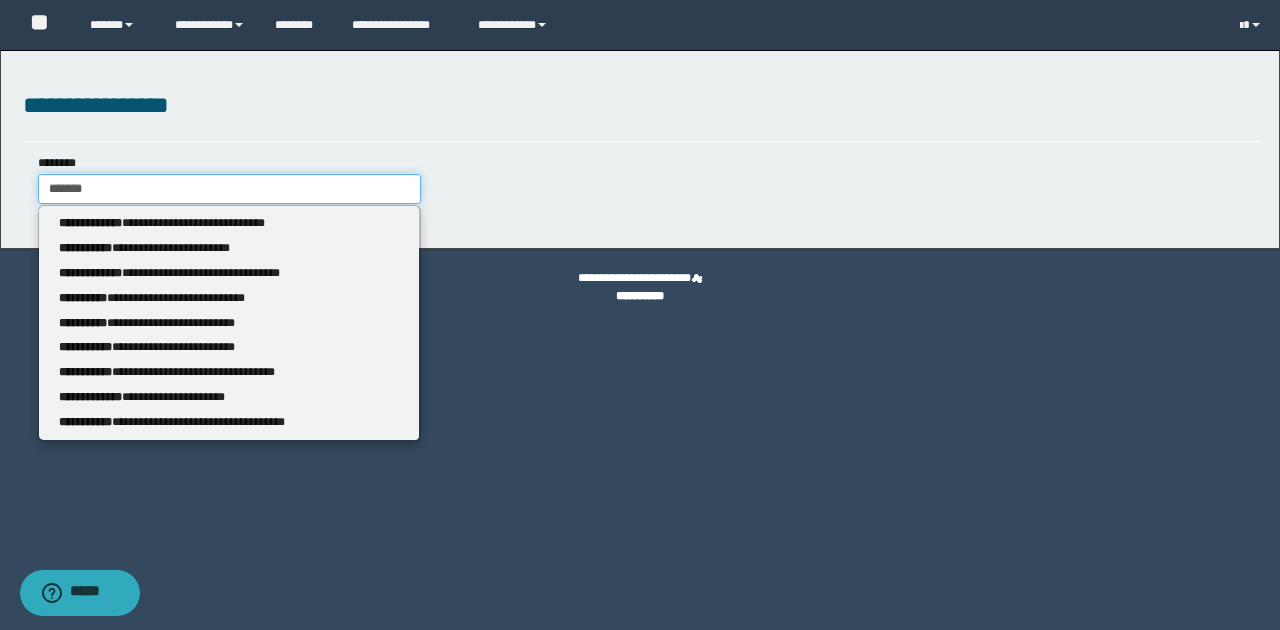 type on "*******" 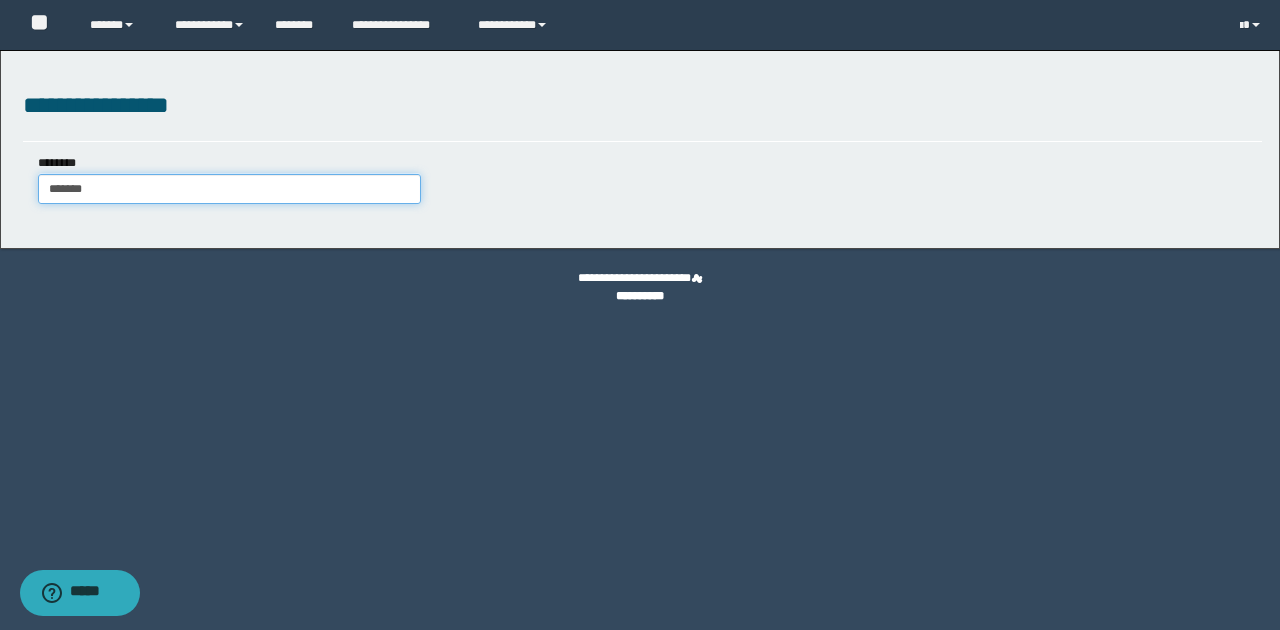 type on "*******" 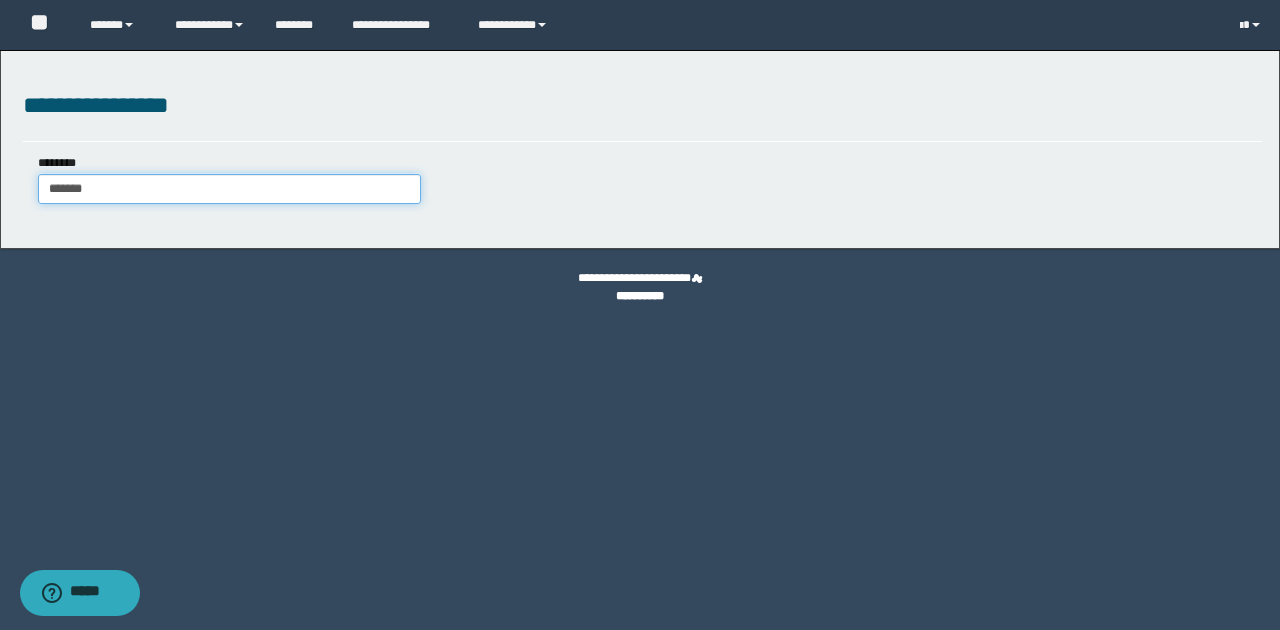 click on "*******" at bounding box center (229, 189) 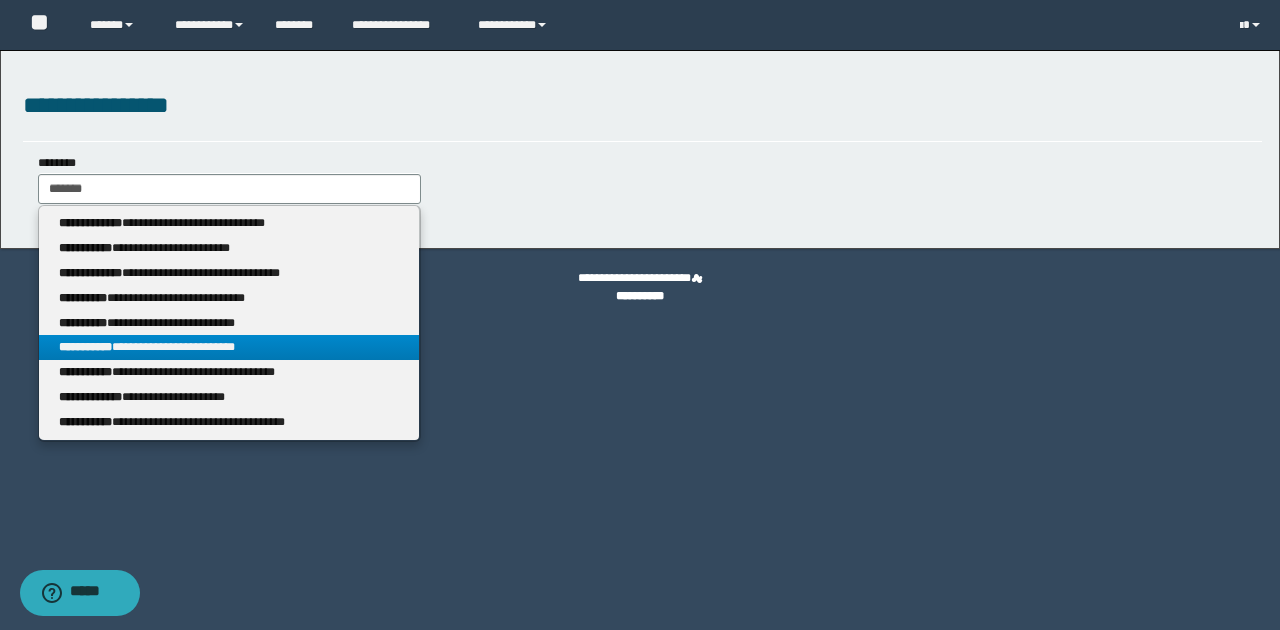 click on "**********" at bounding box center [229, 347] 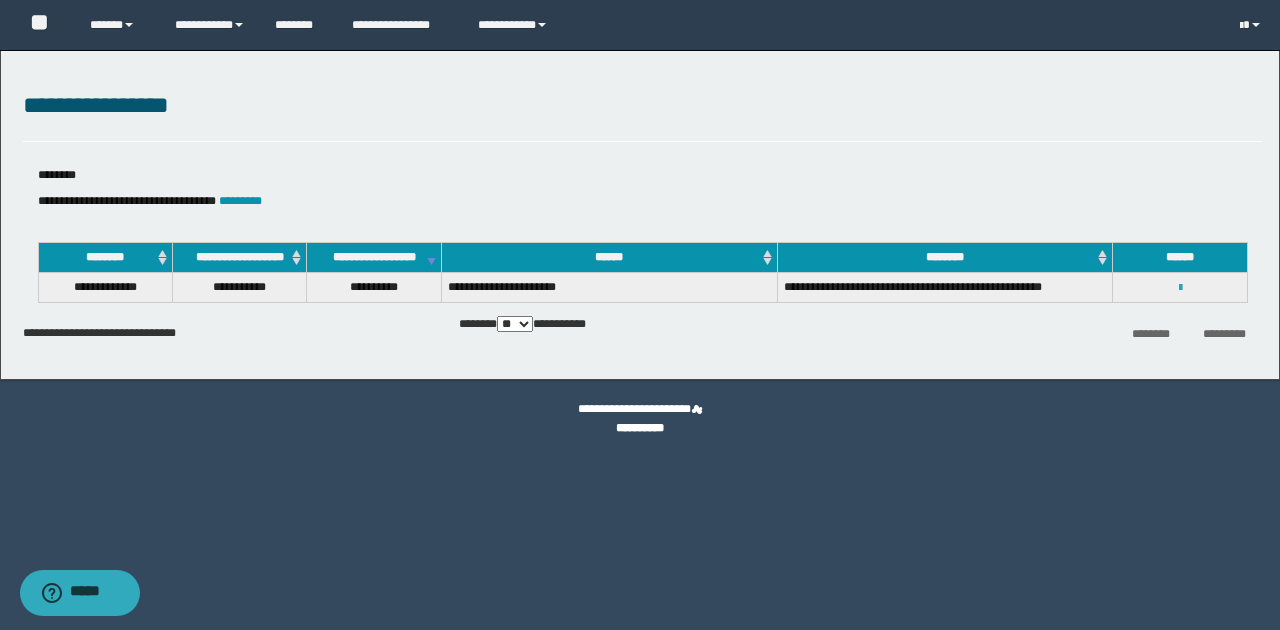 click at bounding box center (1180, 288) 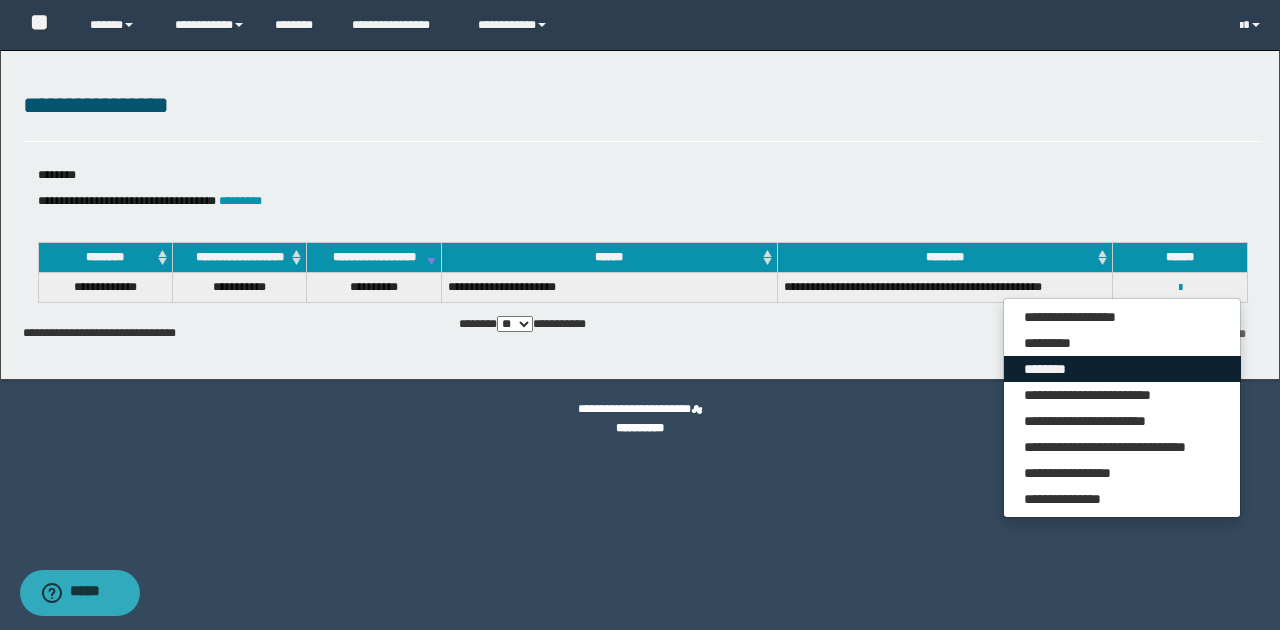 click on "********" at bounding box center [1122, 369] 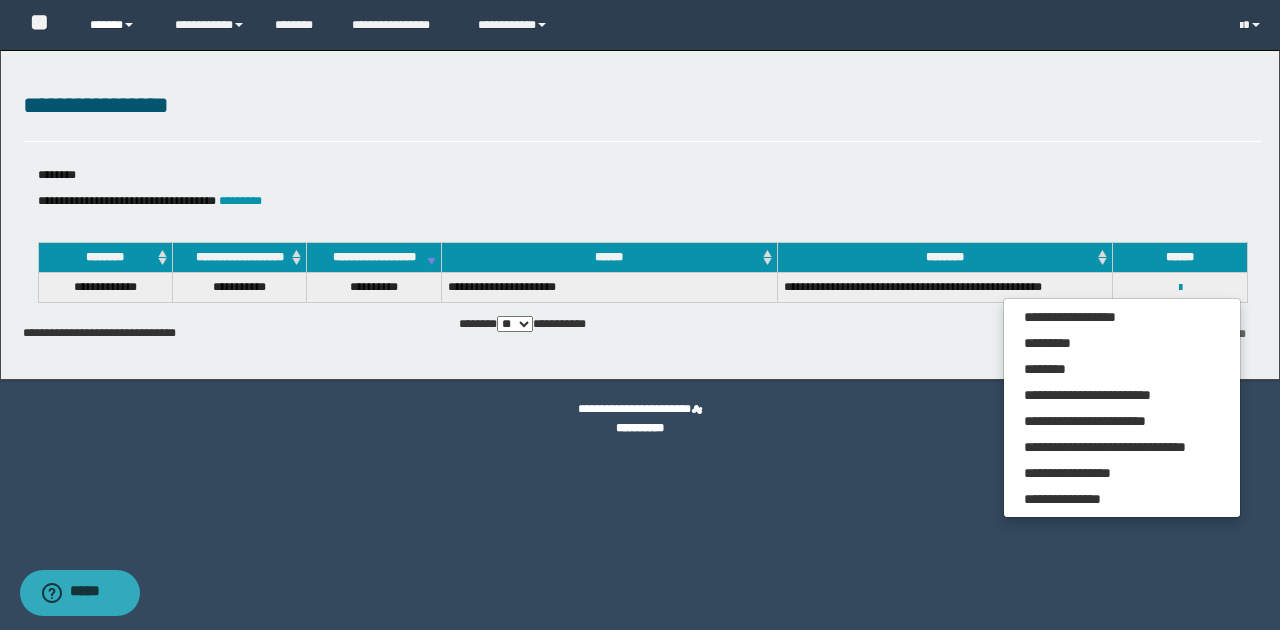 click on "******" at bounding box center (117, 25) 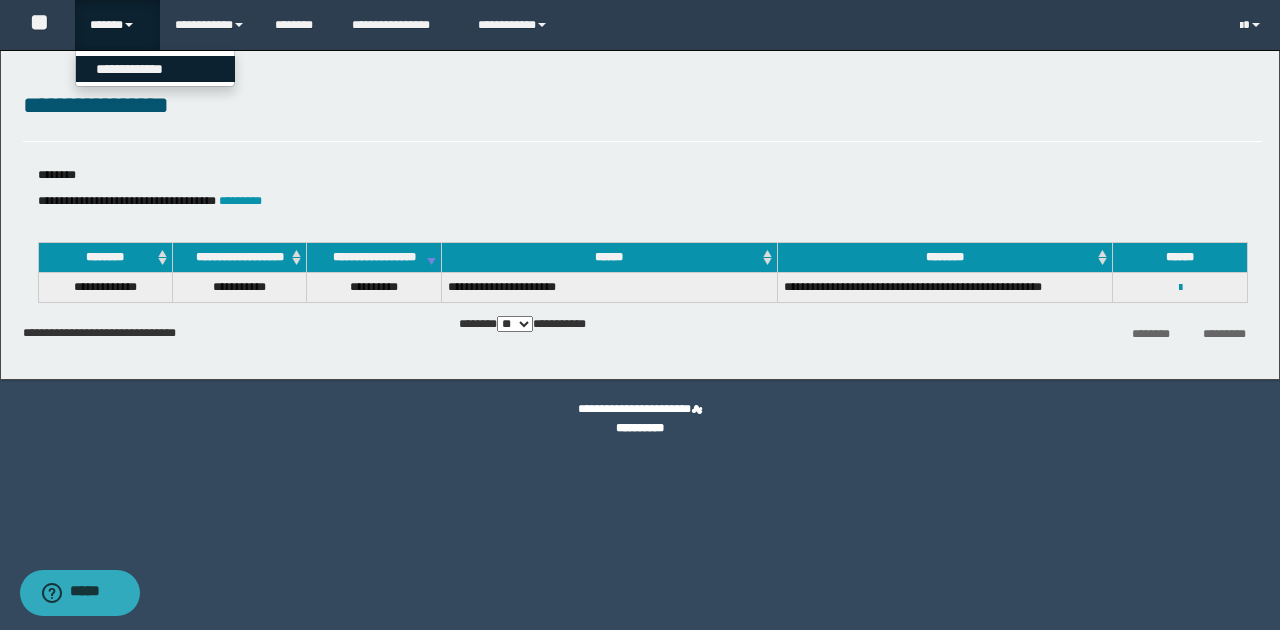 click on "**********" at bounding box center (155, 69) 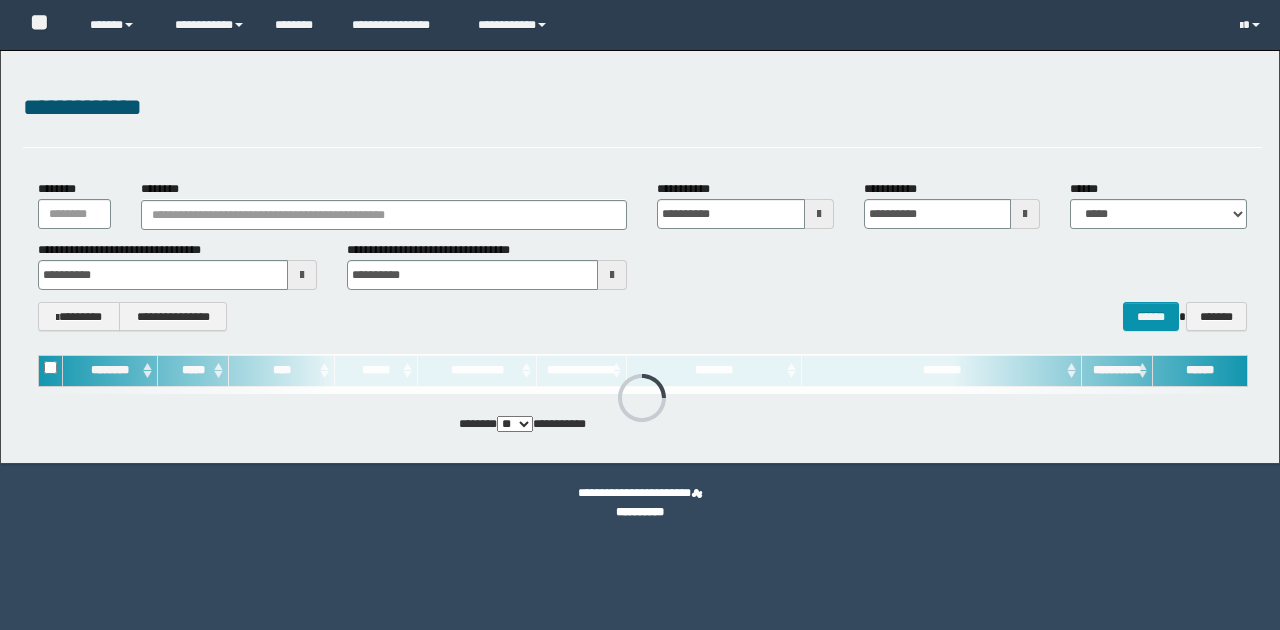 scroll, scrollTop: 0, scrollLeft: 0, axis: both 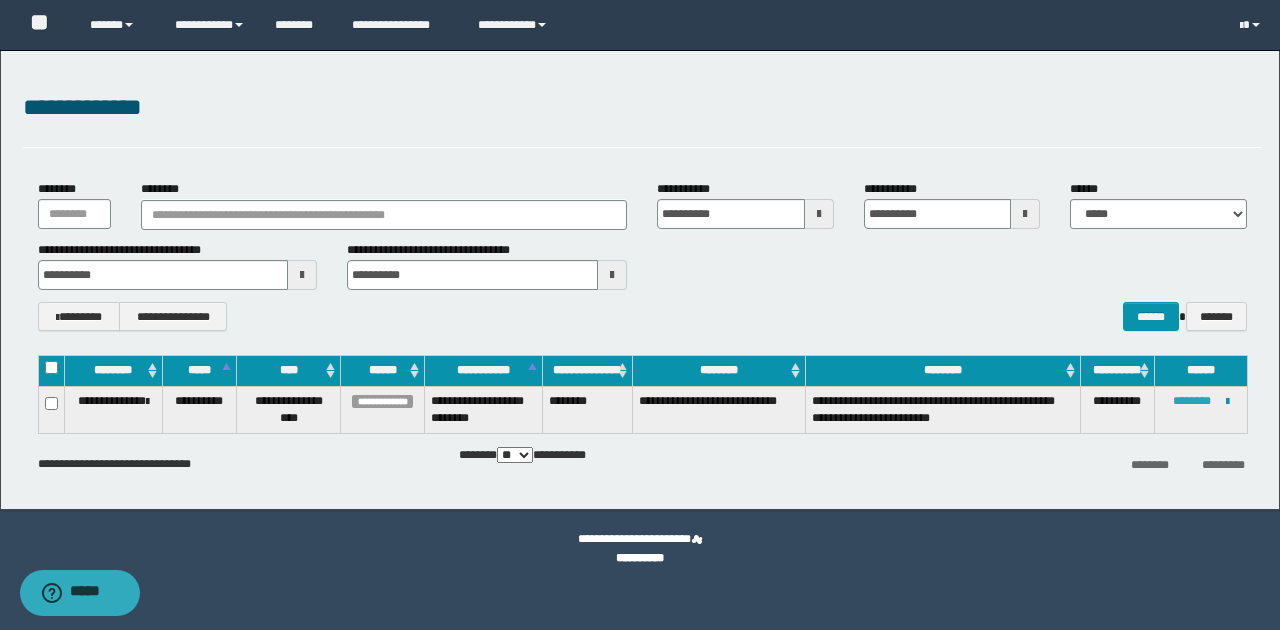 click on "********" at bounding box center [1192, 401] 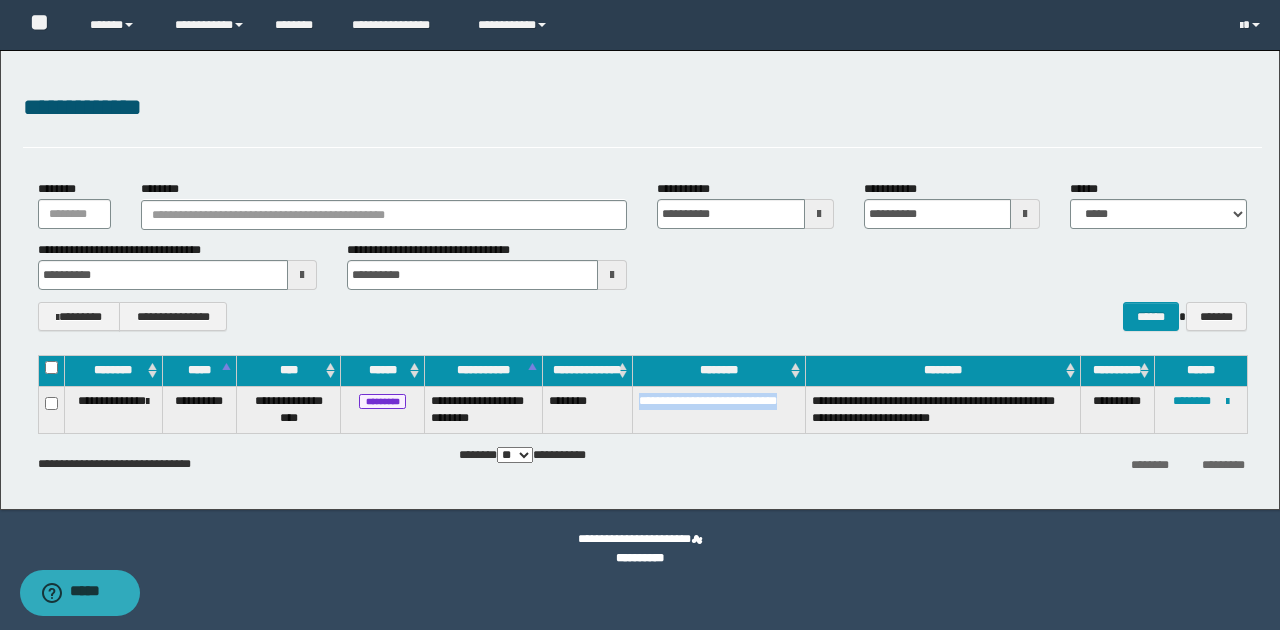 drag, startPoint x: 638, startPoint y: 400, endPoint x: 796, endPoint y: 398, distance: 158.01266 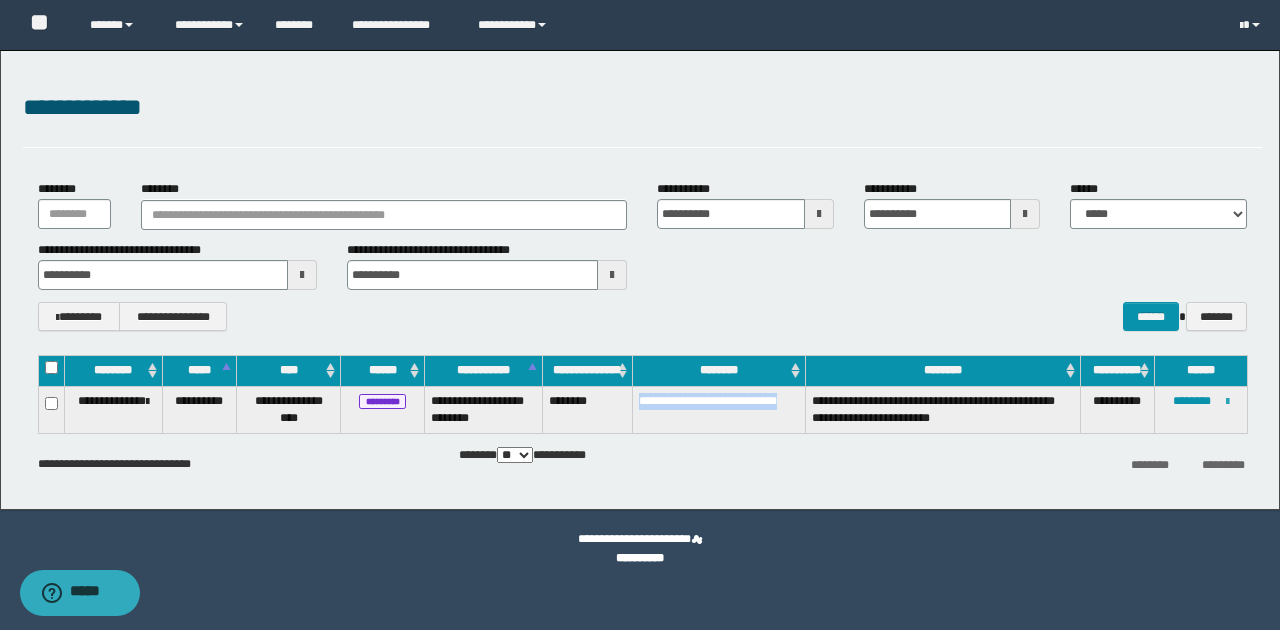 click at bounding box center (1227, 402) 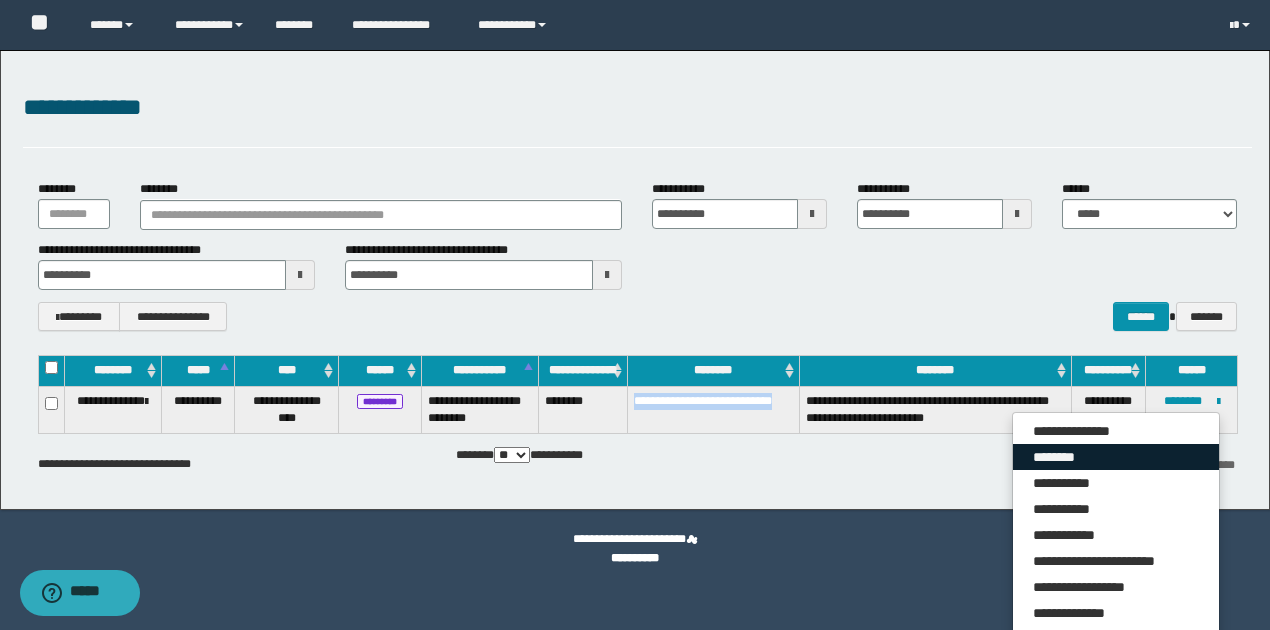 click on "********" at bounding box center [1116, 457] 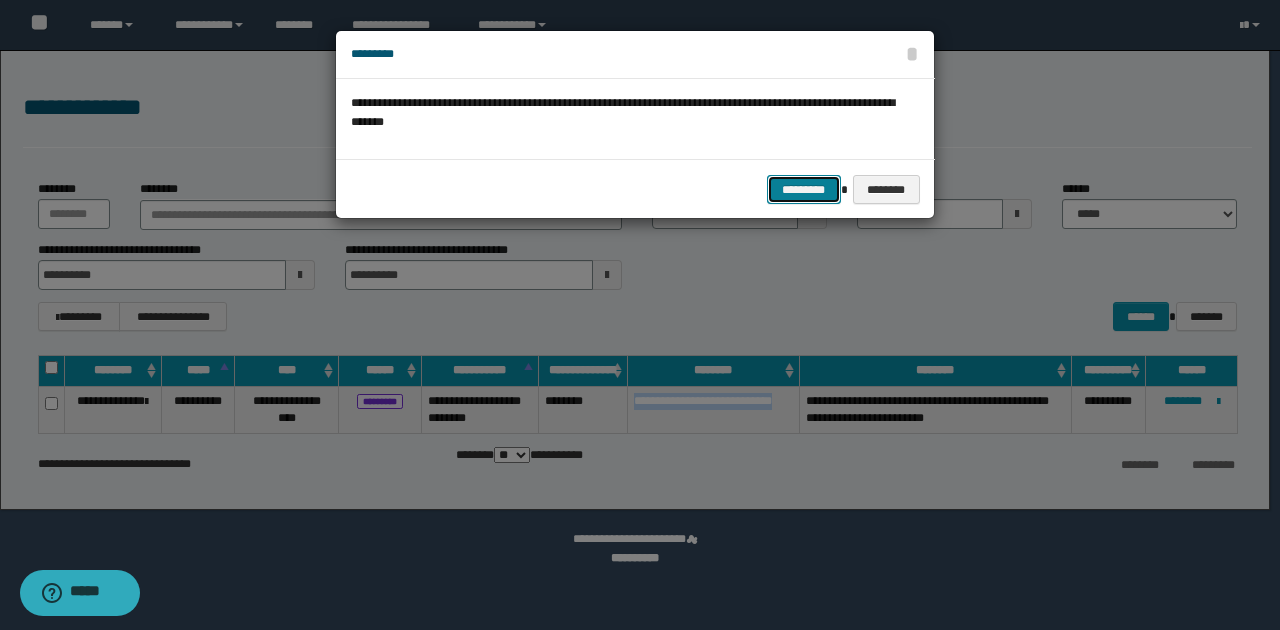click on "*********" at bounding box center (804, 189) 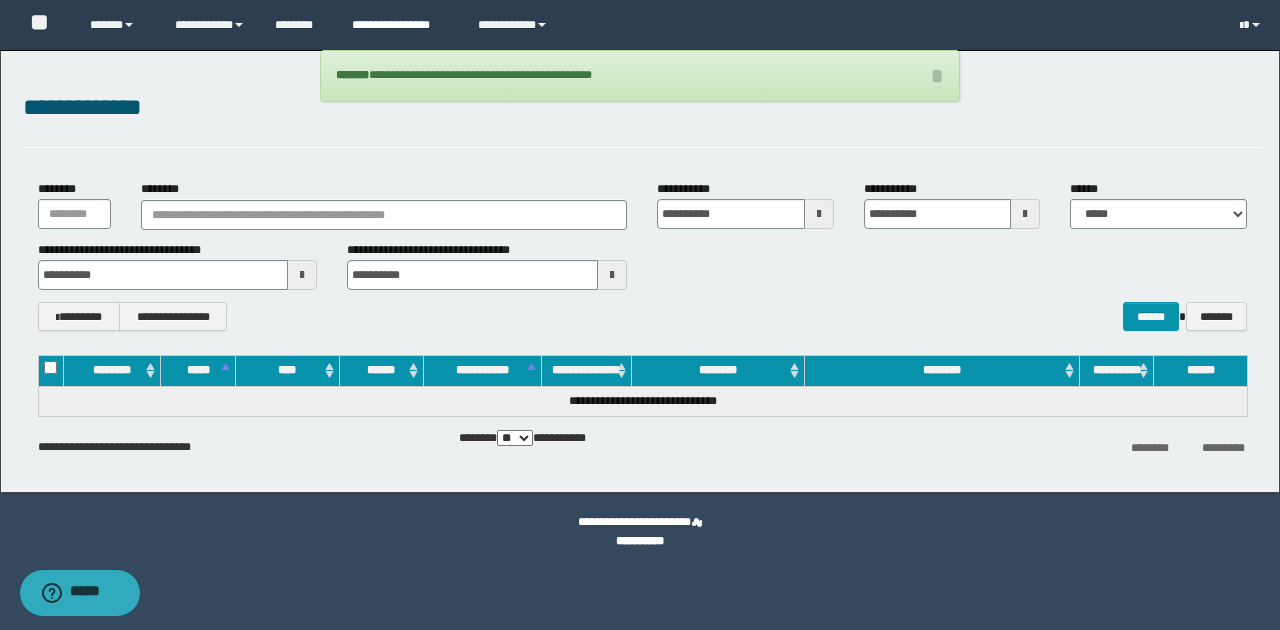 click on "**********" at bounding box center (400, 25) 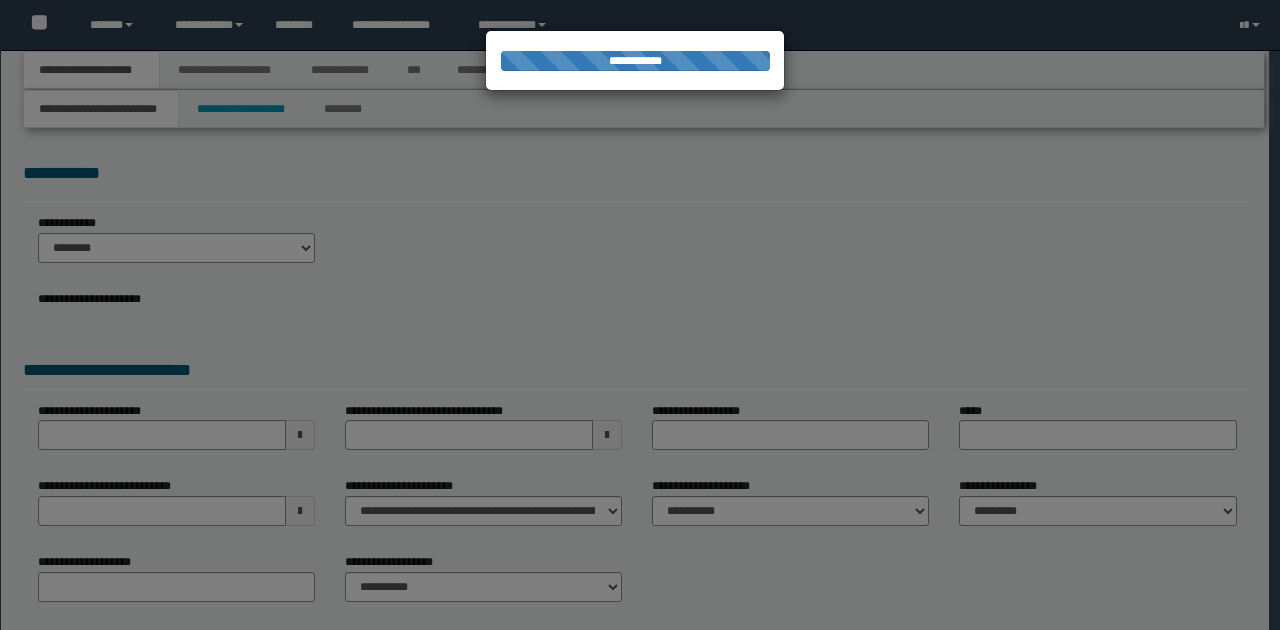 scroll, scrollTop: 0, scrollLeft: 0, axis: both 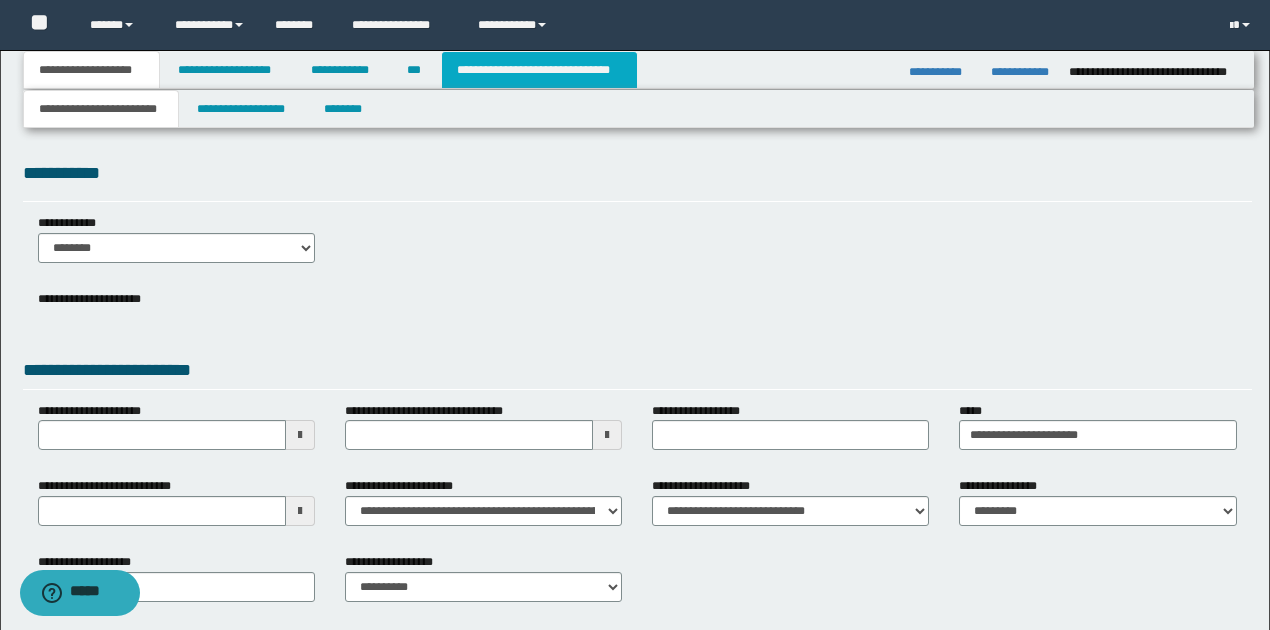 click on "**********" at bounding box center [539, 70] 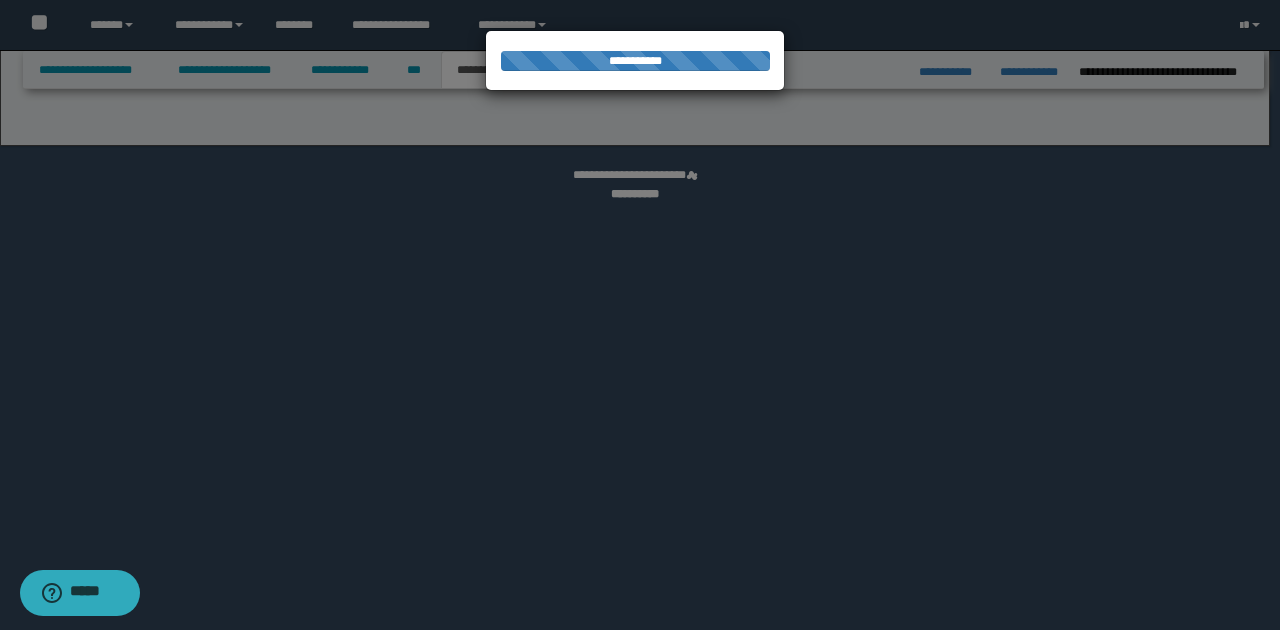 select on "*" 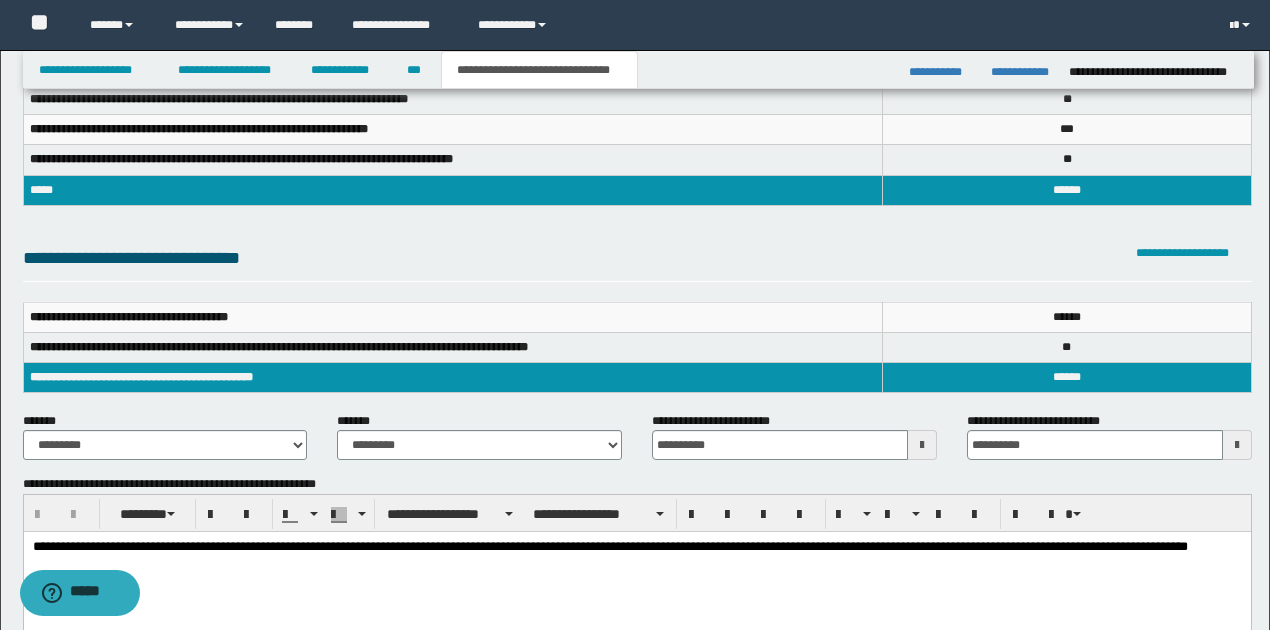 scroll, scrollTop: 133, scrollLeft: 0, axis: vertical 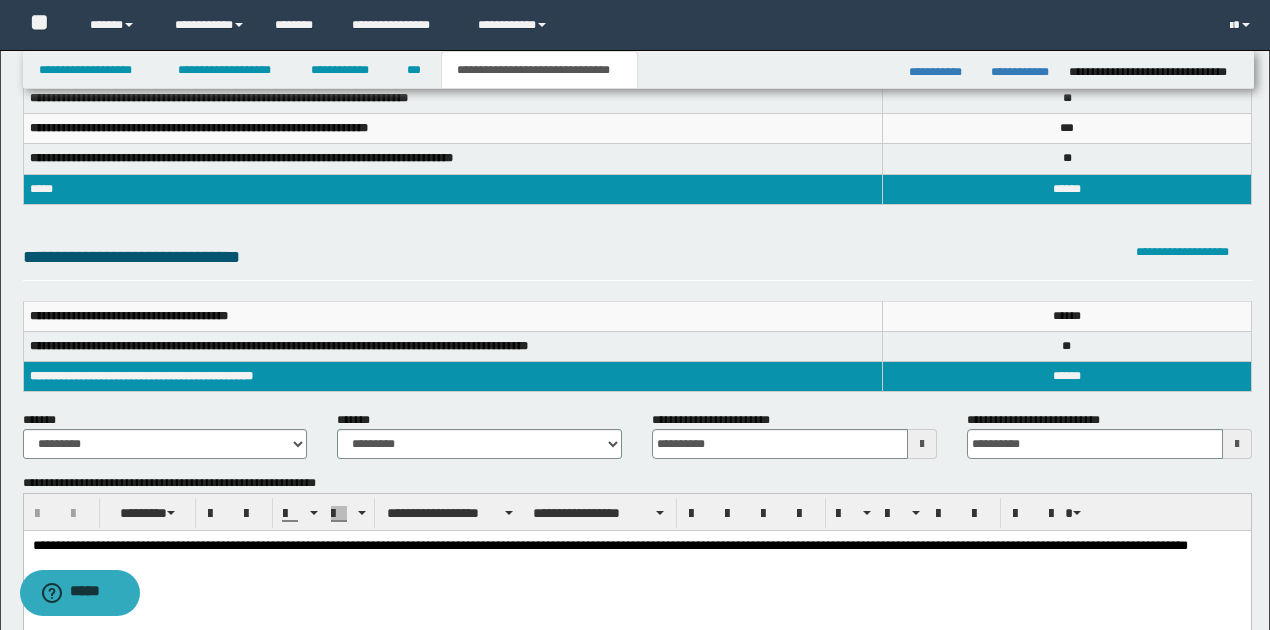 click at bounding box center (1237, 444) 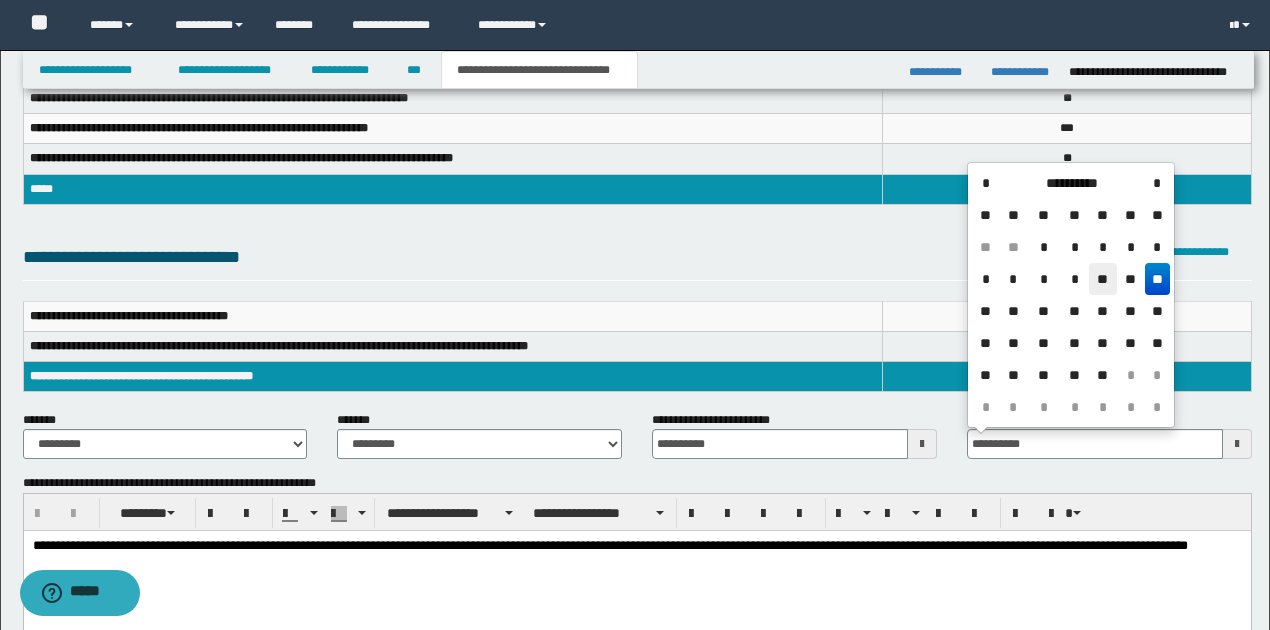 click on "**" at bounding box center [1103, 279] 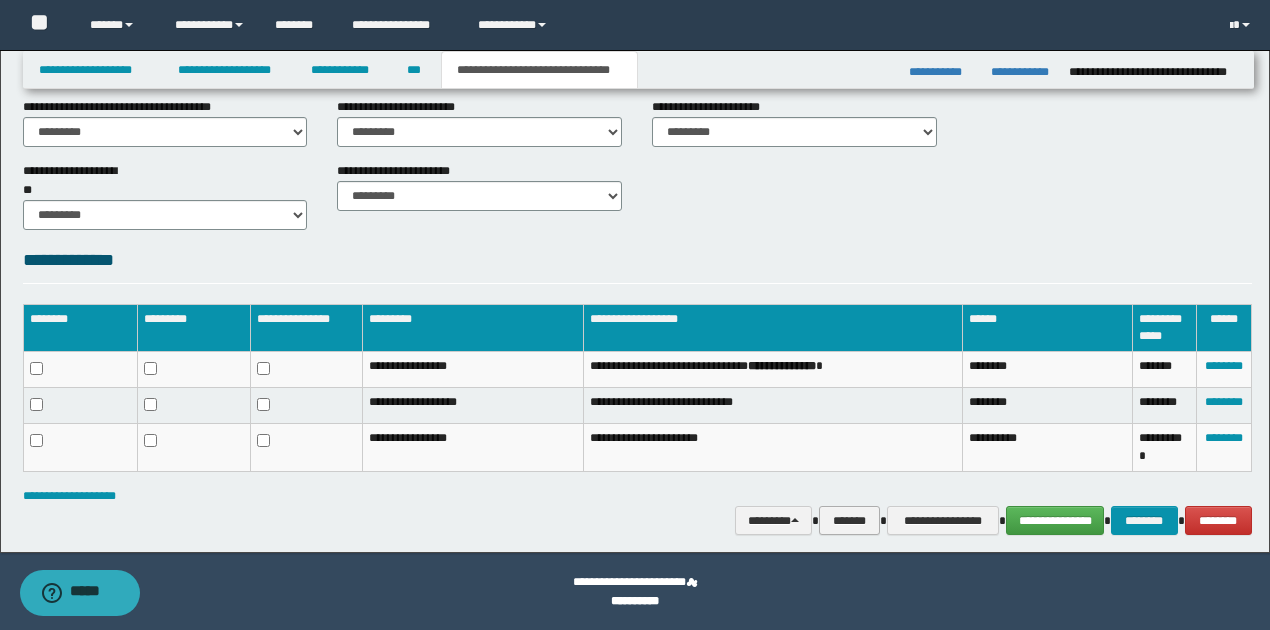 scroll, scrollTop: 882, scrollLeft: 0, axis: vertical 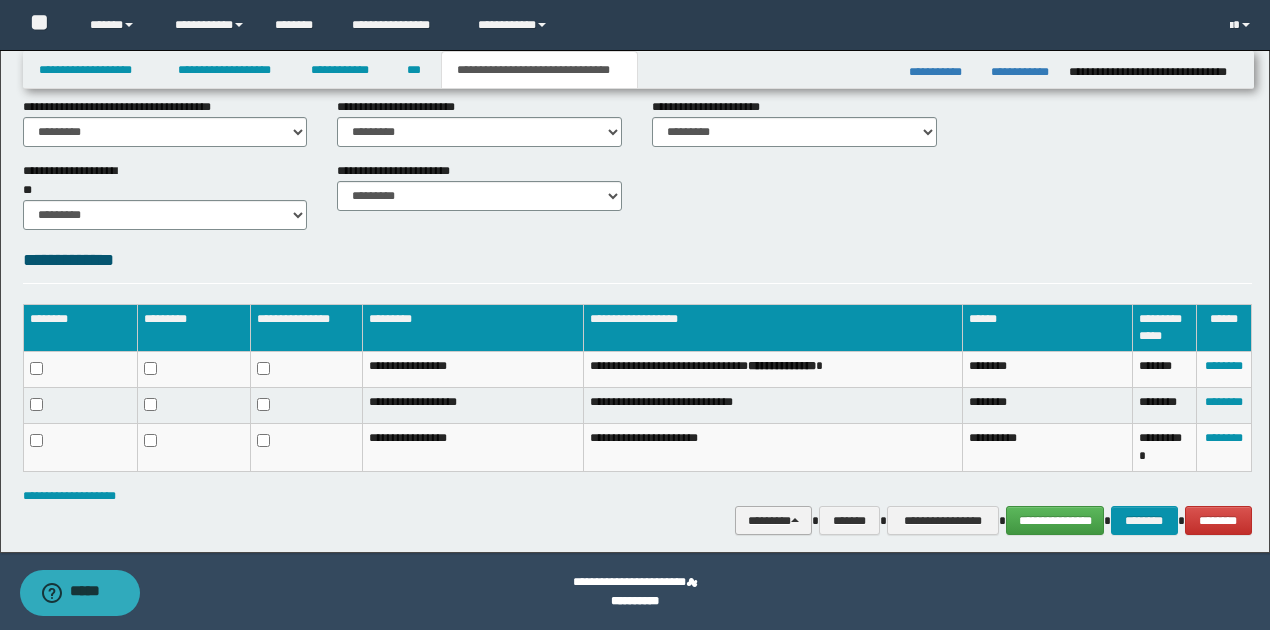 click on "********" at bounding box center (774, 520) 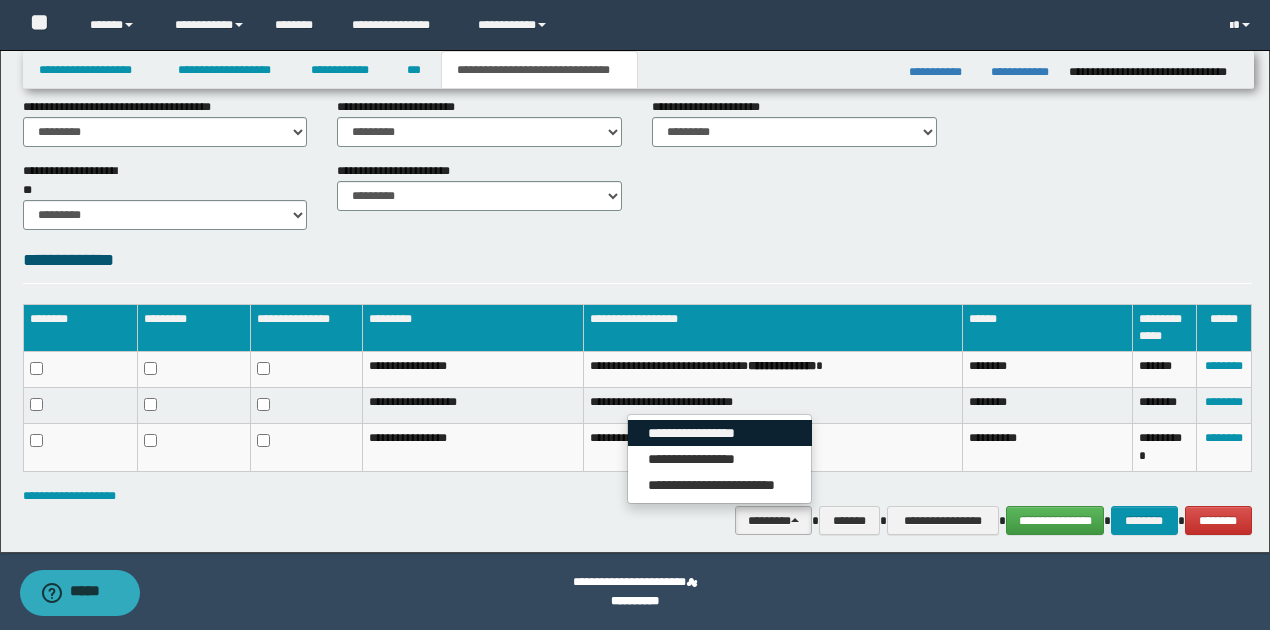 click on "**********" at bounding box center [720, 433] 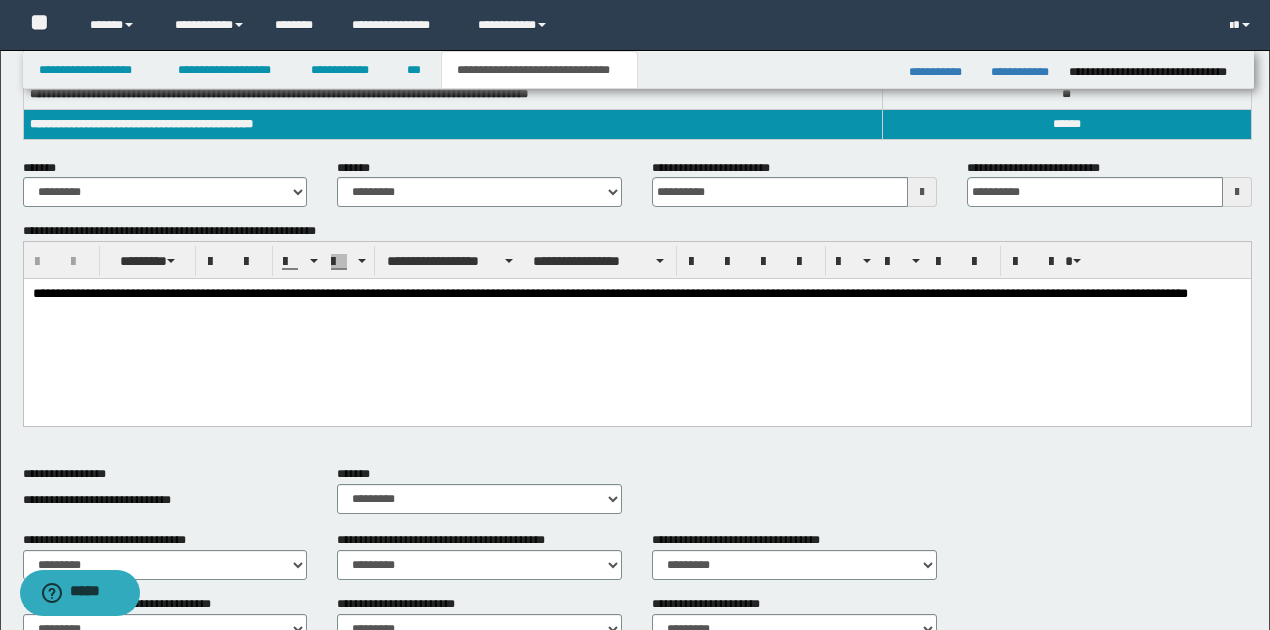 scroll, scrollTop: 349, scrollLeft: 0, axis: vertical 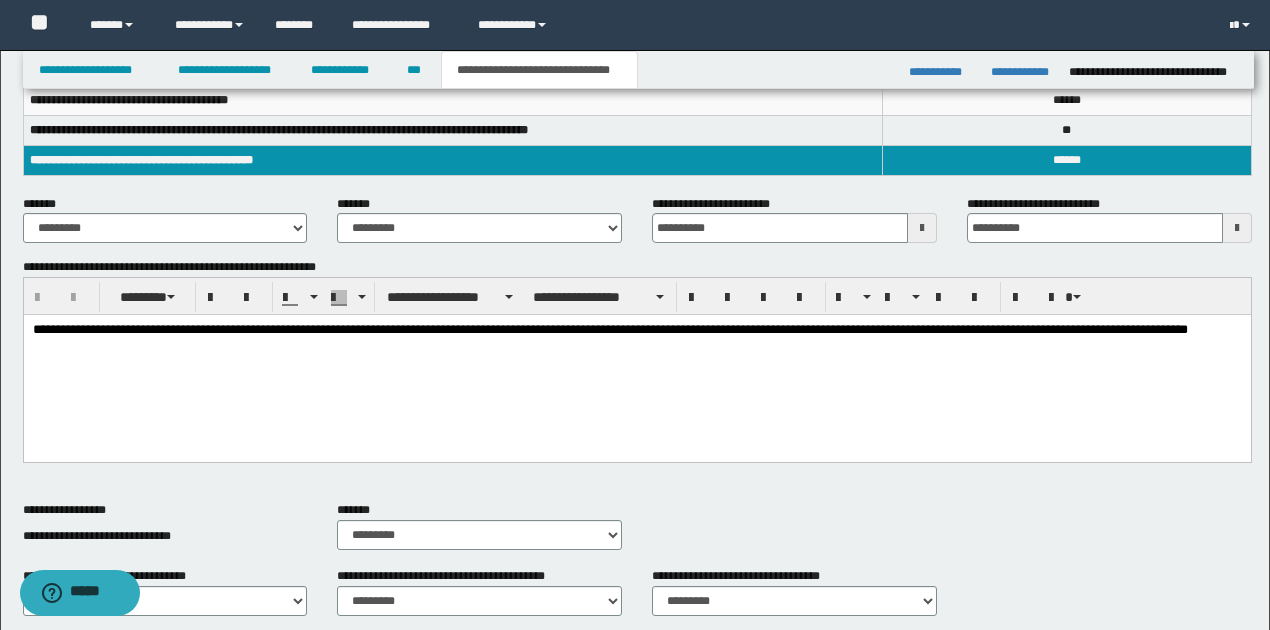 click at bounding box center (1237, 228) 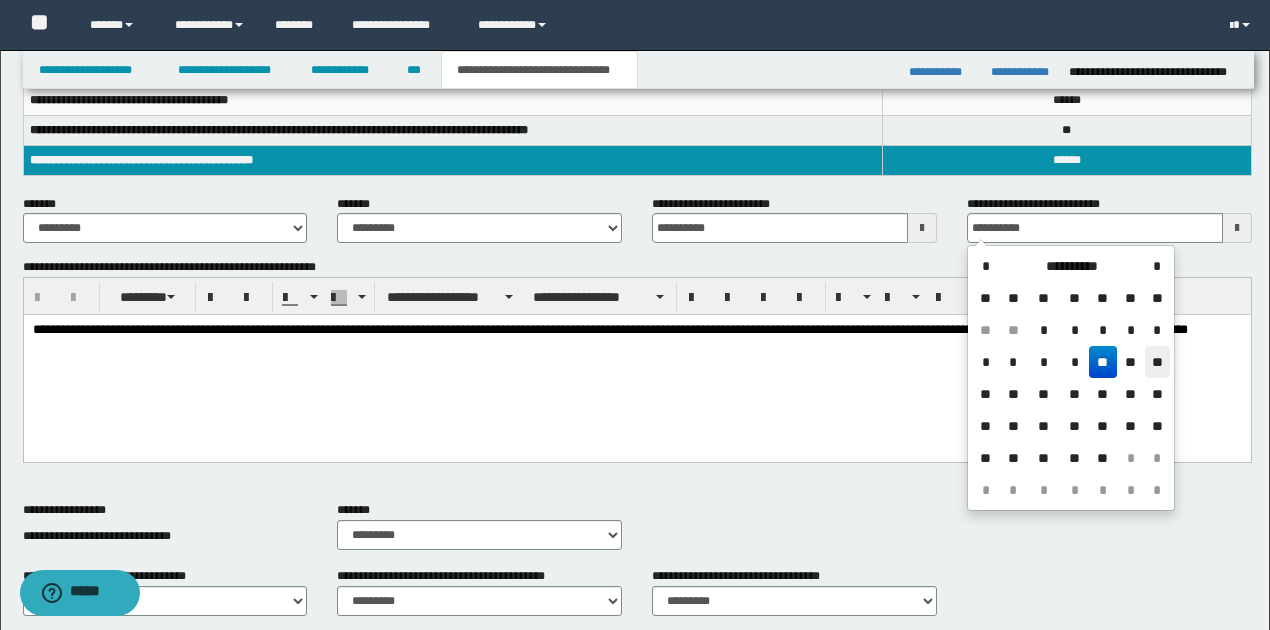 click on "**" at bounding box center [1157, 362] 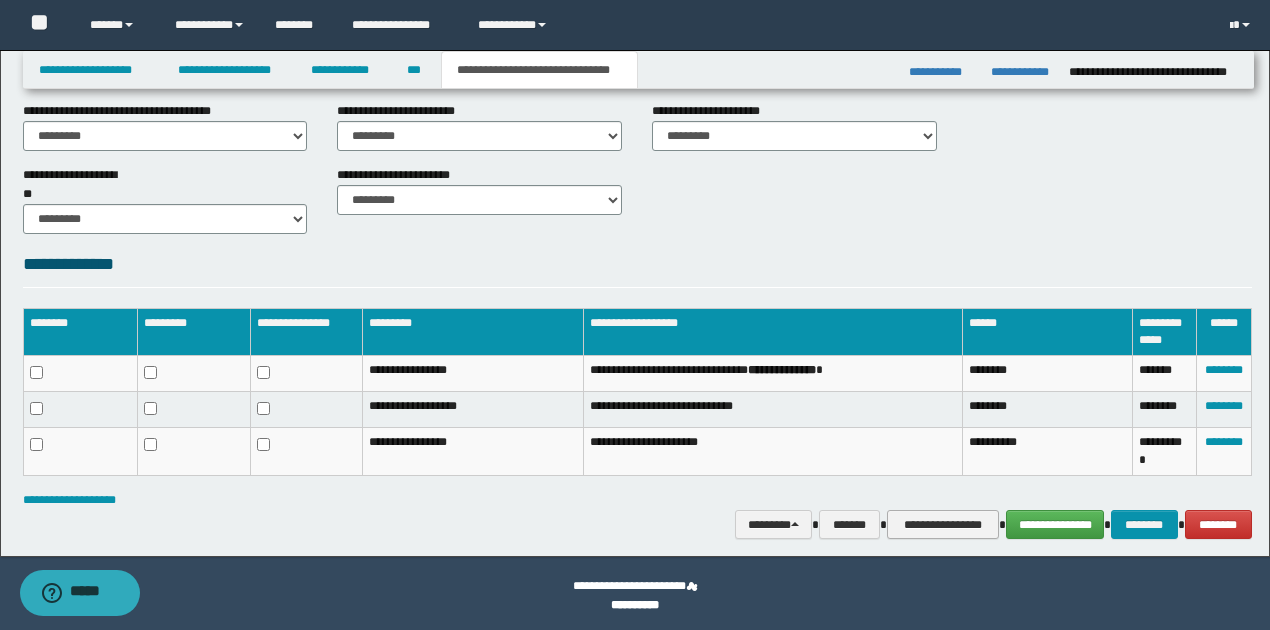 scroll, scrollTop: 882, scrollLeft: 0, axis: vertical 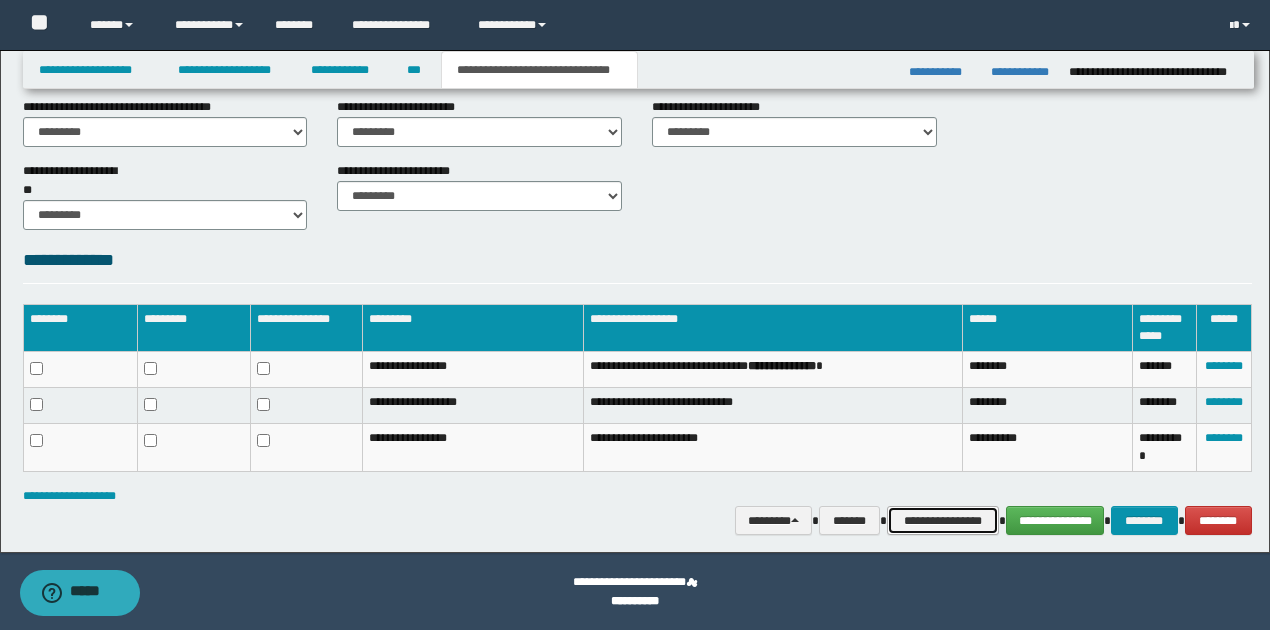 click on "**********" at bounding box center [943, 520] 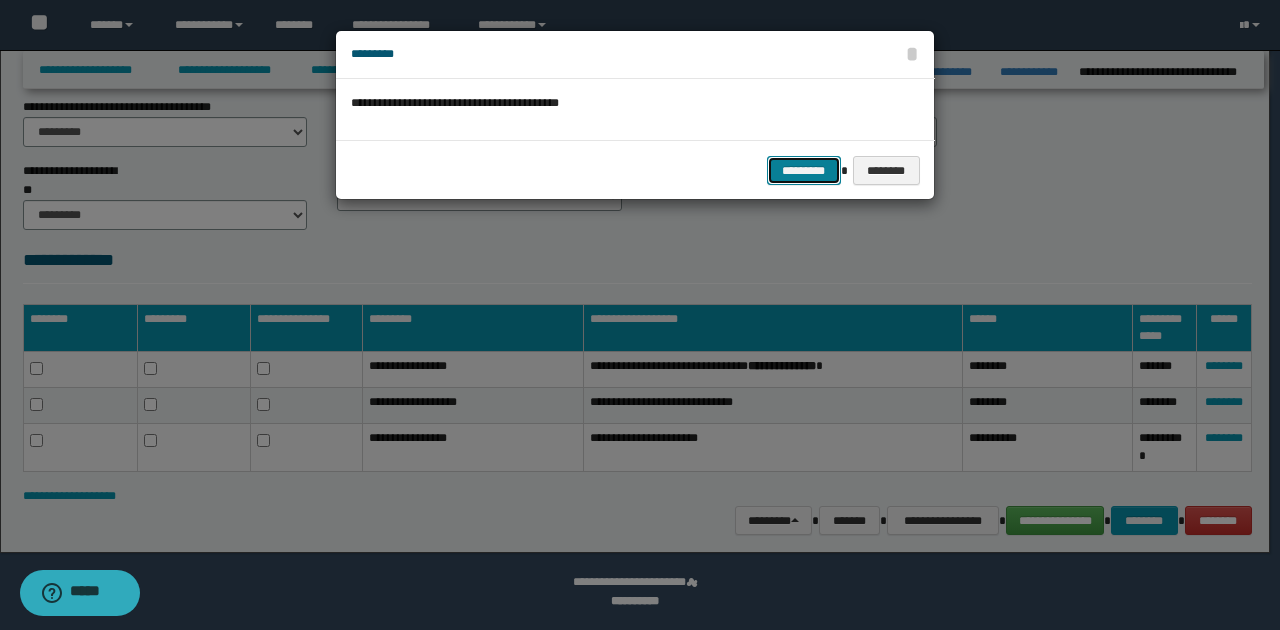 click on "*********" at bounding box center [804, 170] 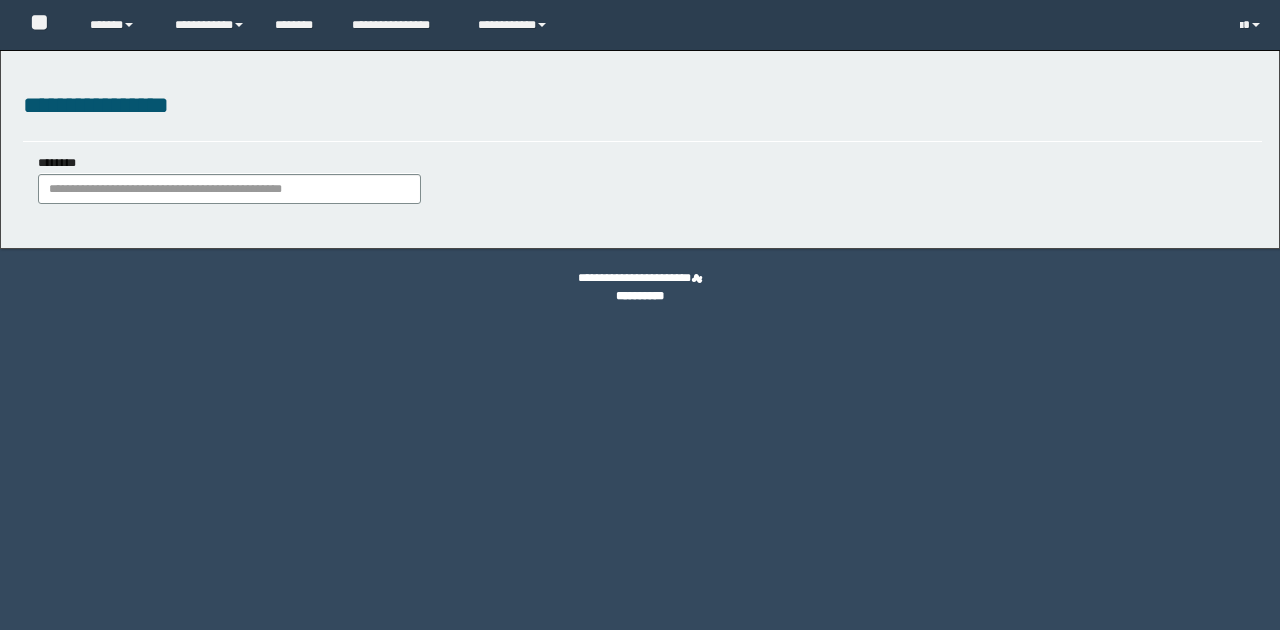 scroll, scrollTop: 0, scrollLeft: 0, axis: both 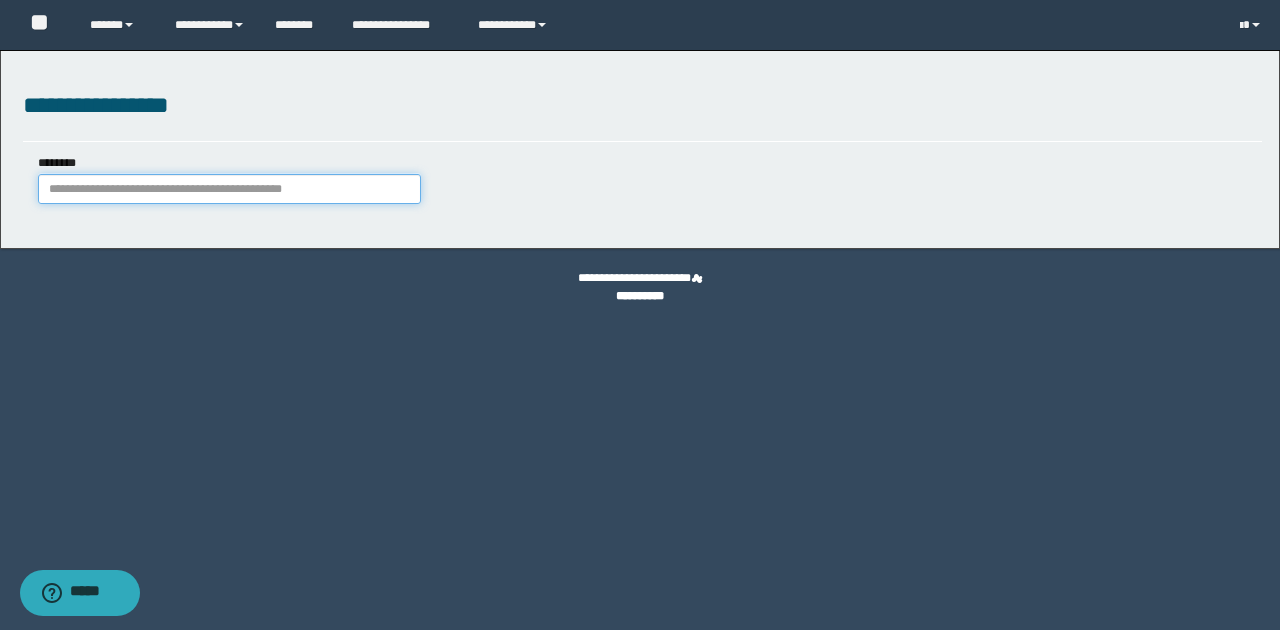 click on "********" at bounding box center [229, 189] 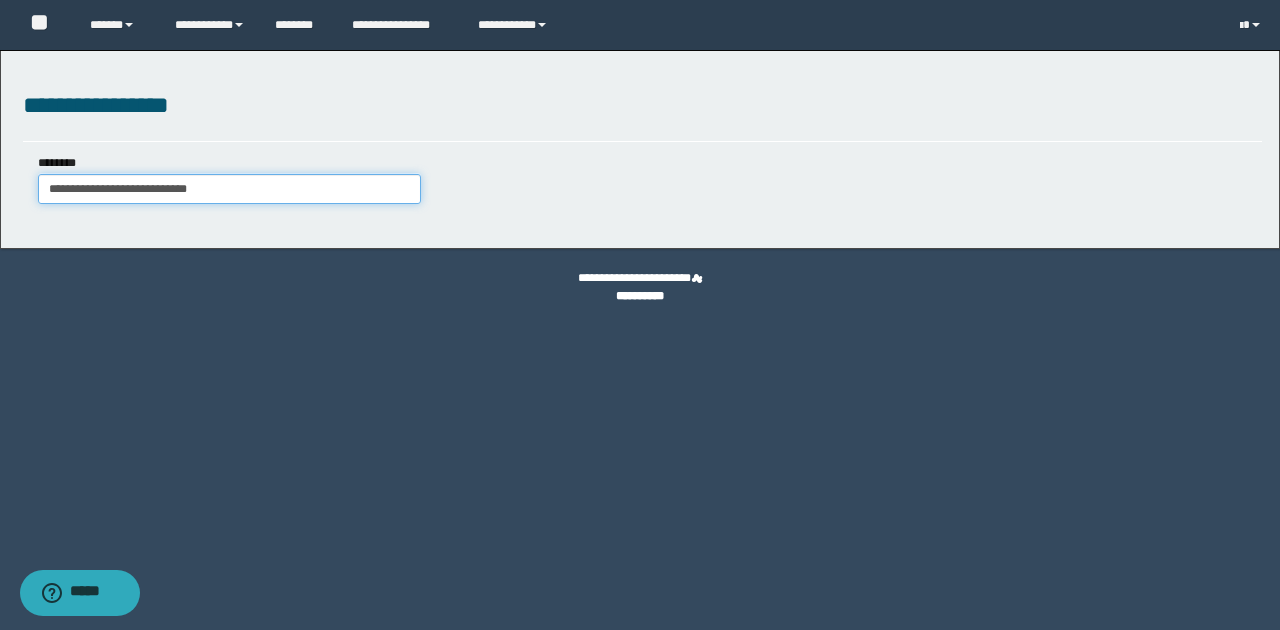 type on "**********" 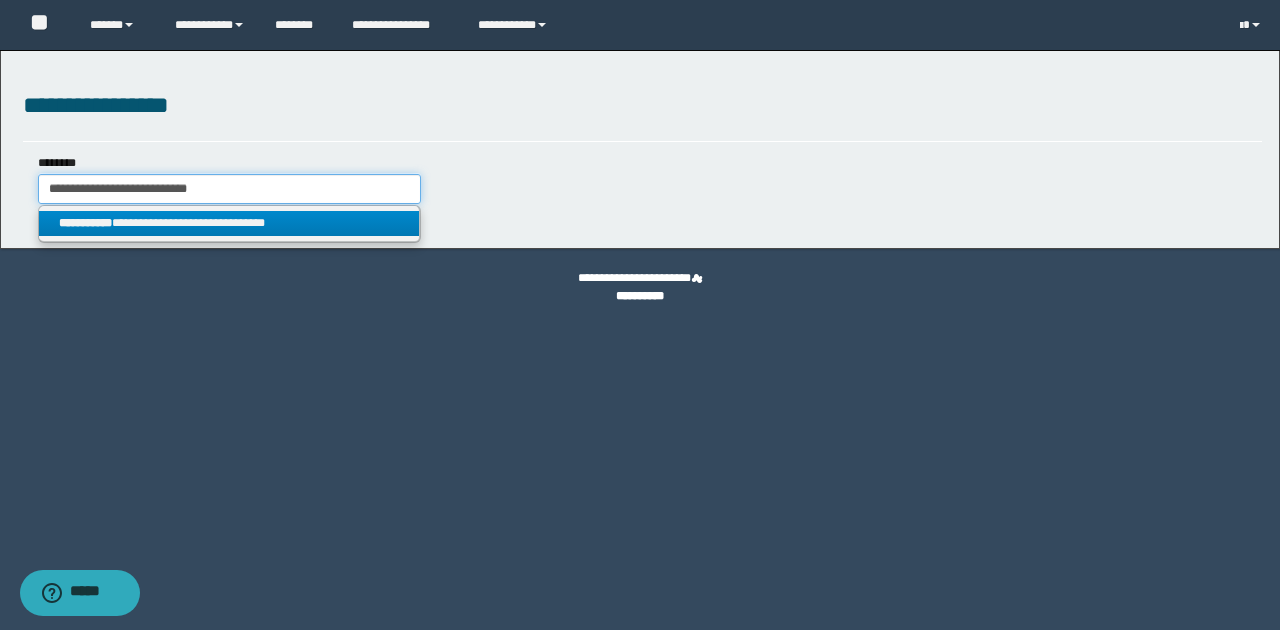 type on "**********" 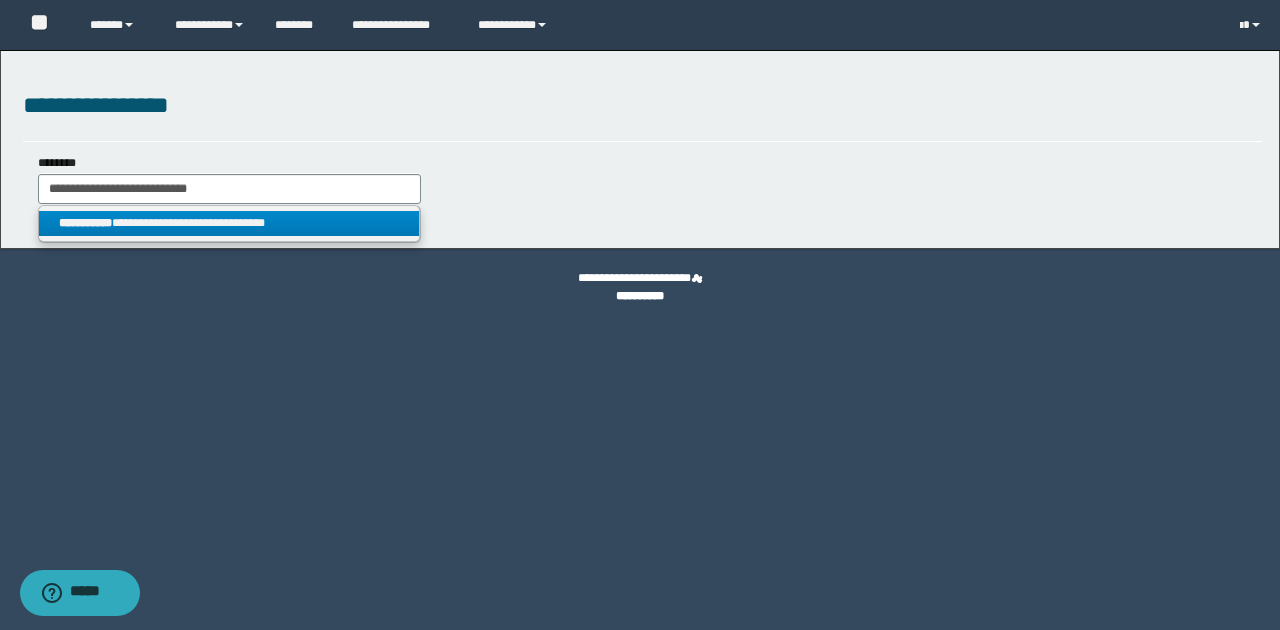 click on "**********" at bounding box center [229, 223] 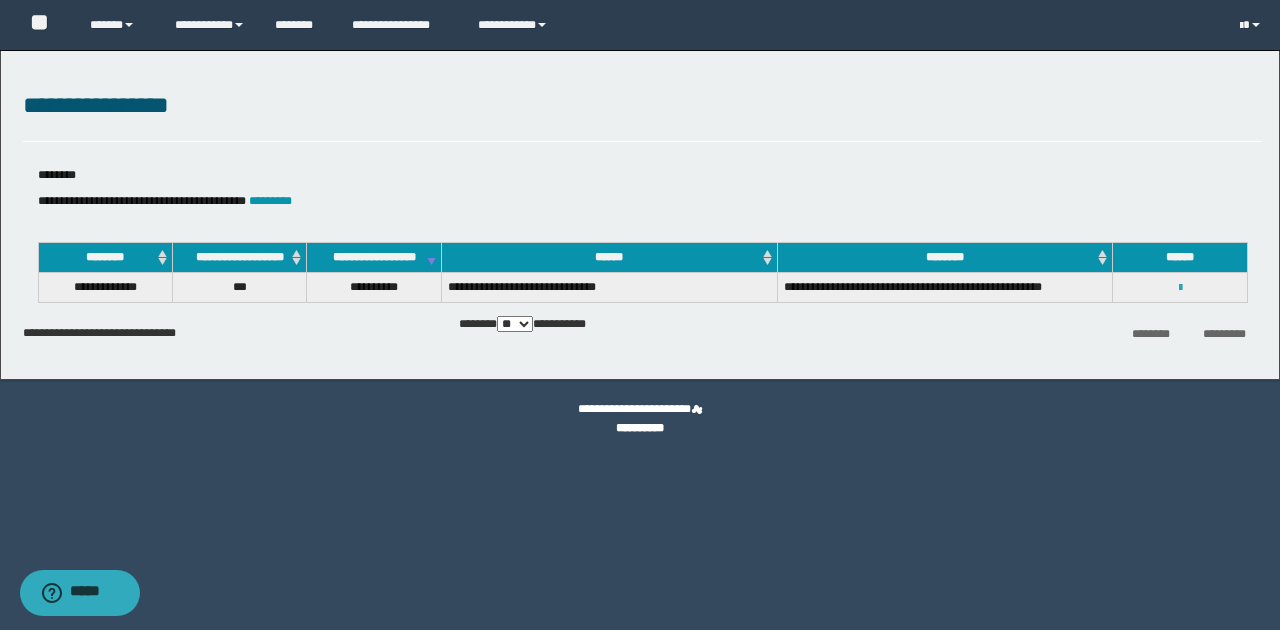 click at bounding box center [1180, 288] 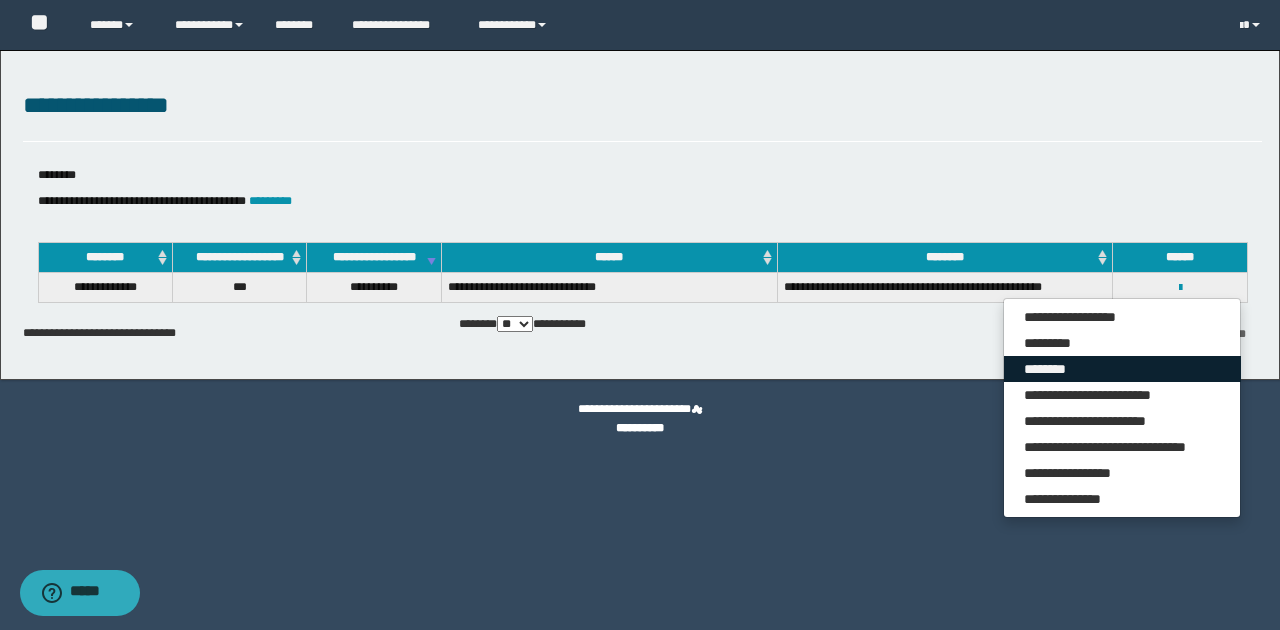 click on "********" at bounding box center (1122, 369) 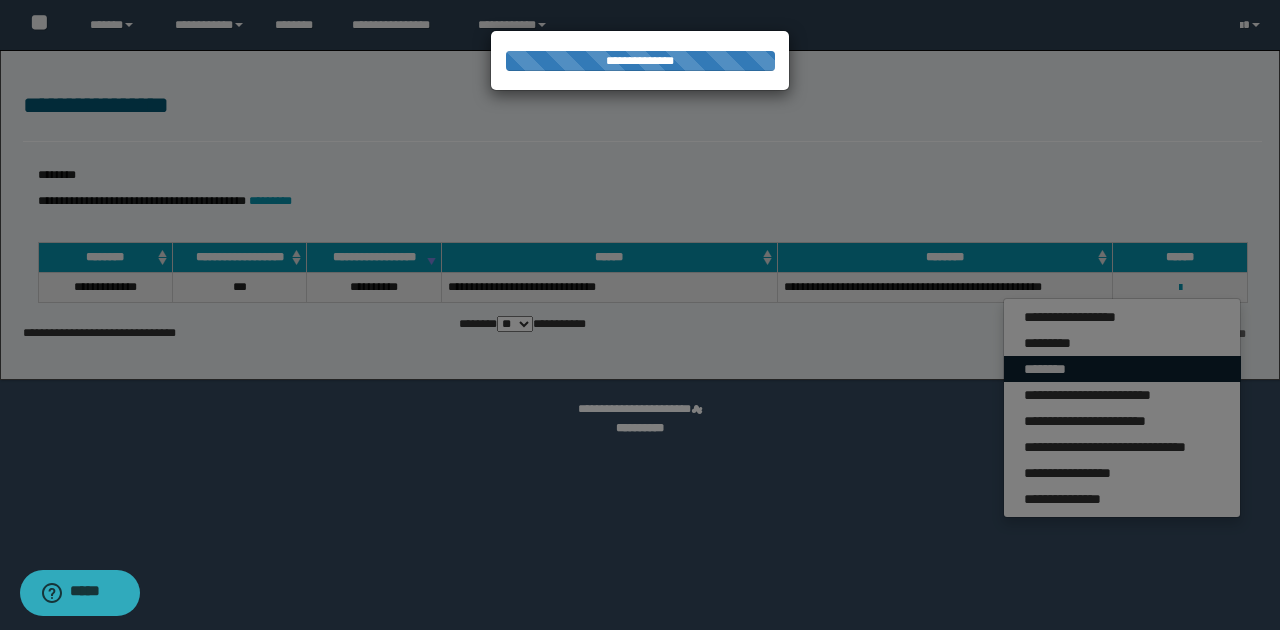 scroll, scrollTop: 0, scrollLeft: 0, axis: both 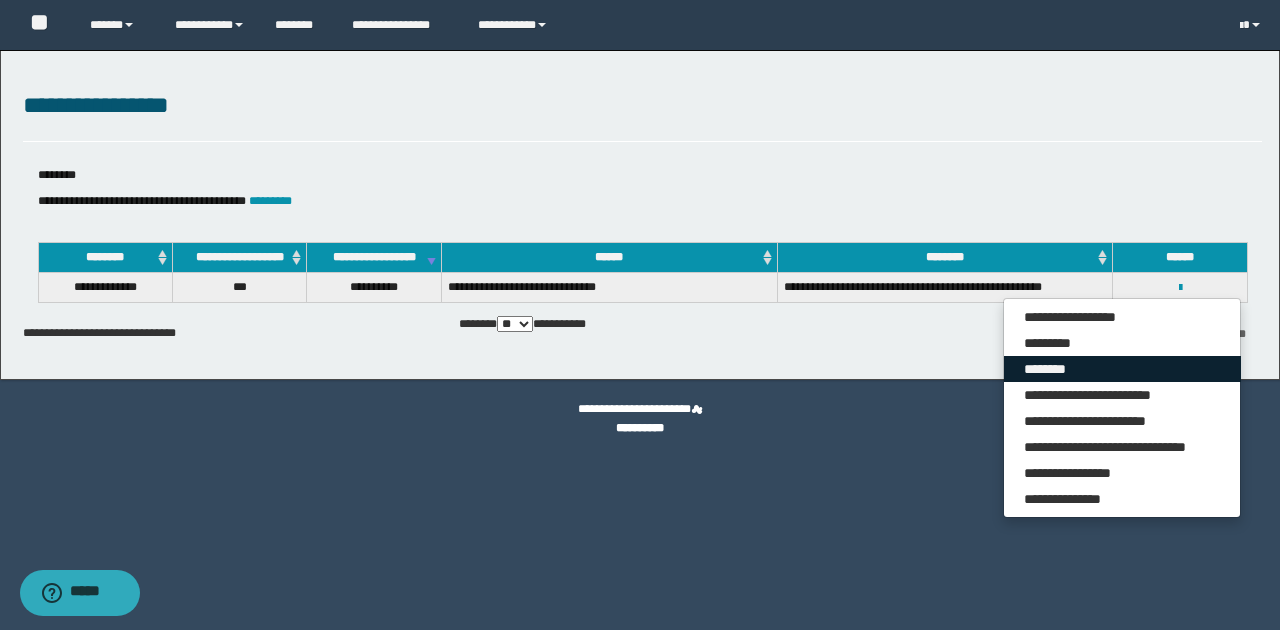 click on "********" at bounding box center [1122, 369] 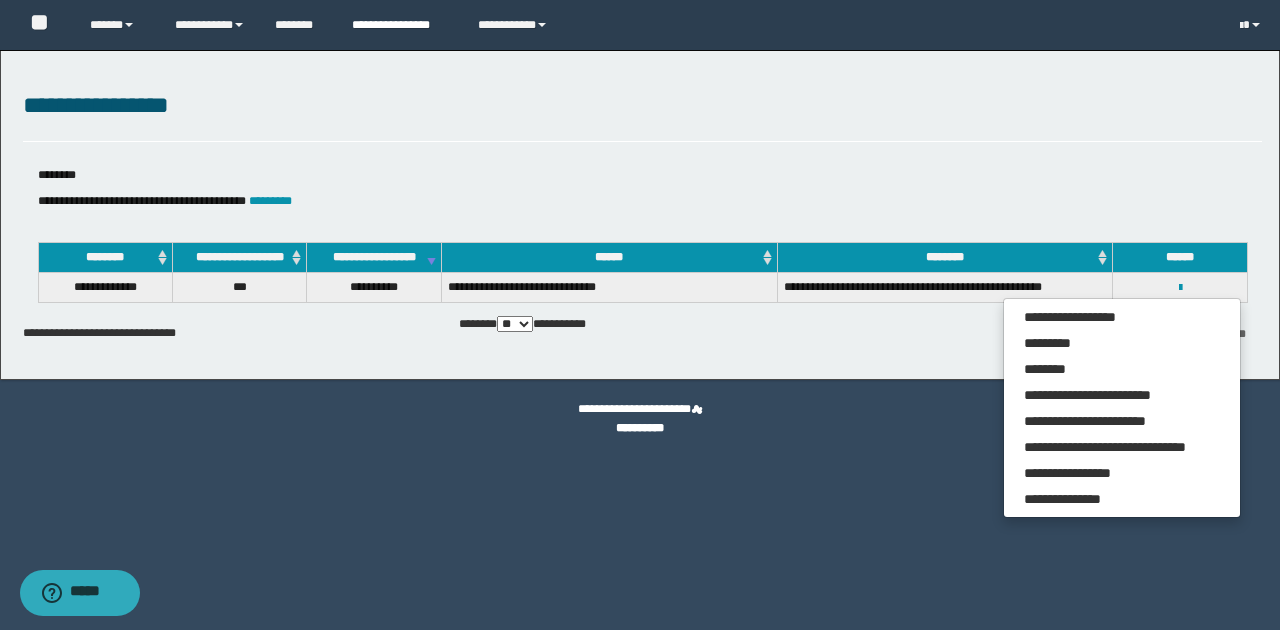 click on "**********" at bounding box center [400, 25] 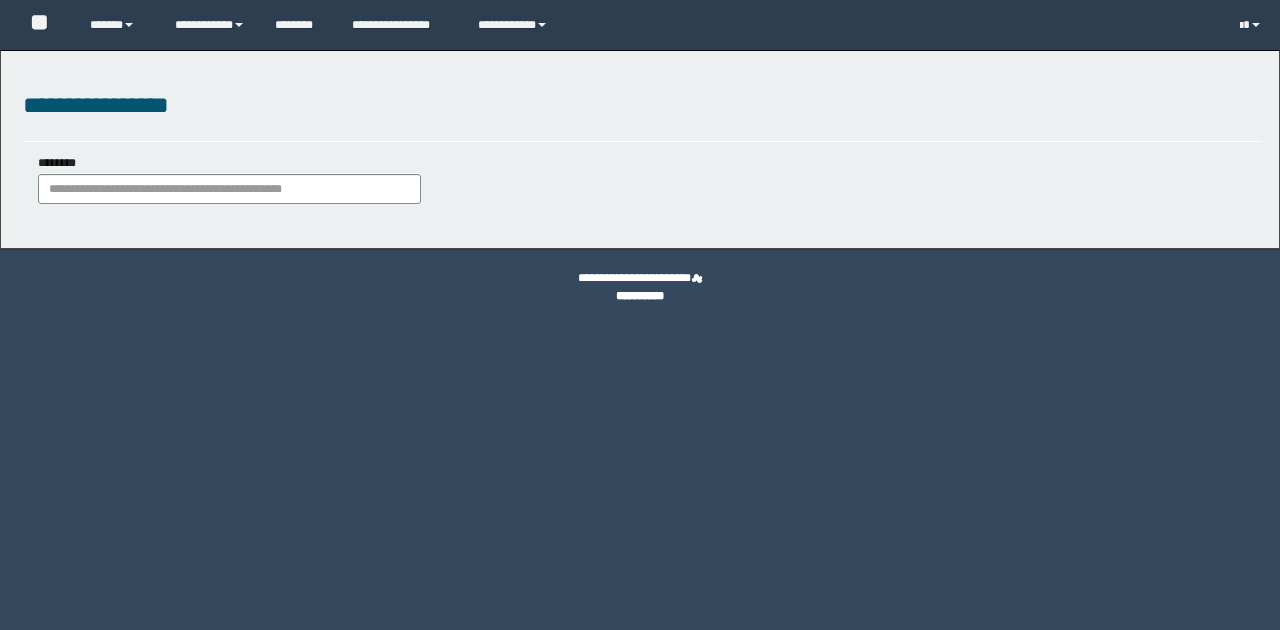 scroll, scrollTop: 0, scrollLeft: 0, axis: both 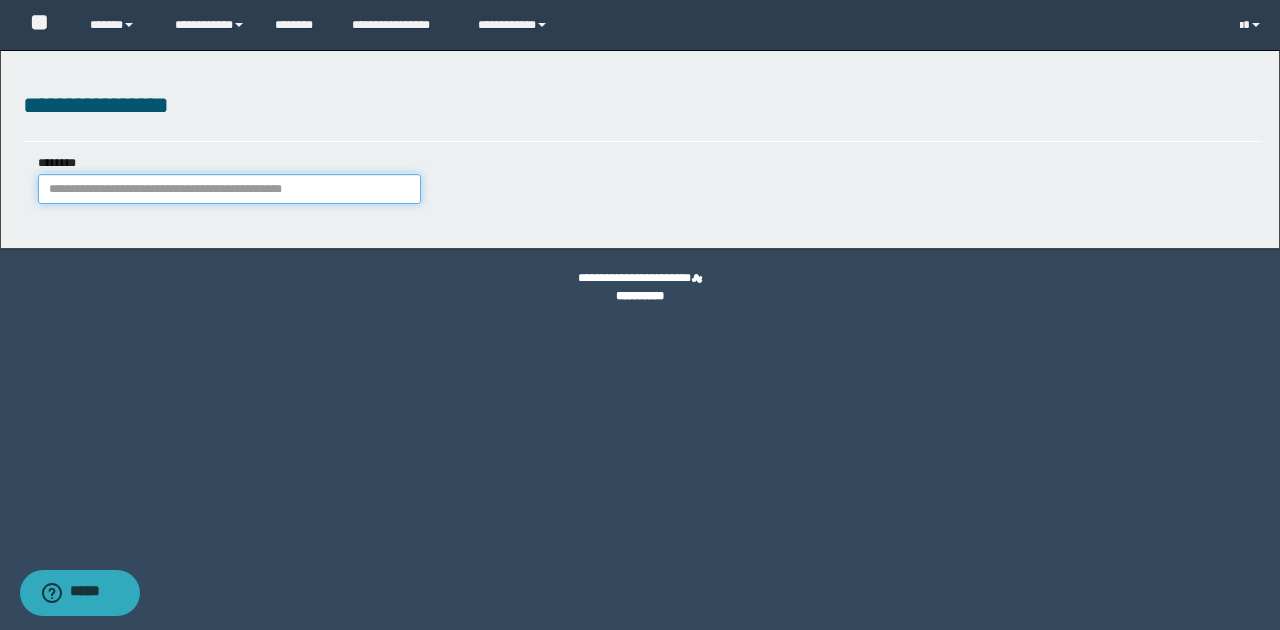 click on "********" at bounding box center (229, 189) 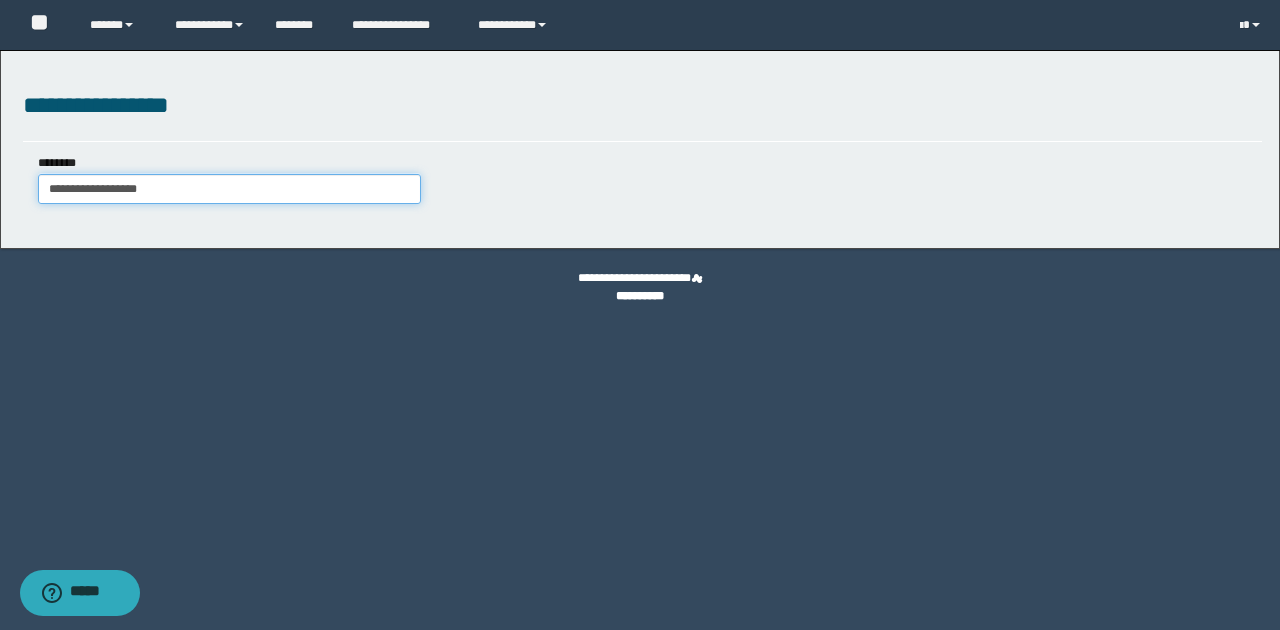 click on "**********" at bounding box center (229, 189) 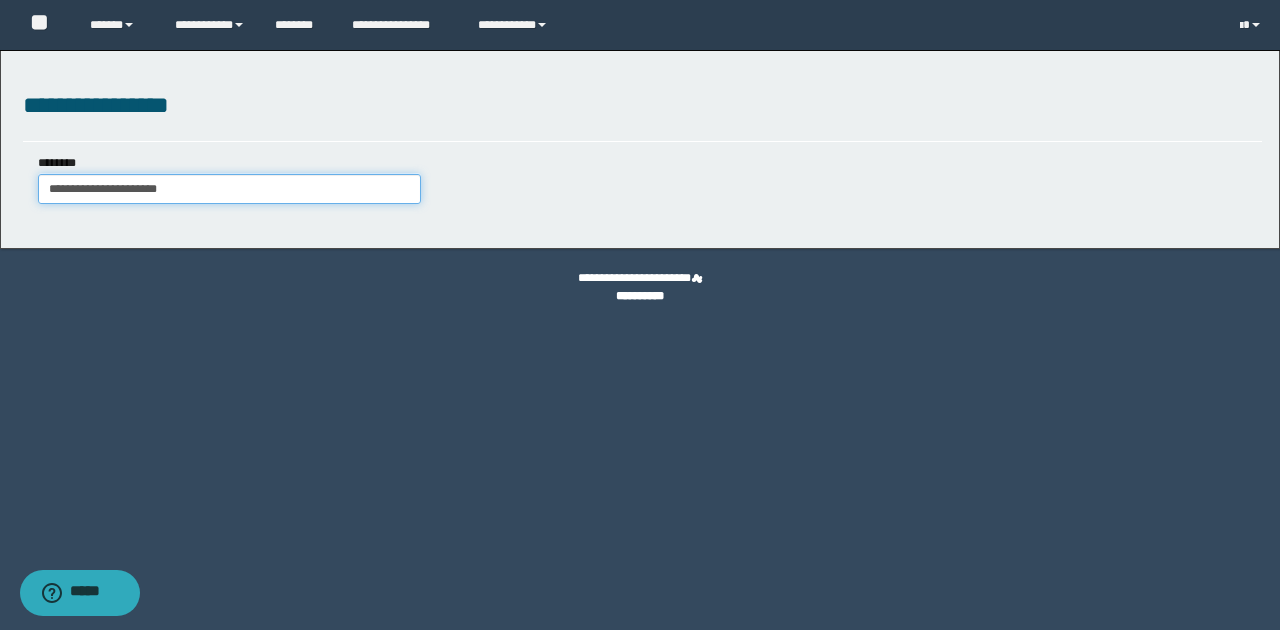 type on "**********" 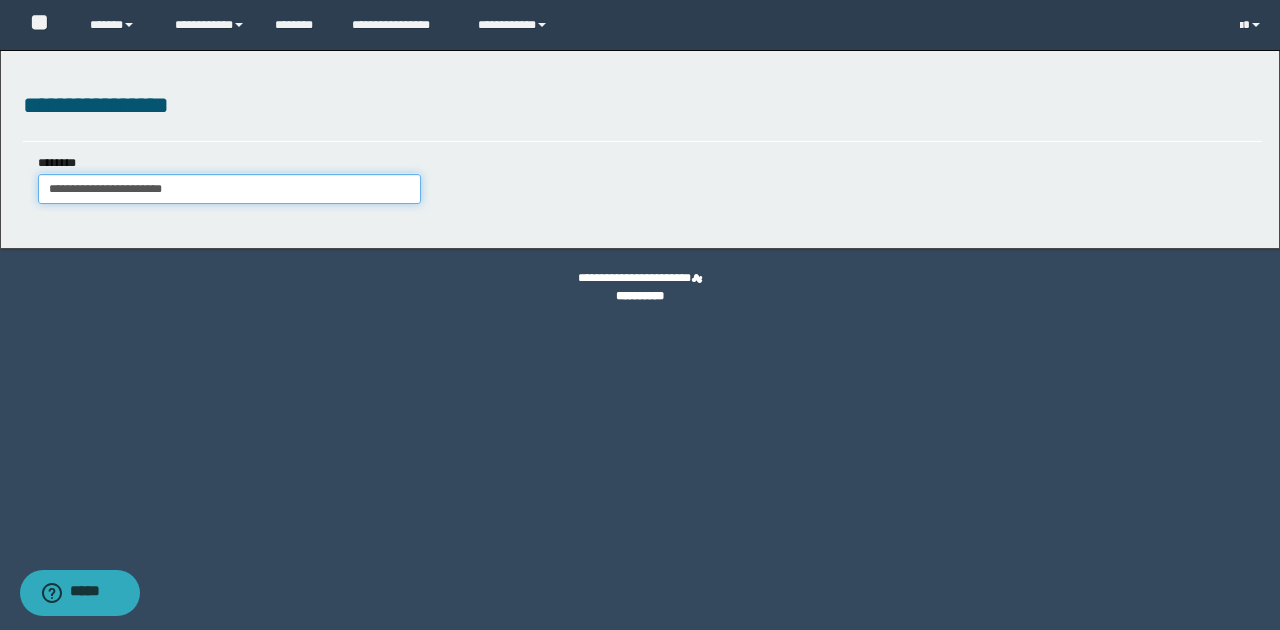 type on "**********" 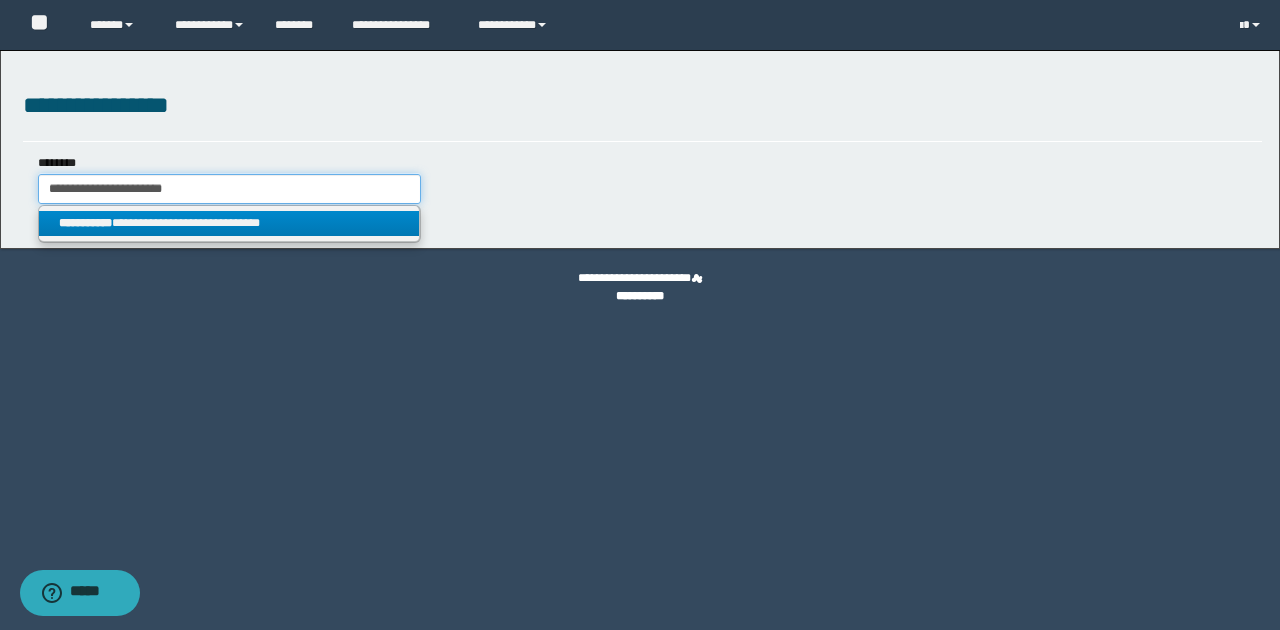 type on "**********" 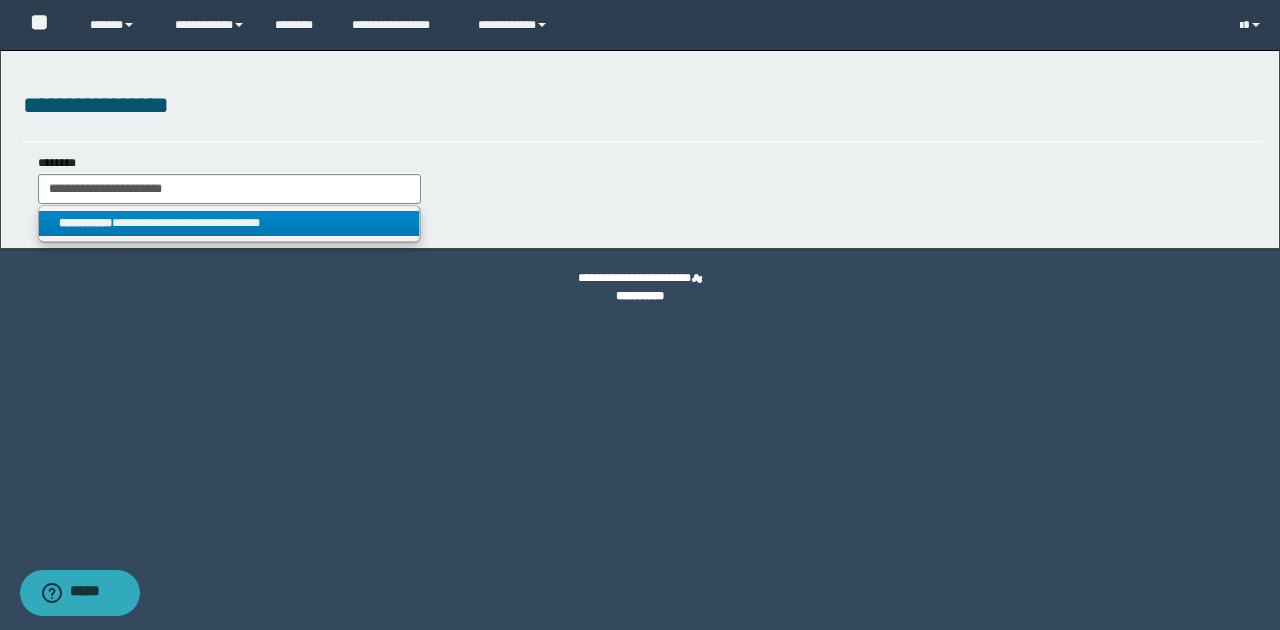 click on "**********" at bounding box center (229, 223) 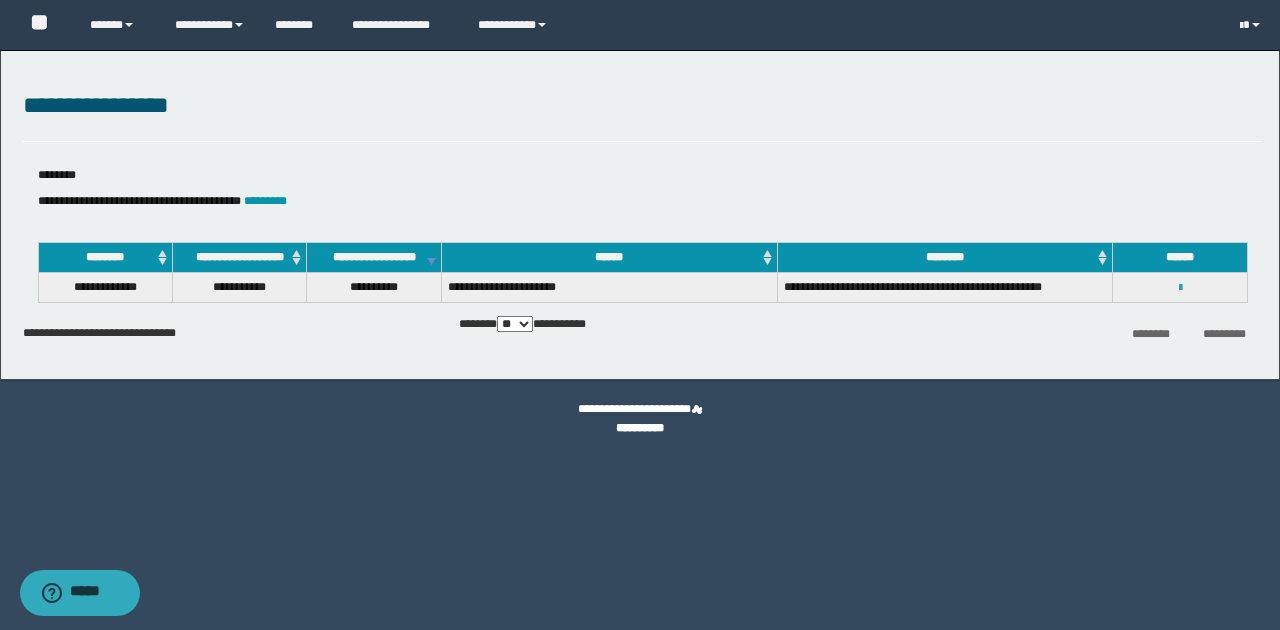 click at bounding box center [1180, 288] 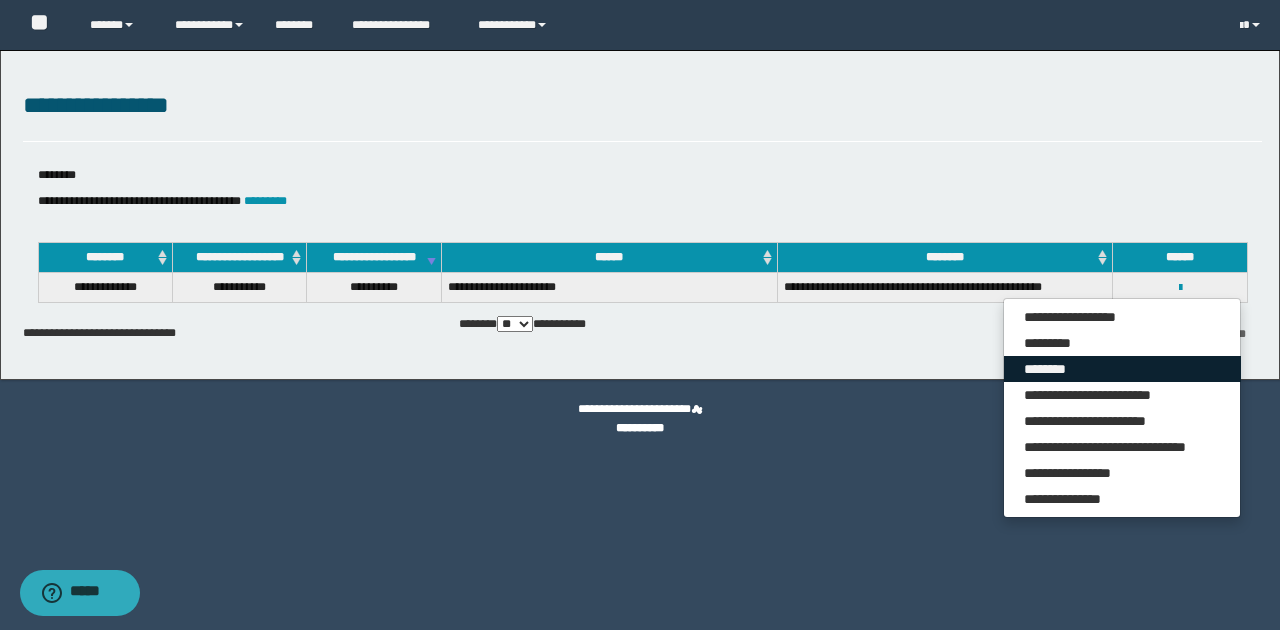 click on "********" at bounding box center (1122, 369) 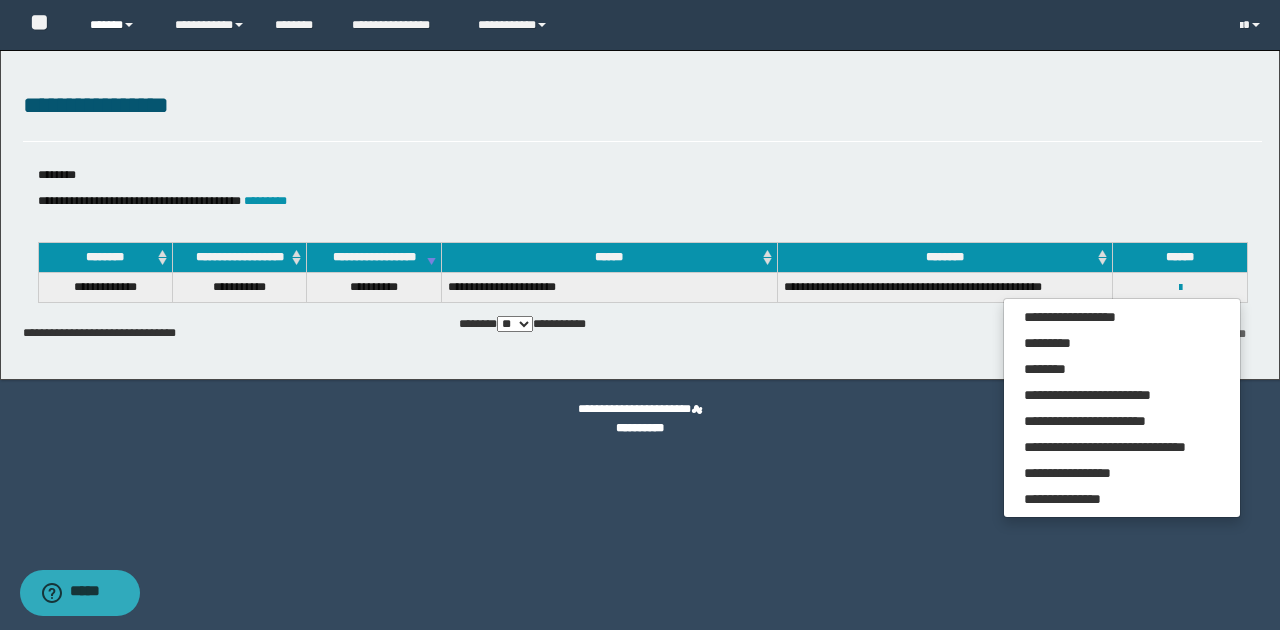 click on "******" at bounding box center [117, 25] 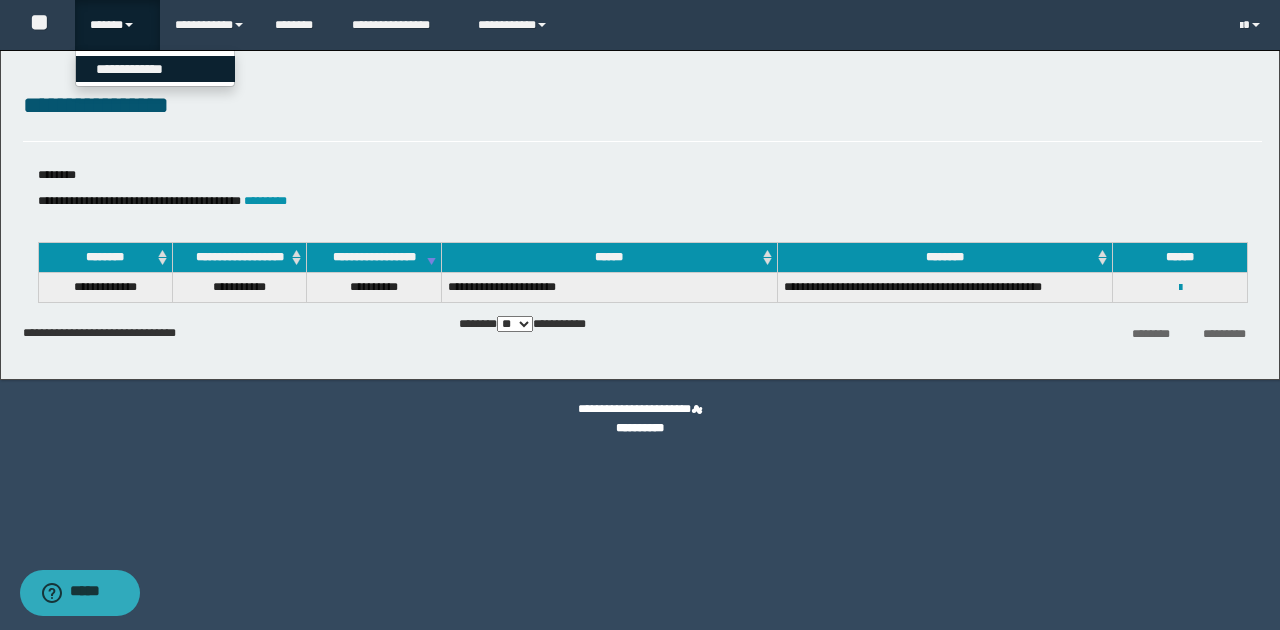 click on "**********" at bounding box center (155, 69) 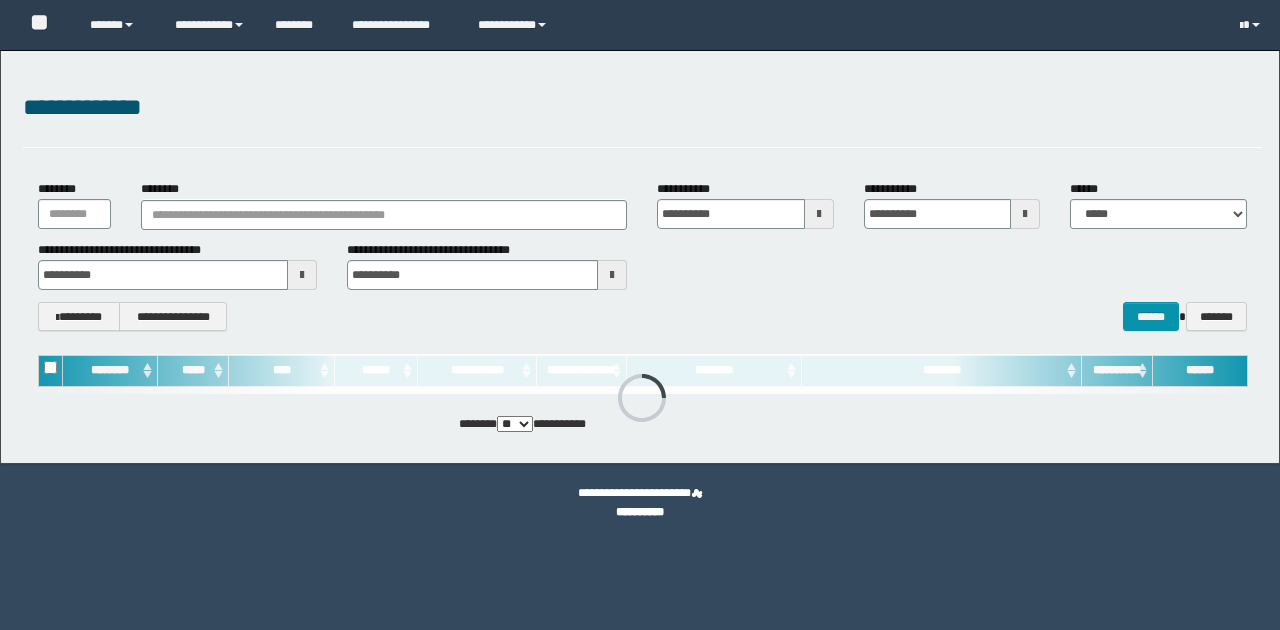 scroll, scrollTop: 0, scrollLeft: 0, axis: both 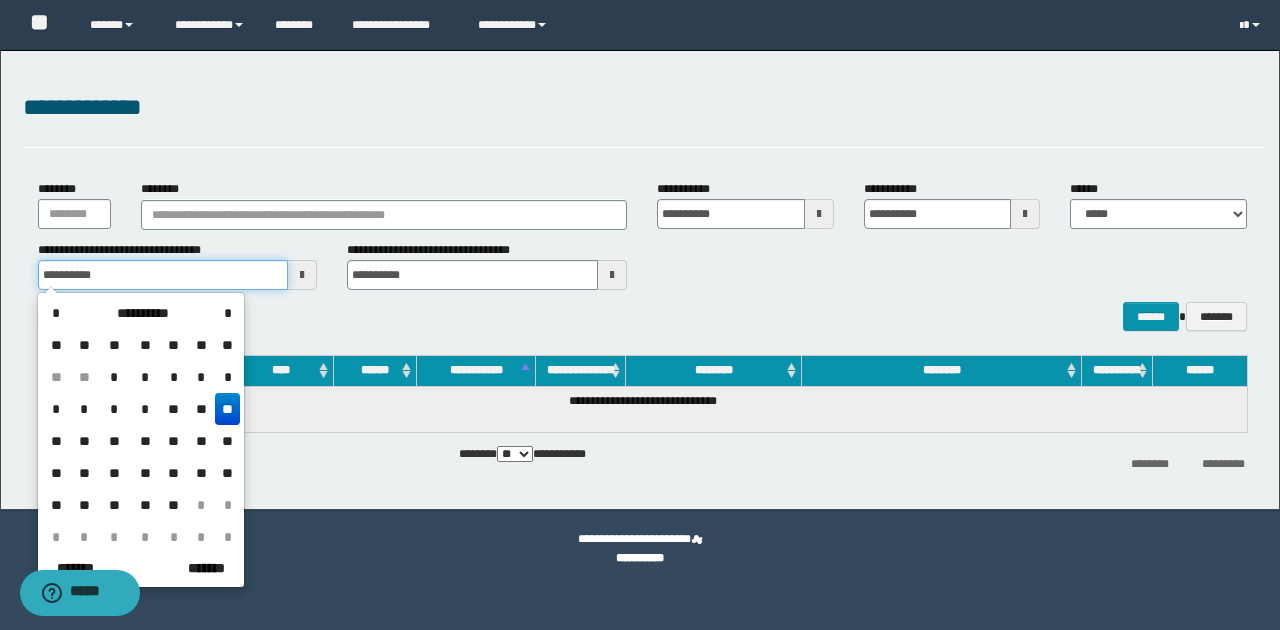 drag, startPoint x: 112, startPoint y: 273, endPoint x: 39, endPoint y: 272, distance: 73.00685 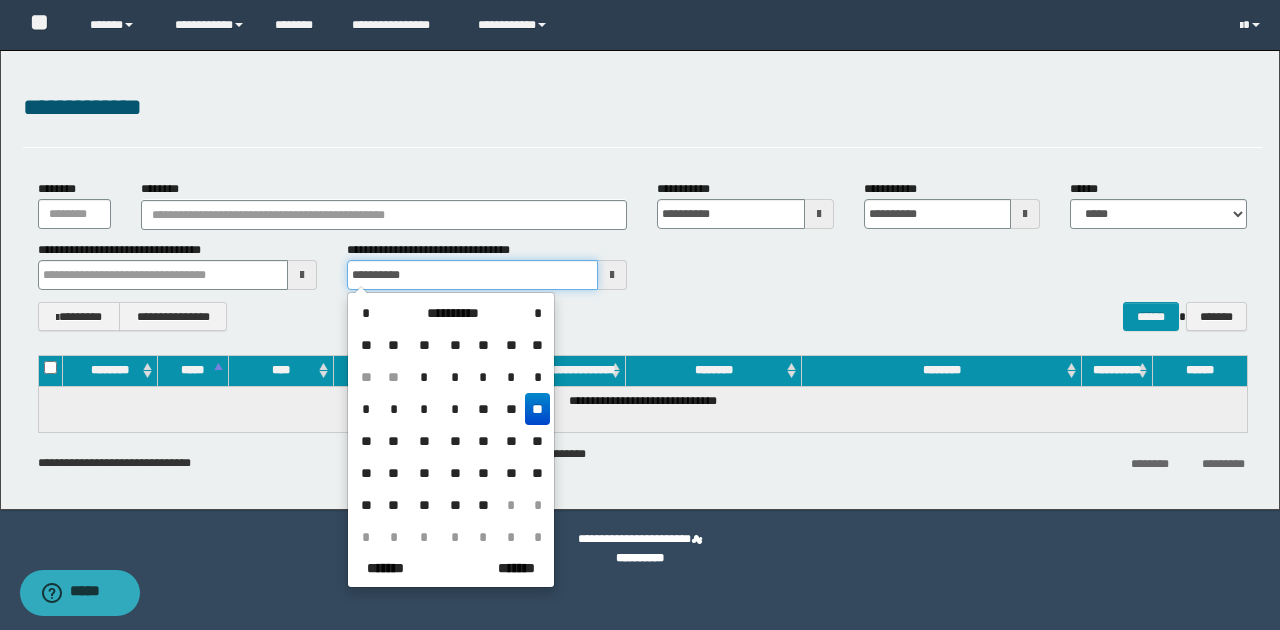 drag, startPoint x: 417, startPoint y: 271, endPoint x: 346, endPoint y: 272, distance: 71.00704 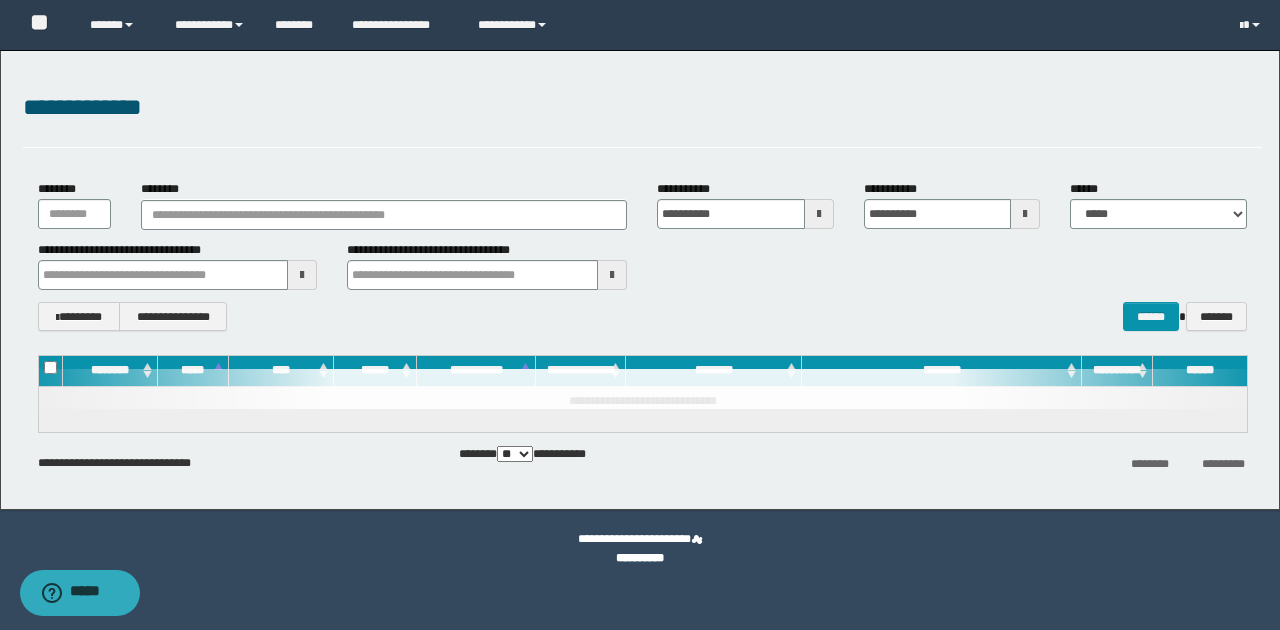 click on "**********" at bounding box center (642, 265) 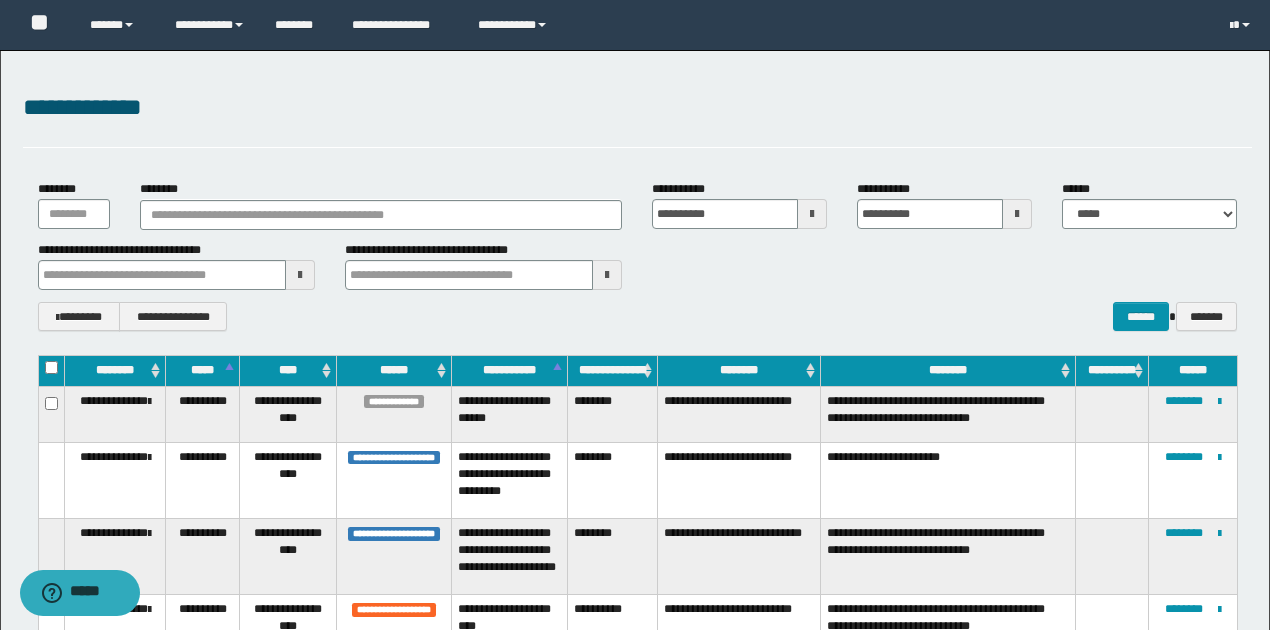 click at bounding box center [300, 275] 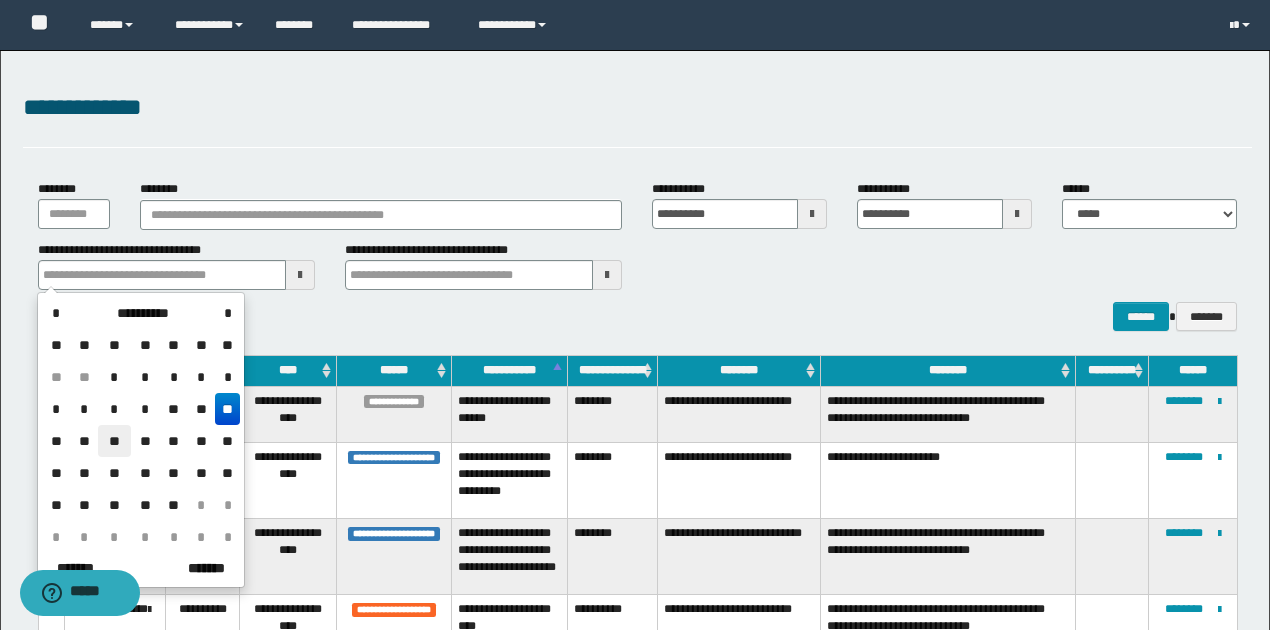 click on "**" at bounding box center [114, 441] 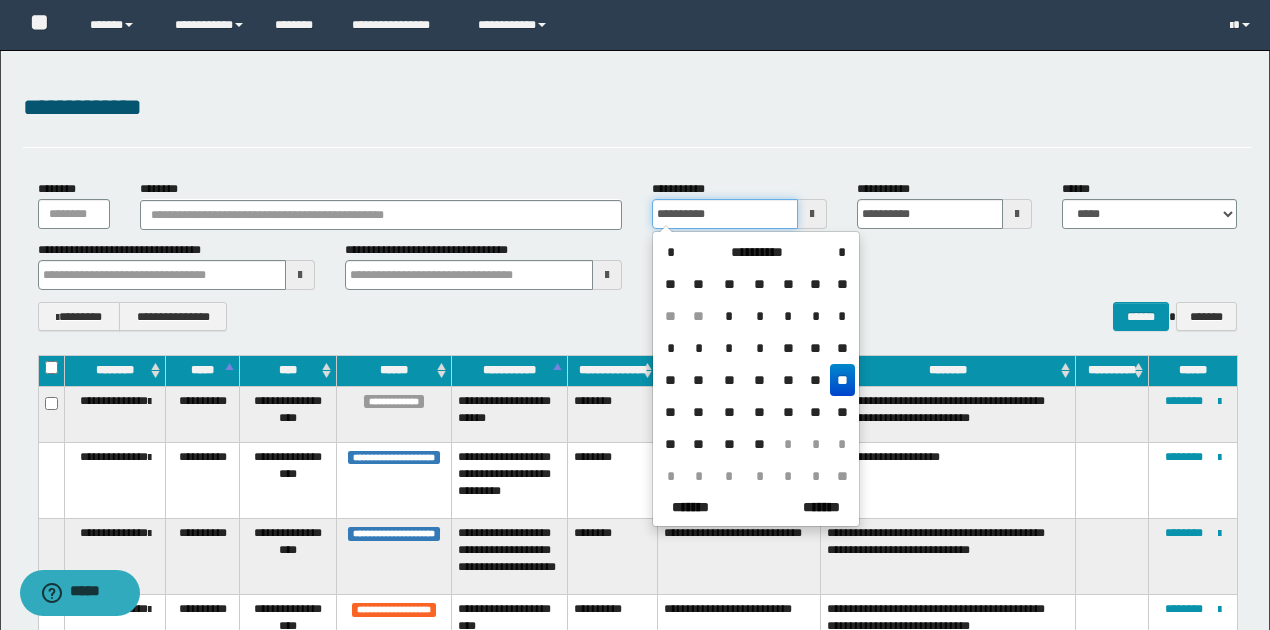 drag, startPoint x: 719, startPoint y: 210, endPoint x: 612, endPoint y: 210, distance: 107 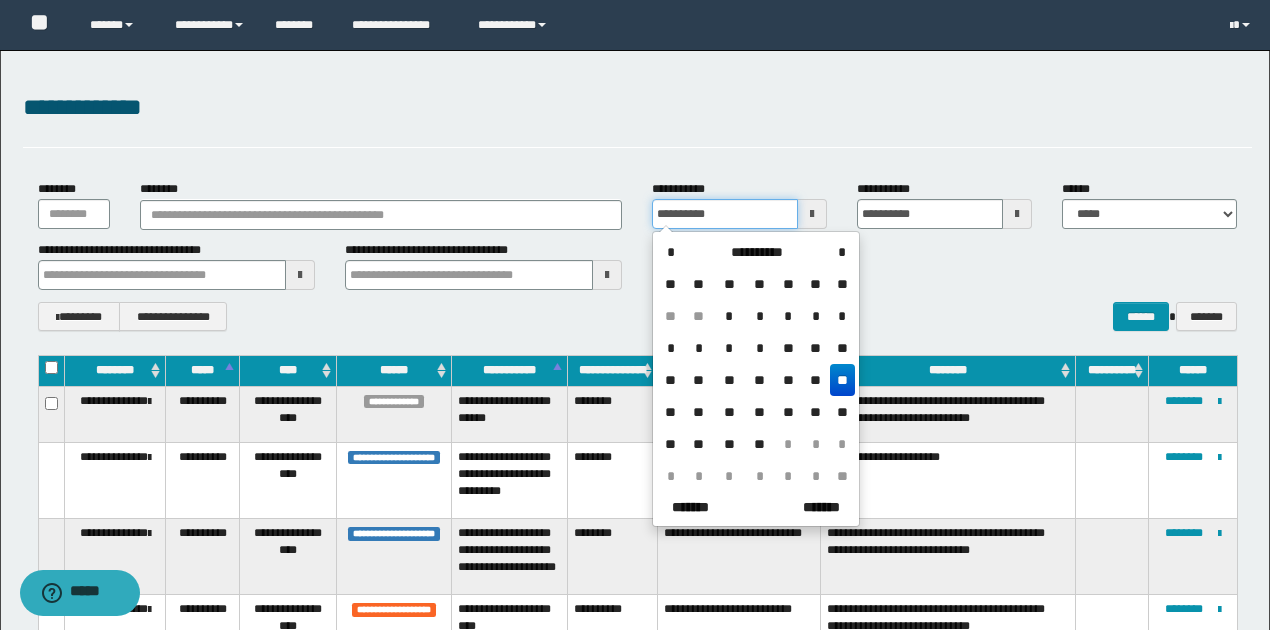 click on "**********" at bounding box center (637, 204) 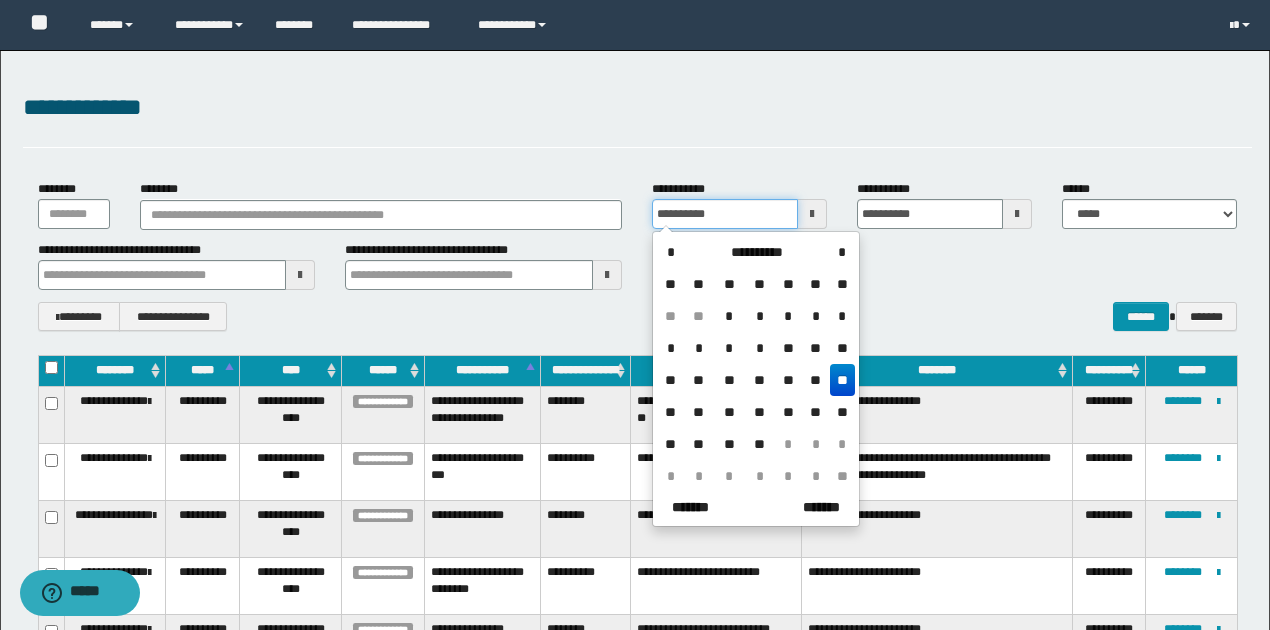 type 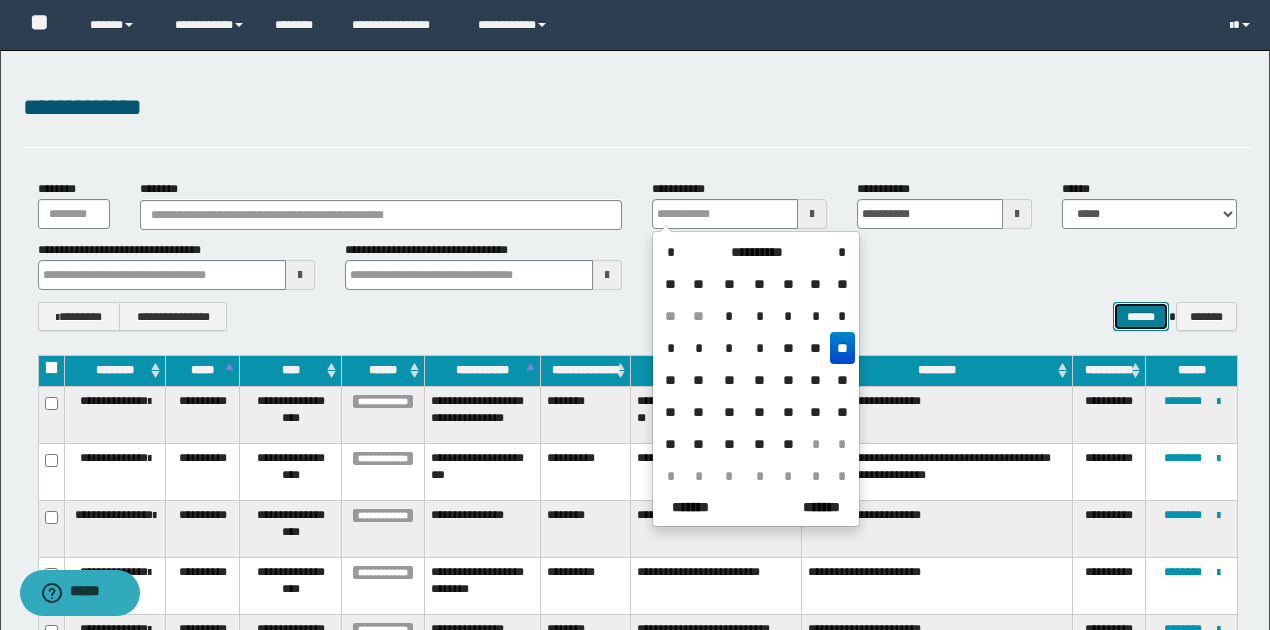 click on "******" at bounding box center (1141, 316) 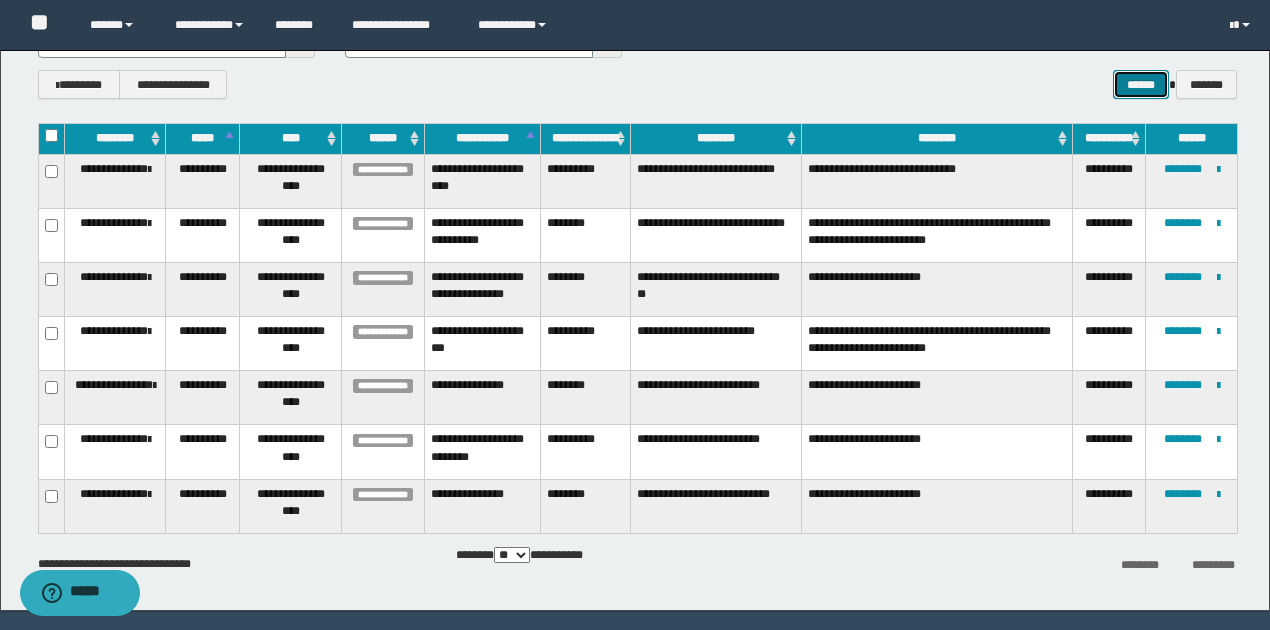 scroll, scrollTop: 266, scrollLeft: 0, axis: vertical 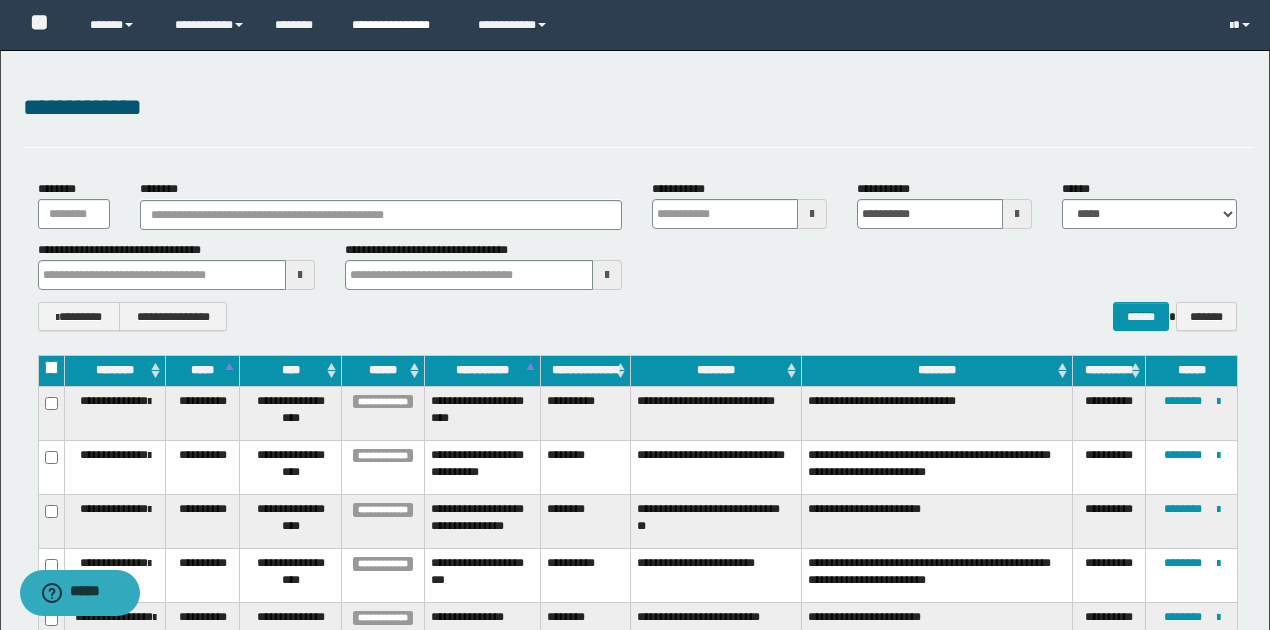 click on "**********" at bounding box center [400, 25] 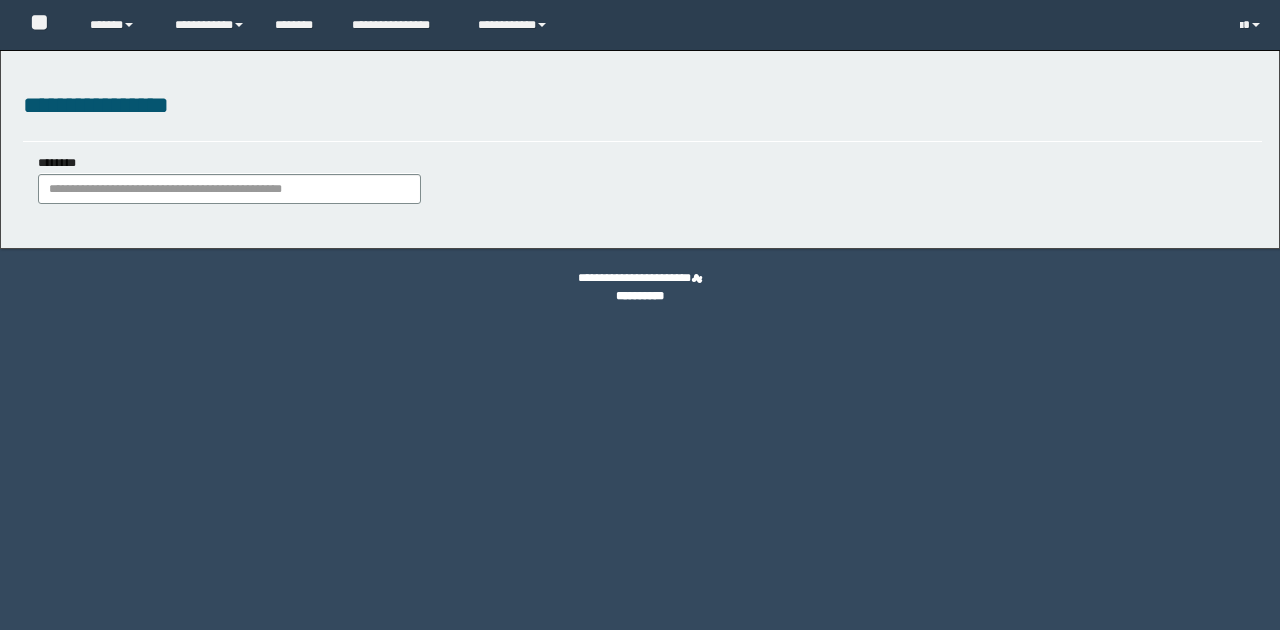 scroll, scrollTop: 0, scrollLeft: 0, axis: both 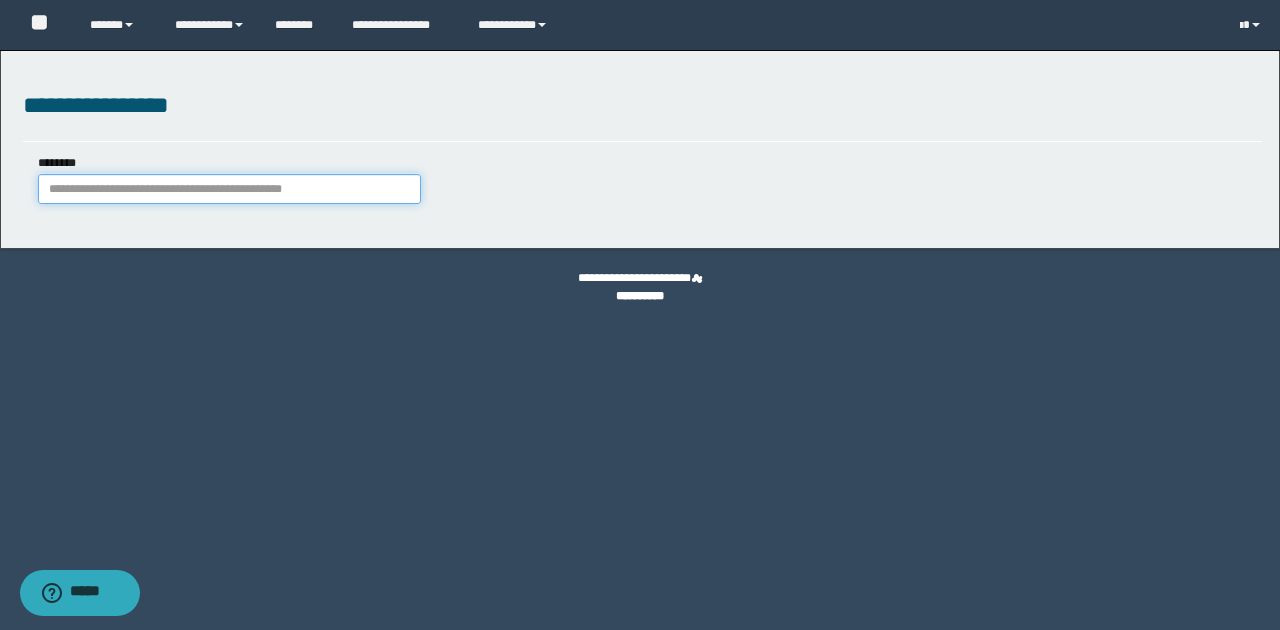 click on "********" at bounding box center [229, 189] 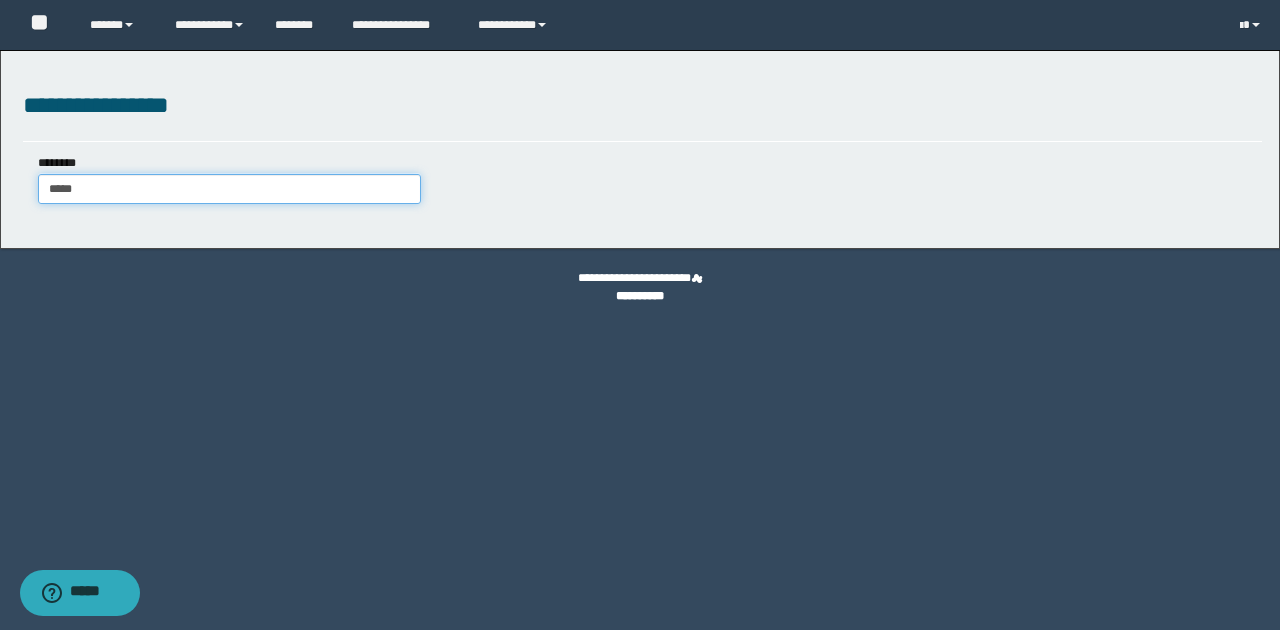 type on "*****" 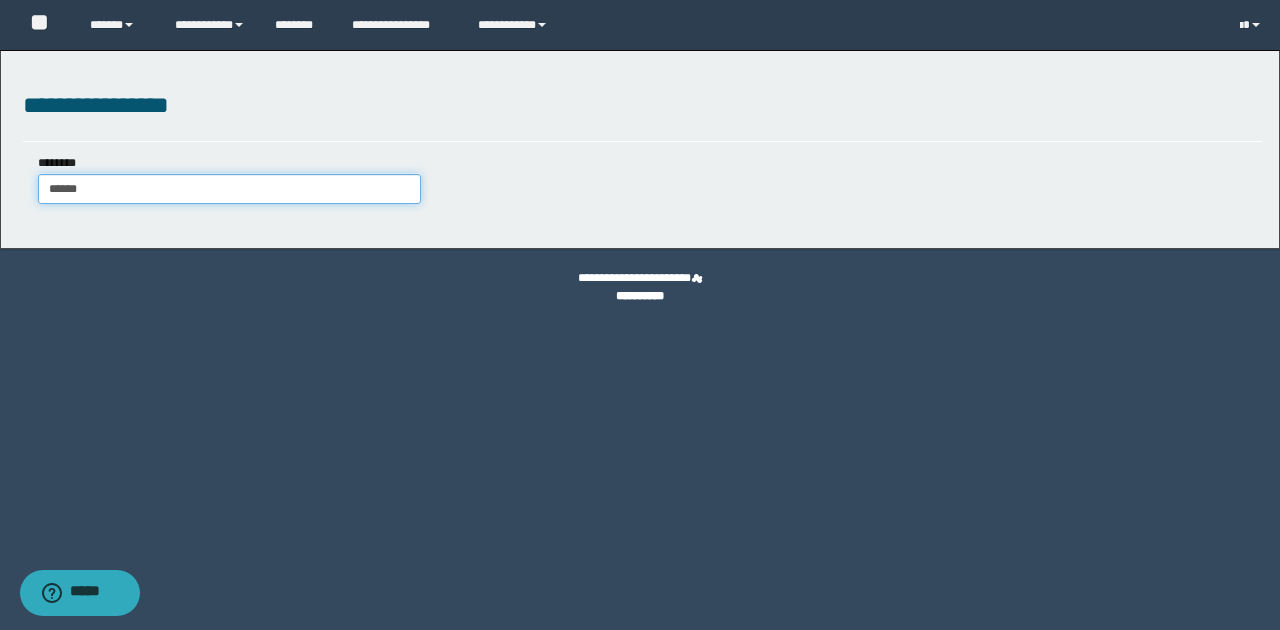 type on "*****" 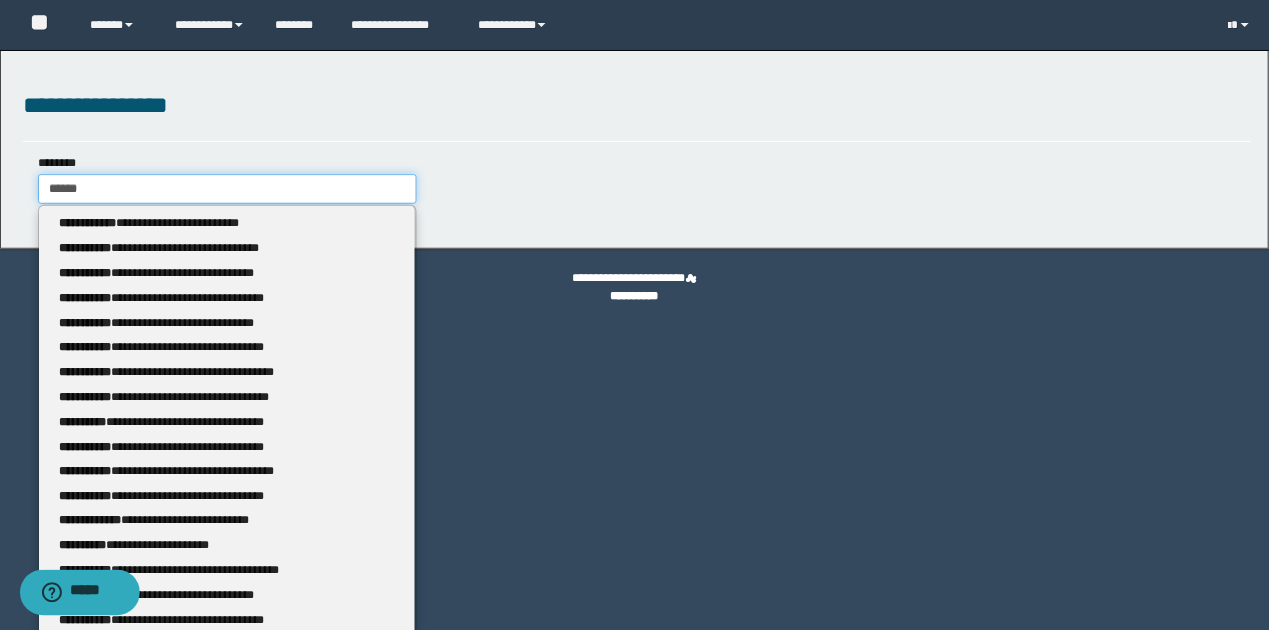 type 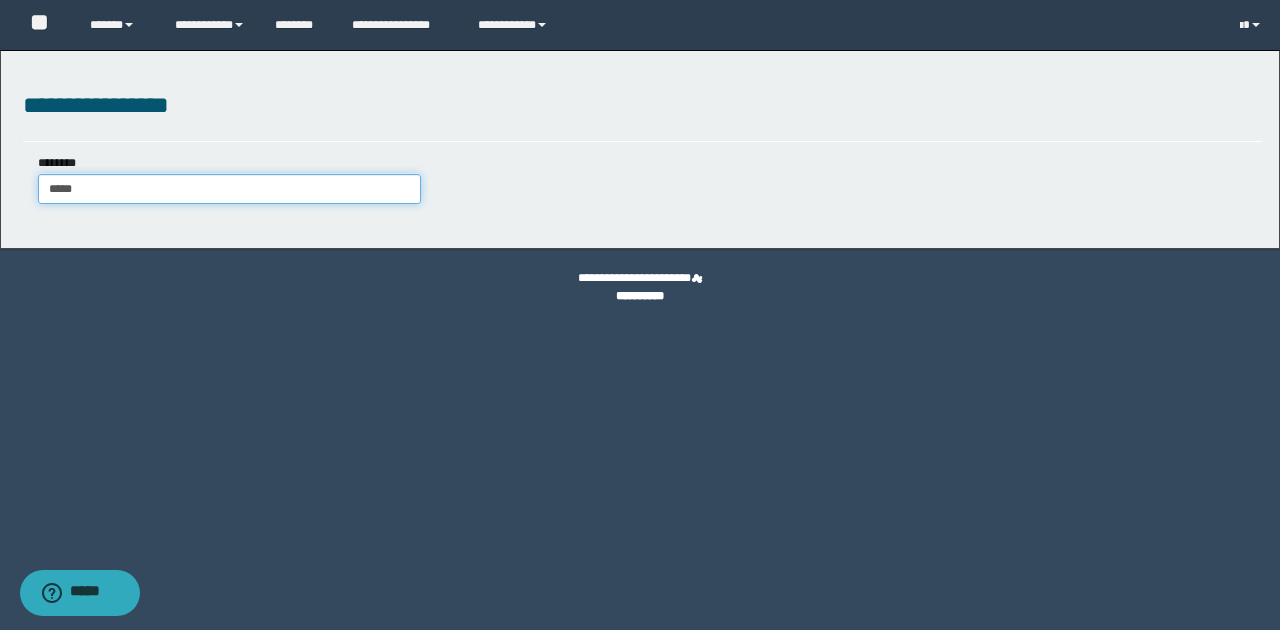 type on "*****" 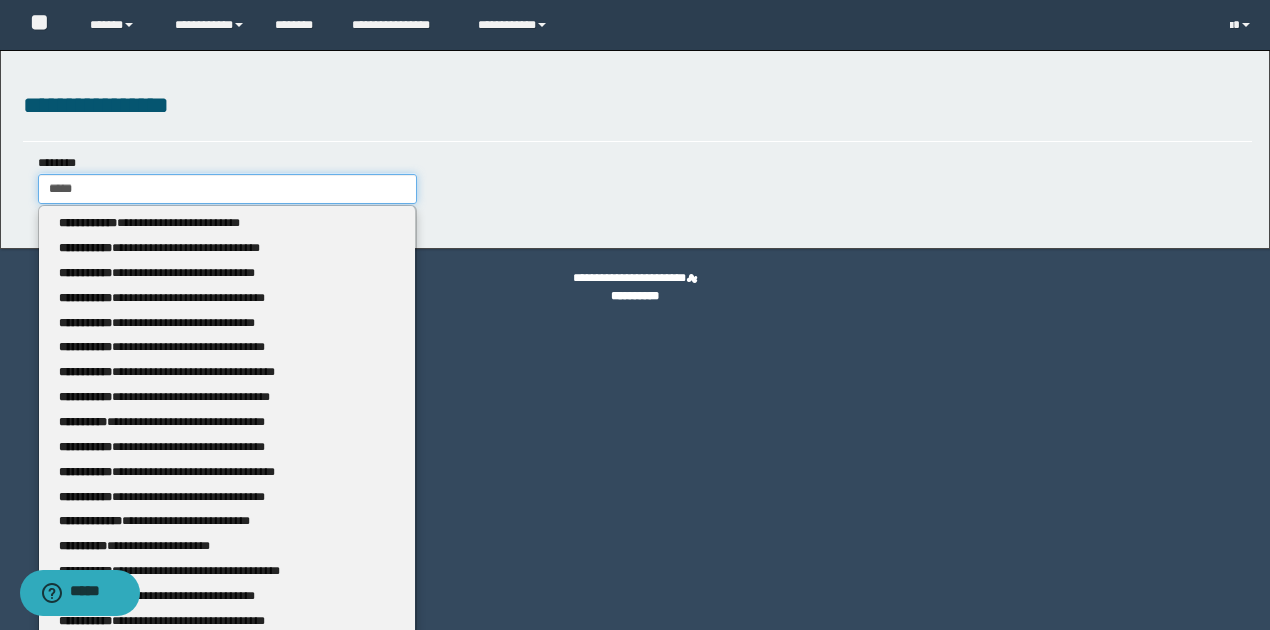 type 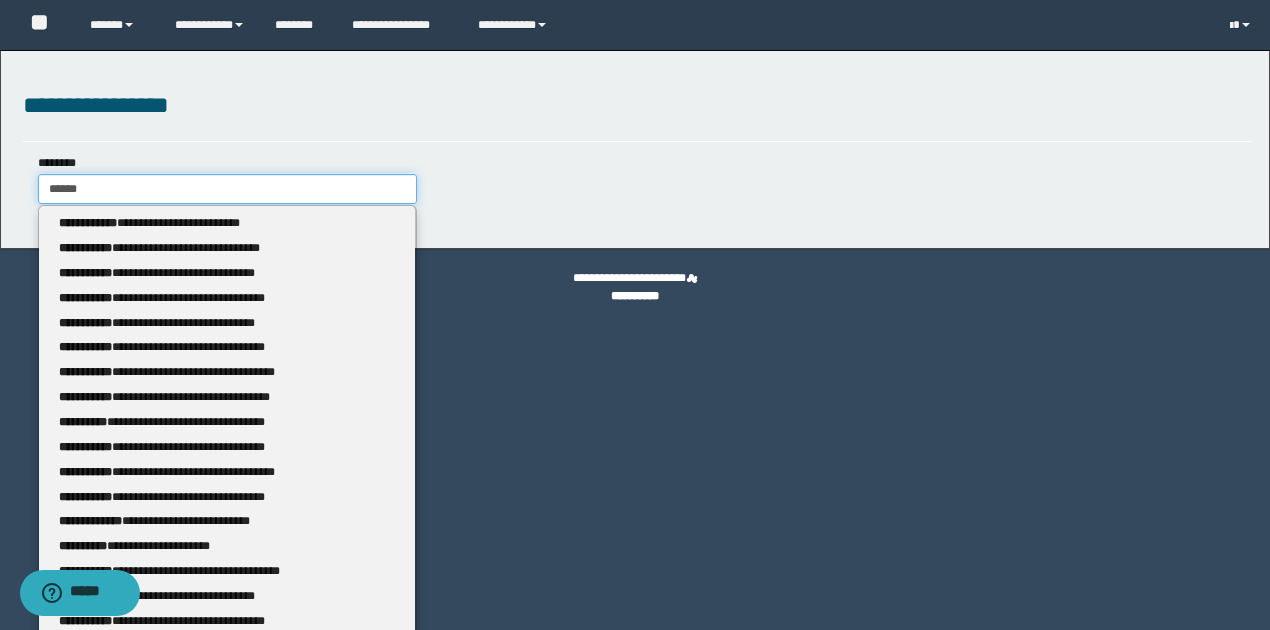 type on "*****" 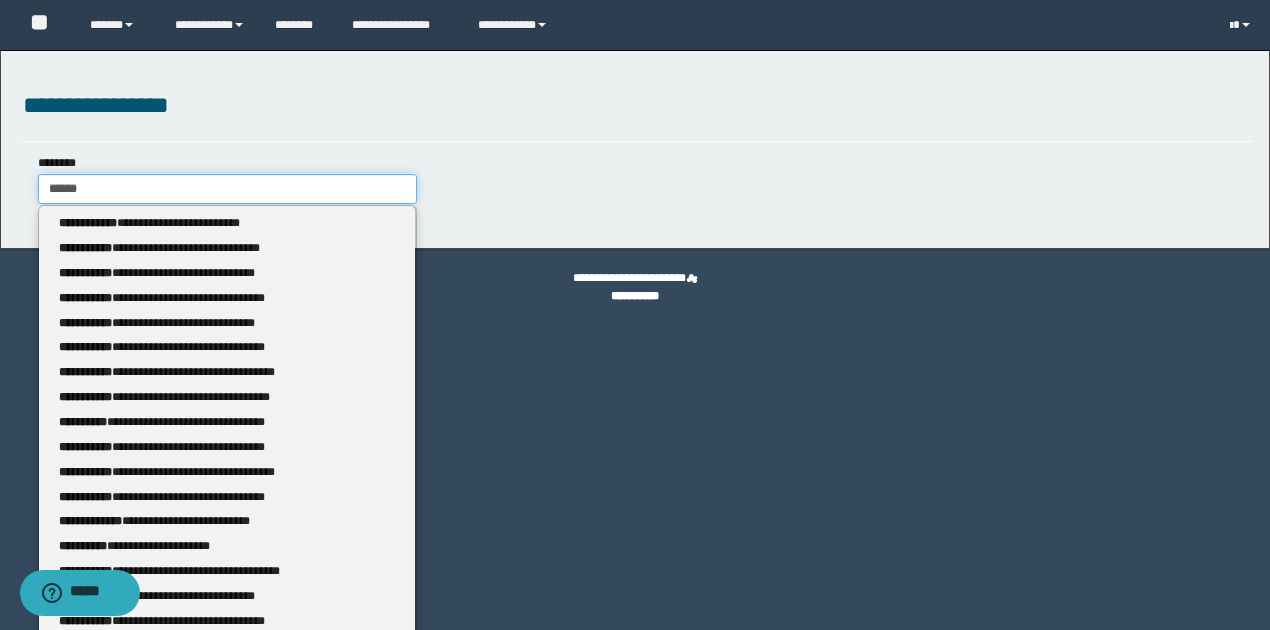 type 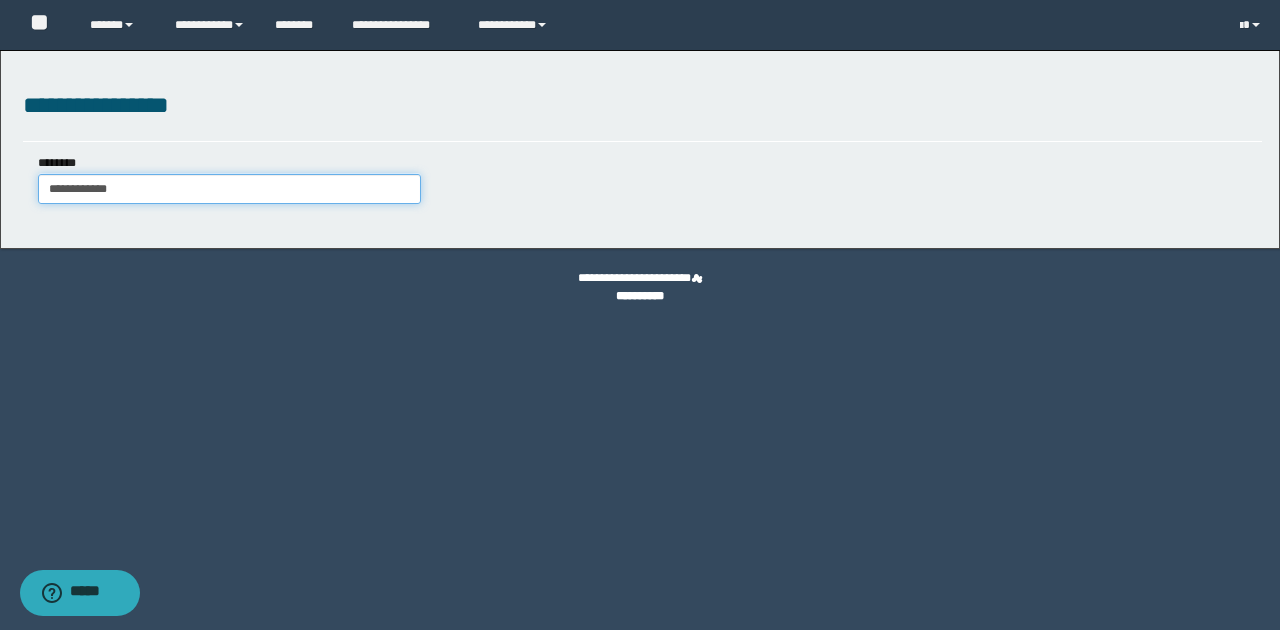 type on "**********" 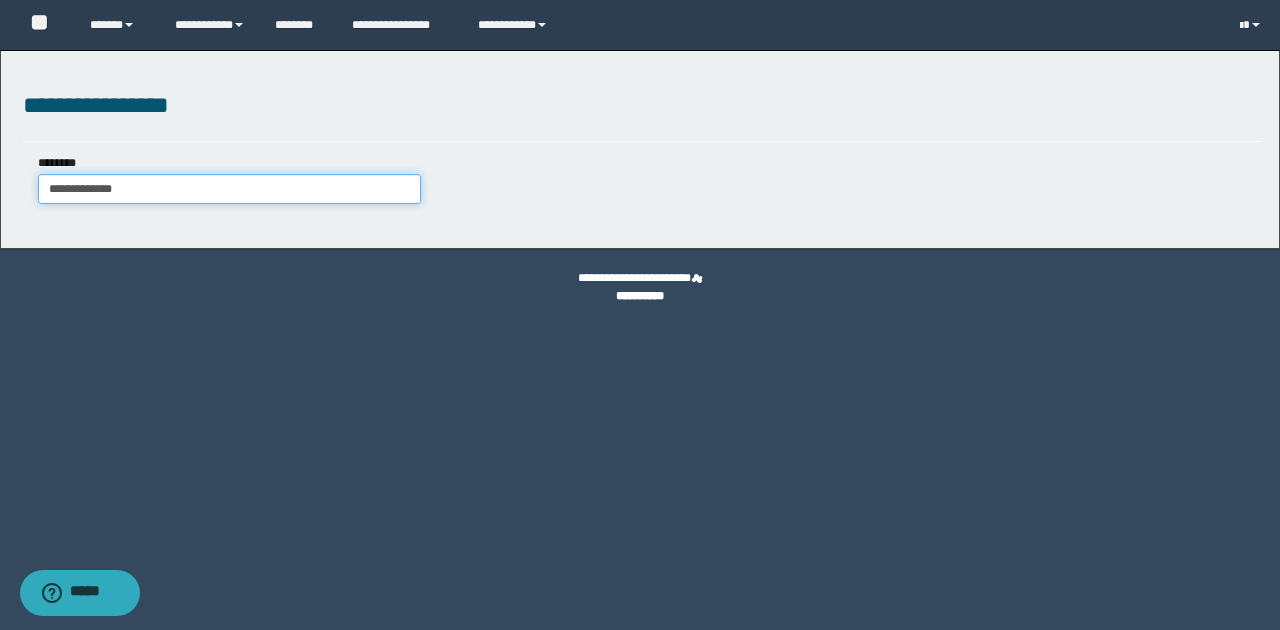 type on "**********" 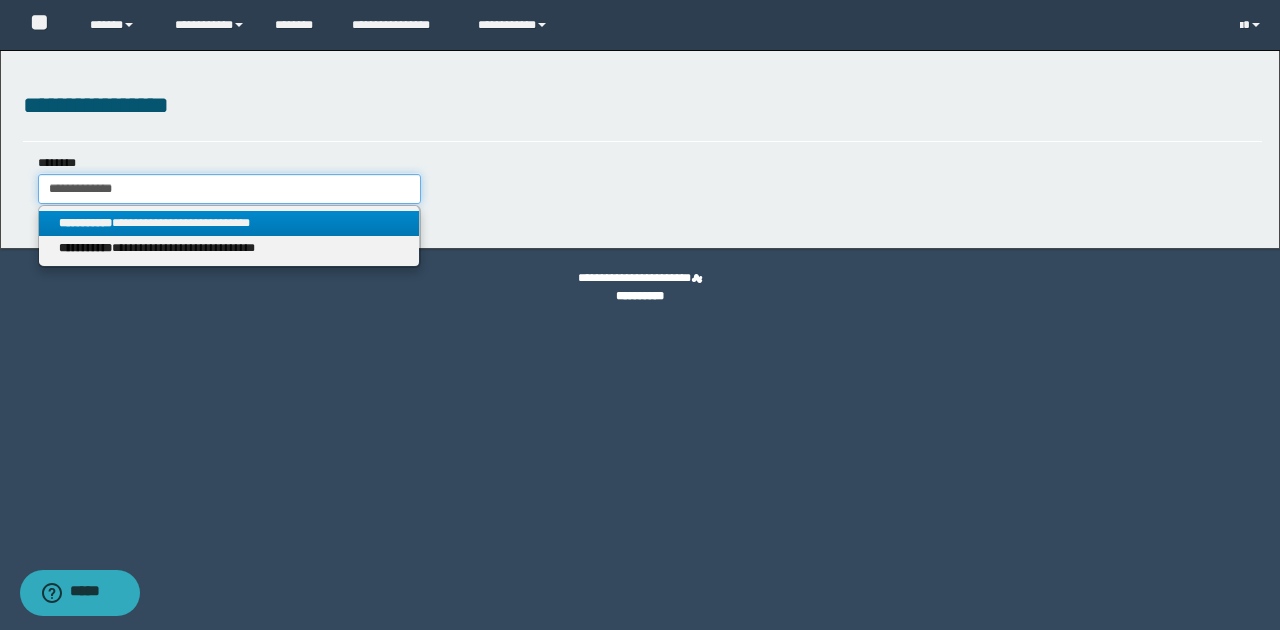 type on "**********" 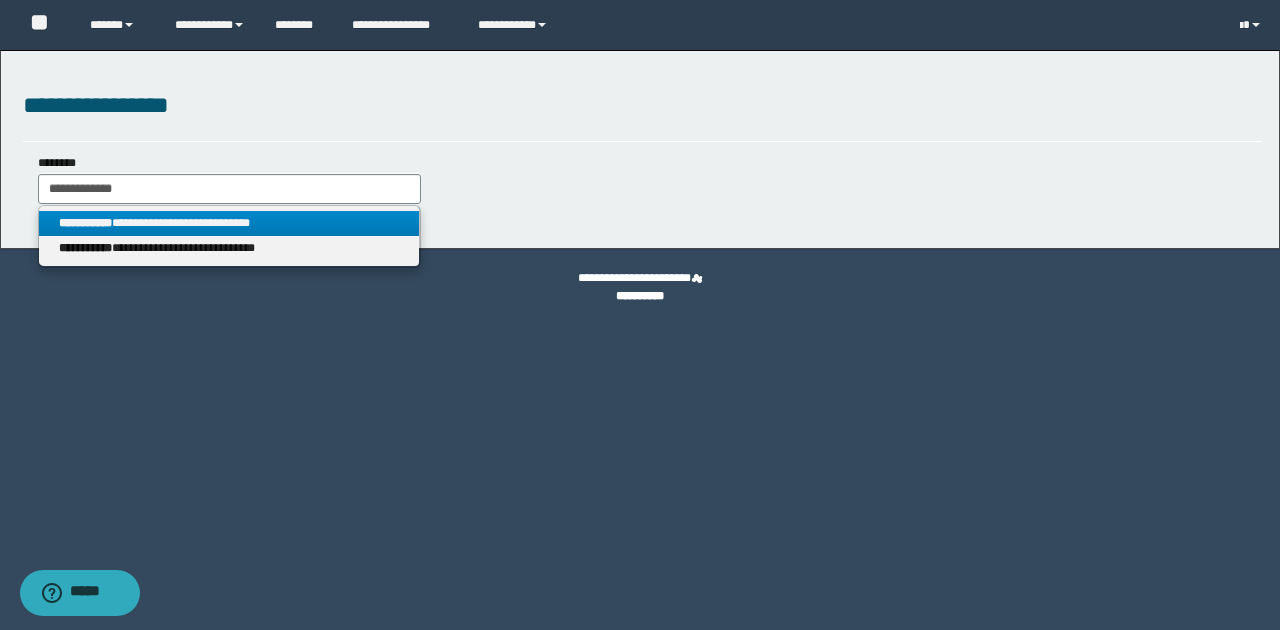 click on "**********" at bounding box center (229, 223) 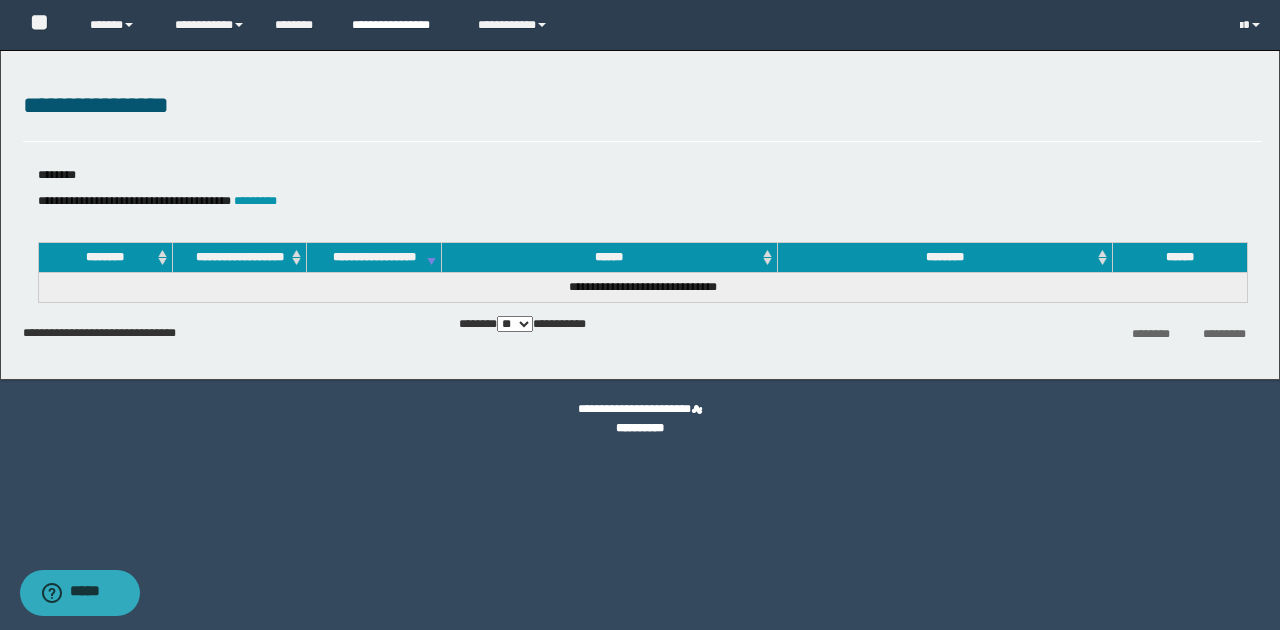 click on "**********" at bounding box center (400, 25) 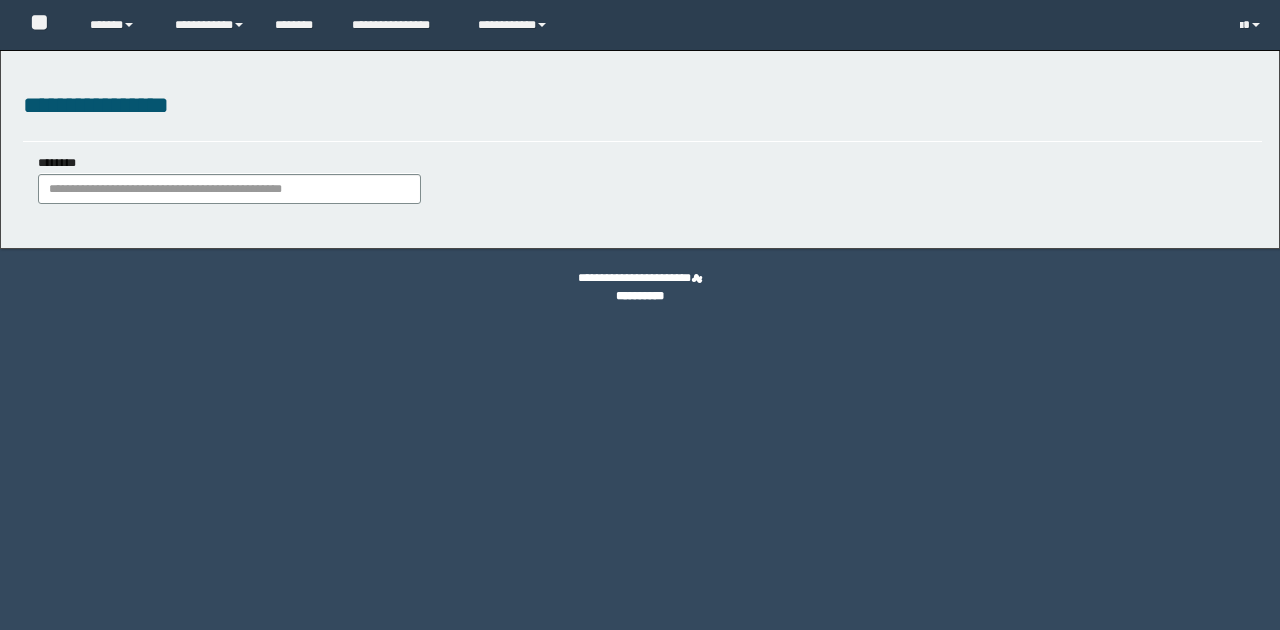 scroll, scrollTop: 0, scrollLeft: 0, axis: both 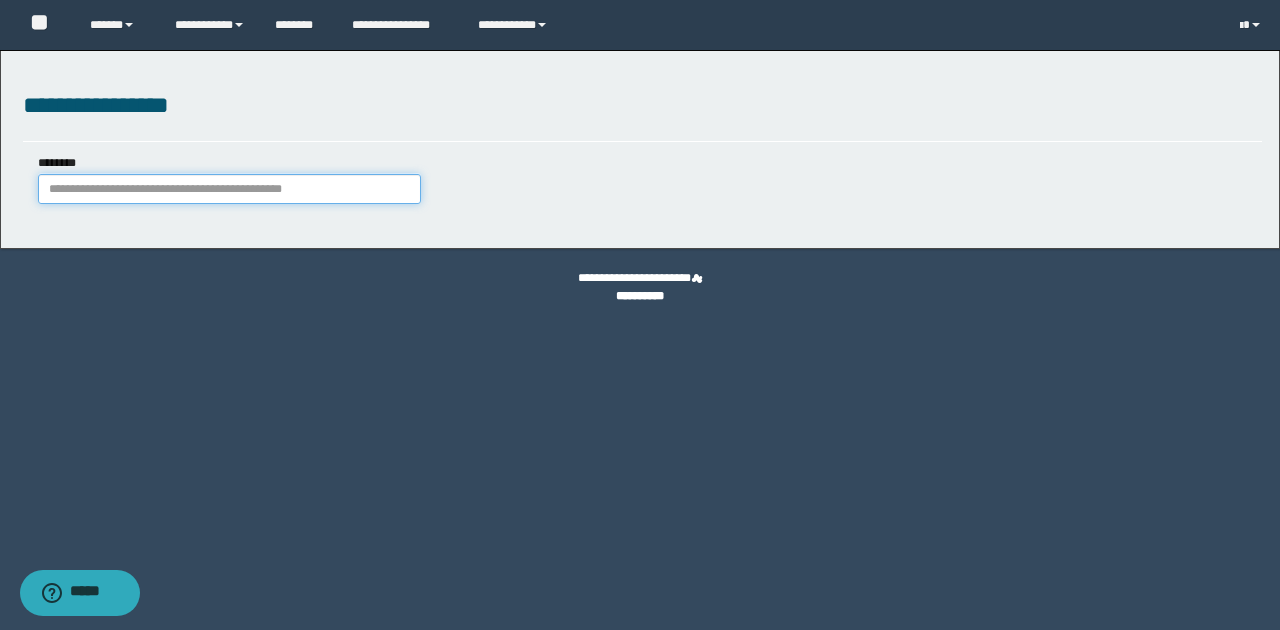click on "********" at bounding box center [229, 189] 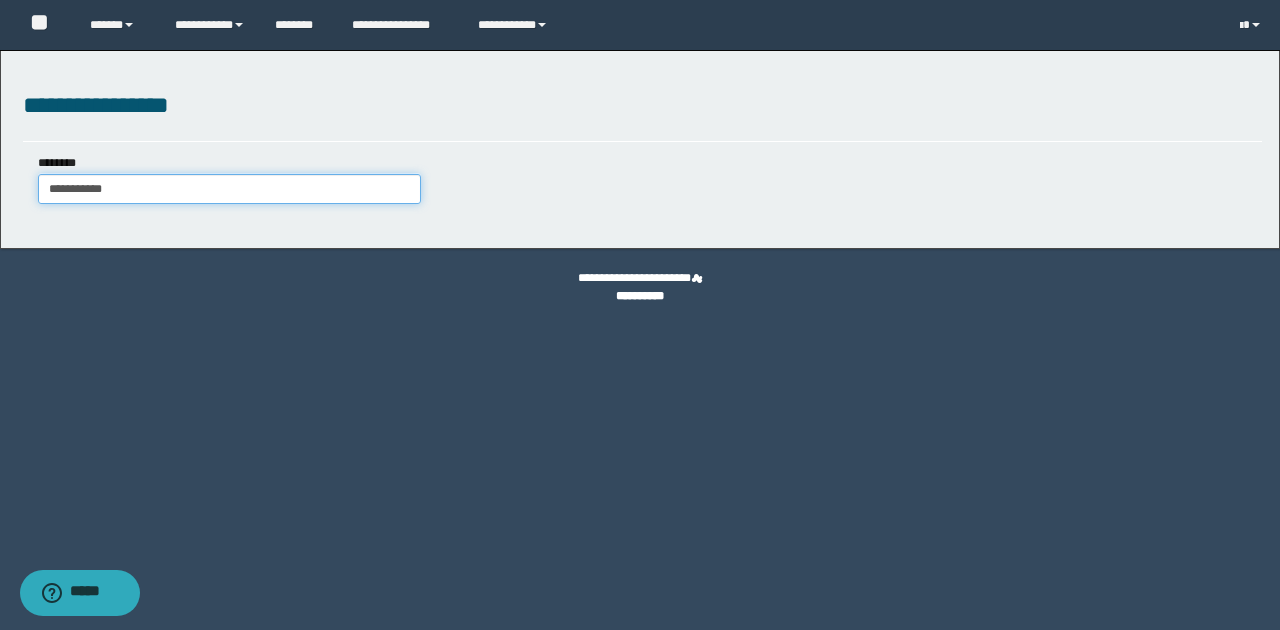 type on "**********" 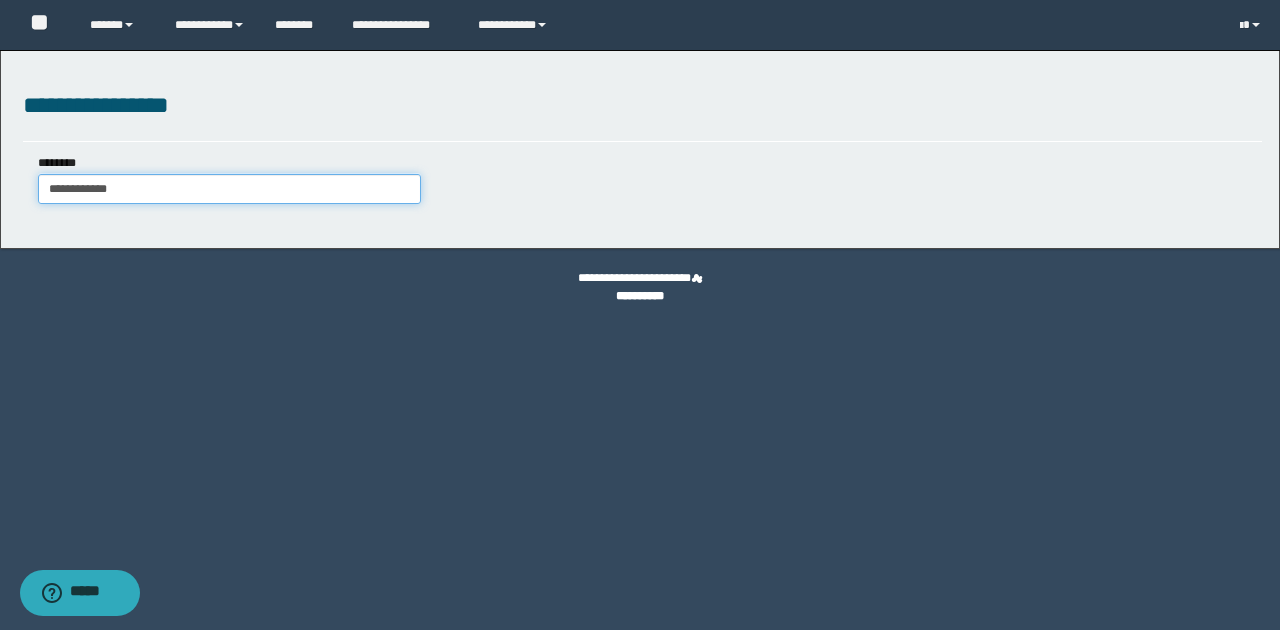 type on "**********" 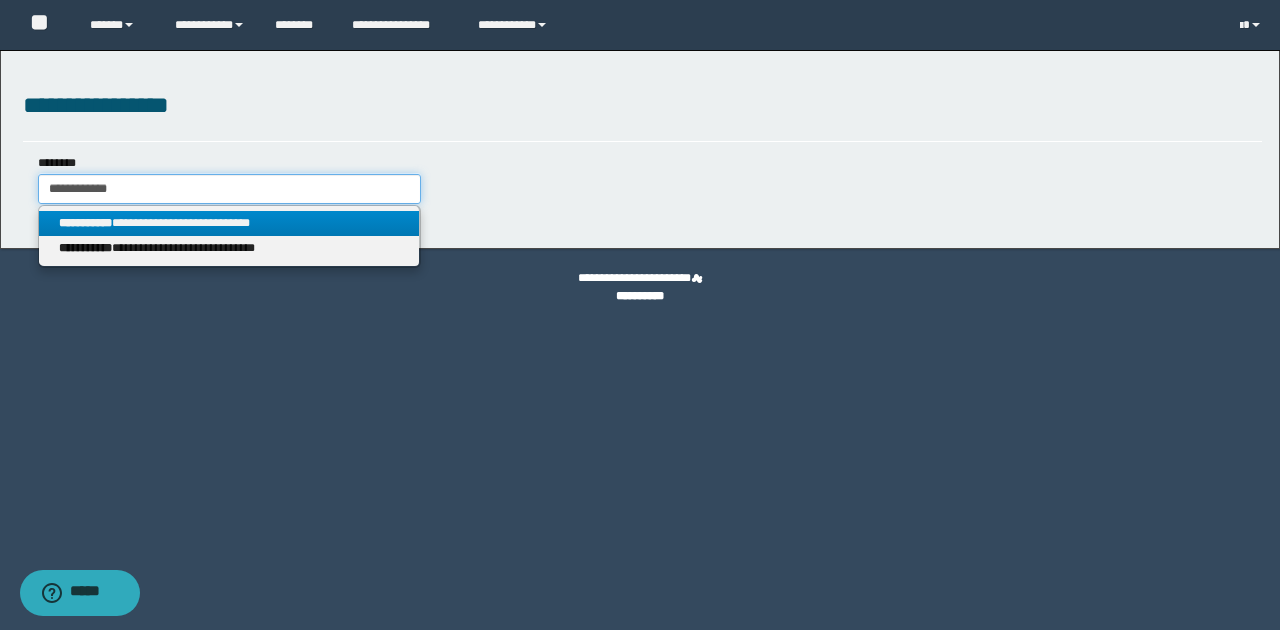 type on "**********" 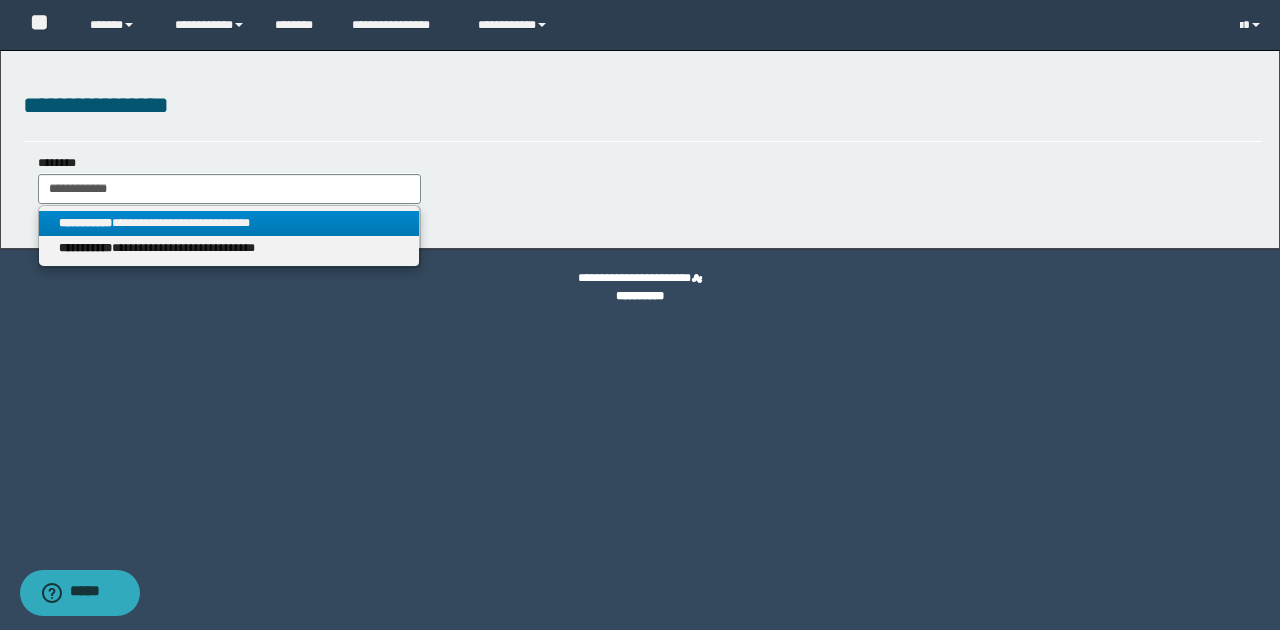 click on "**********" at bounding box center (229, 223) 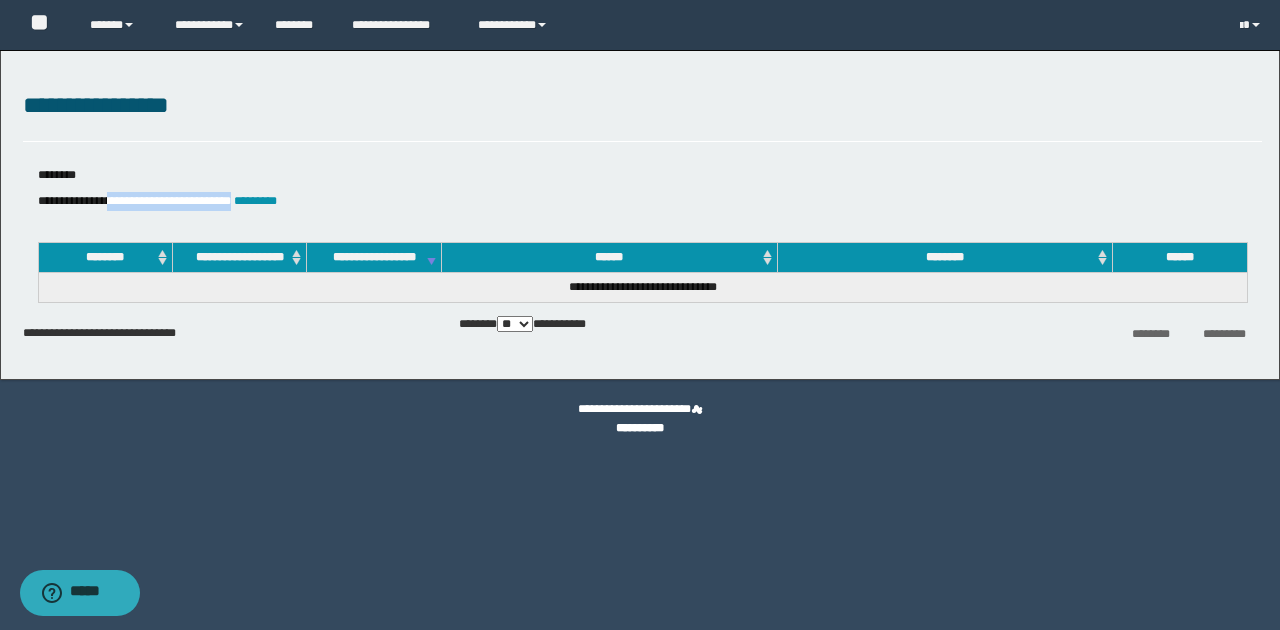 drag, startPoint x: 118, startPoint y: 202, endPoint x: 246, endPoint y: 206, distance: 128.06248 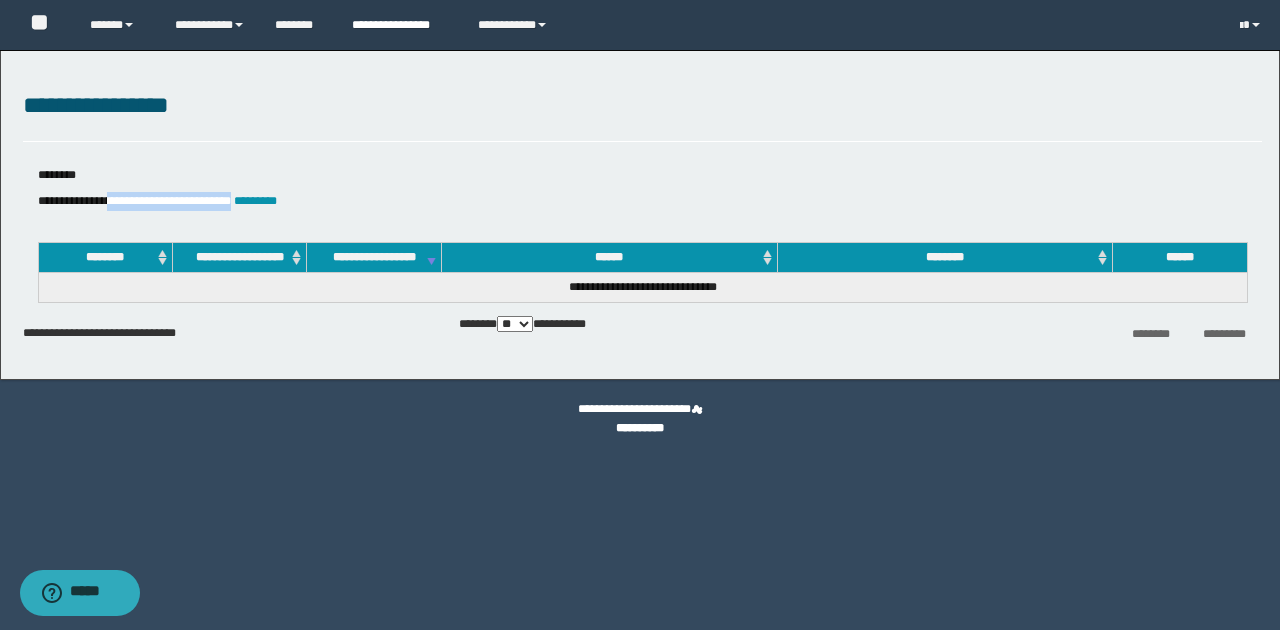click on "**********" at bounding box center (400, 25) 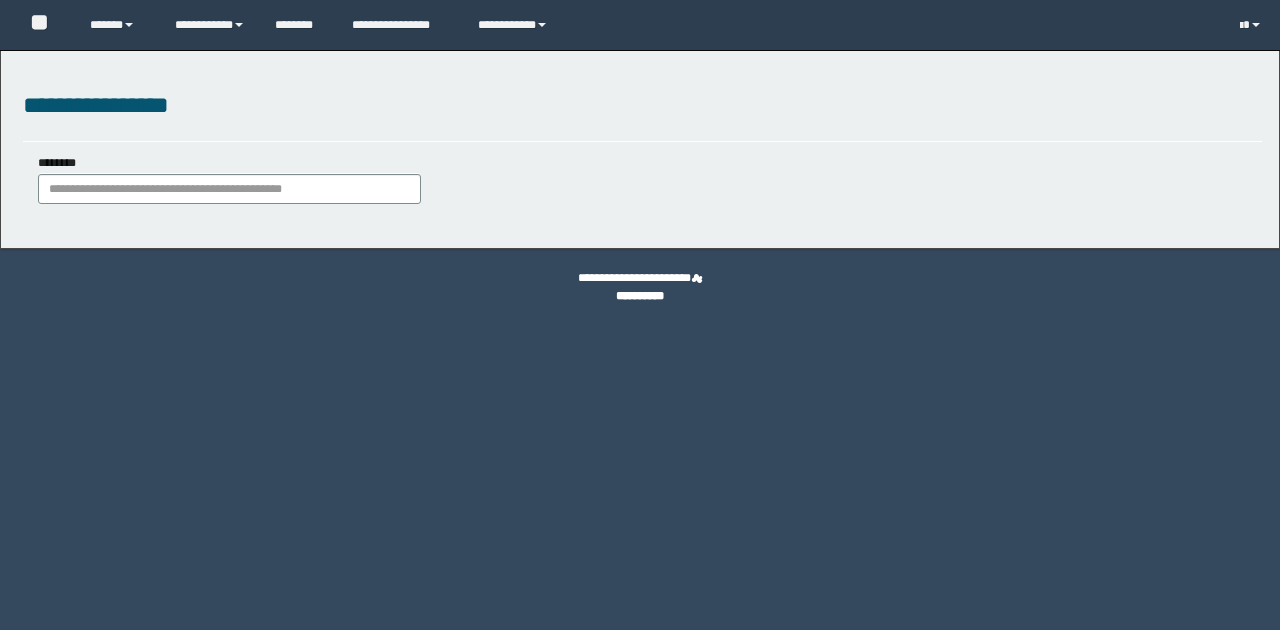 scroll, scrollTop: 0, scrollLeft: 0, axis: both 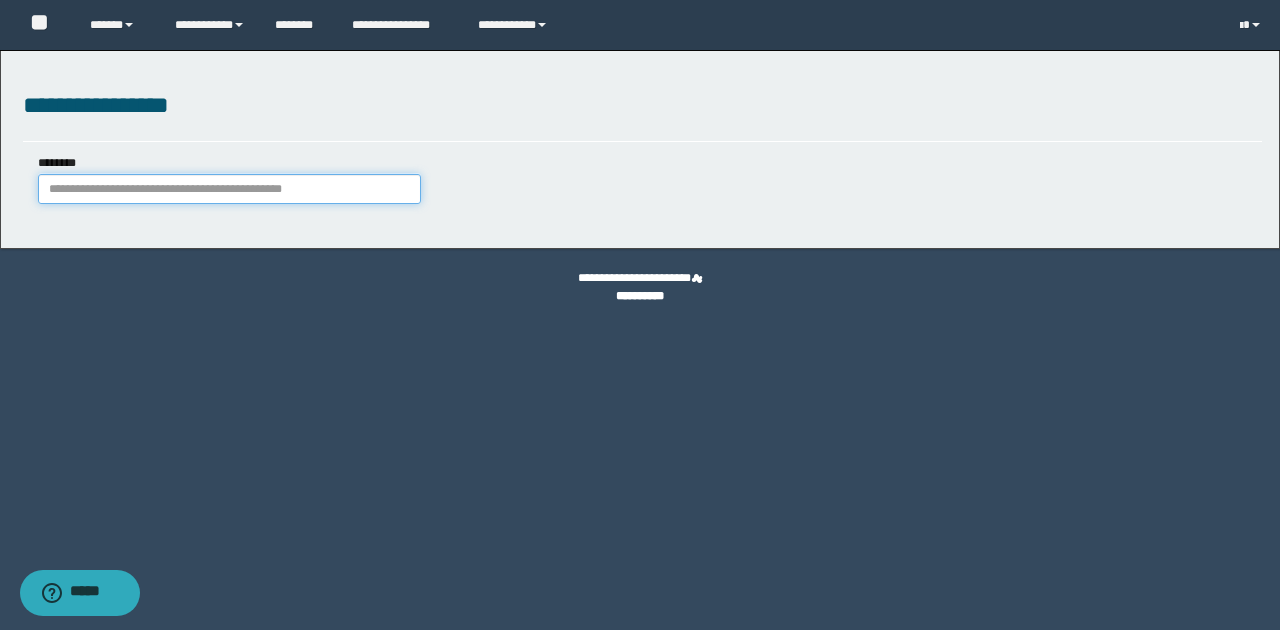 click on "********" at bounding box center (229, 189) 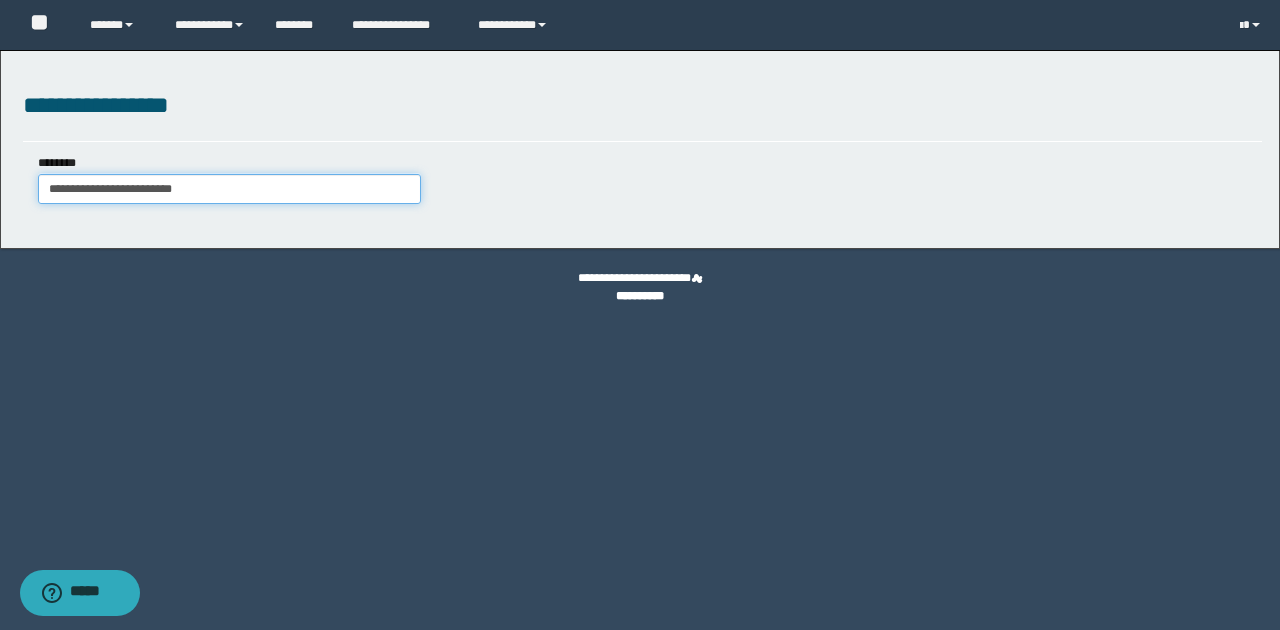 type on "**********" 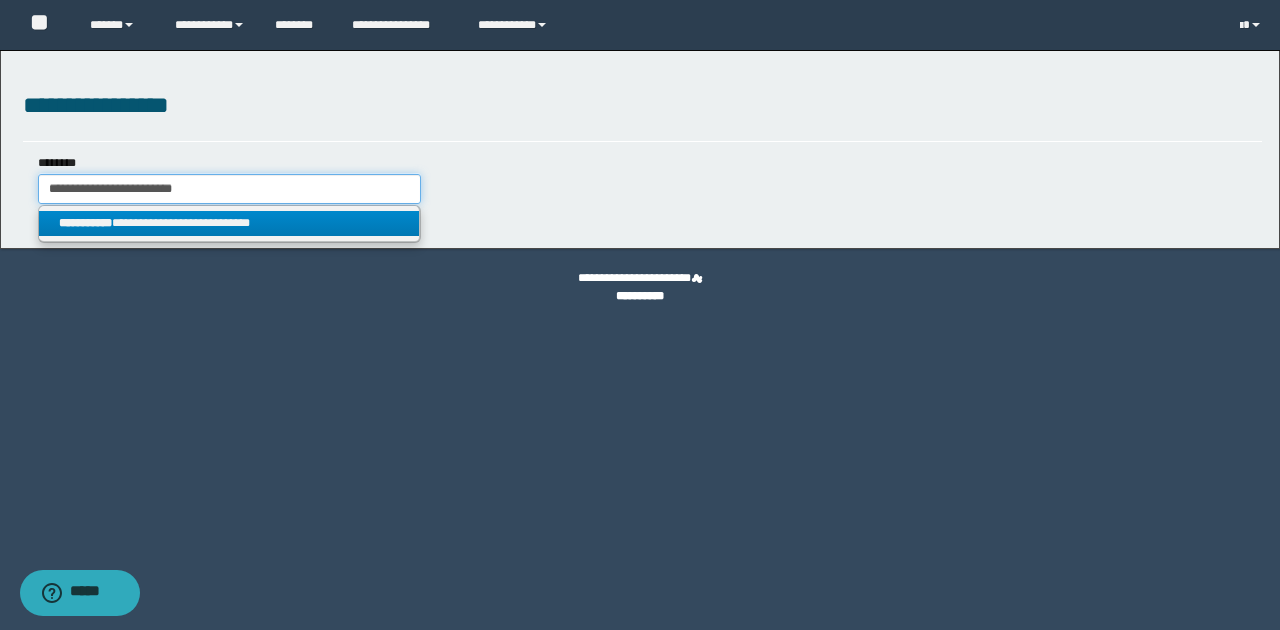 type on "**********" 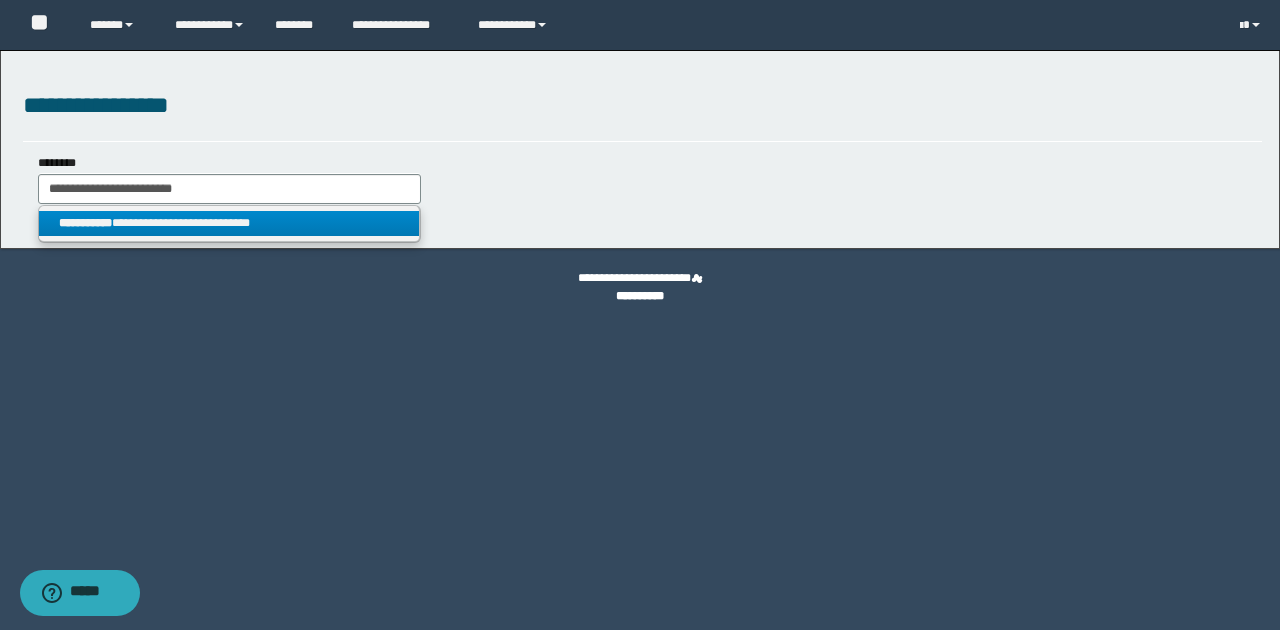 click on "**********" at bounding box center (229, 223) 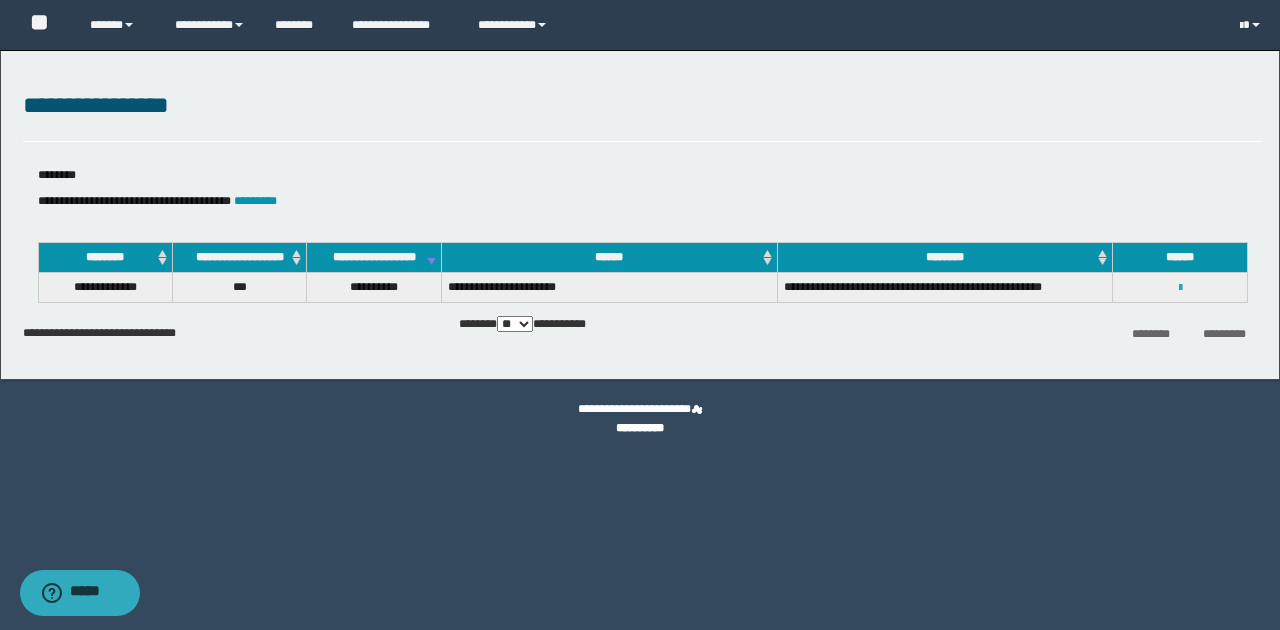 click at bounding box center [1180, 288] 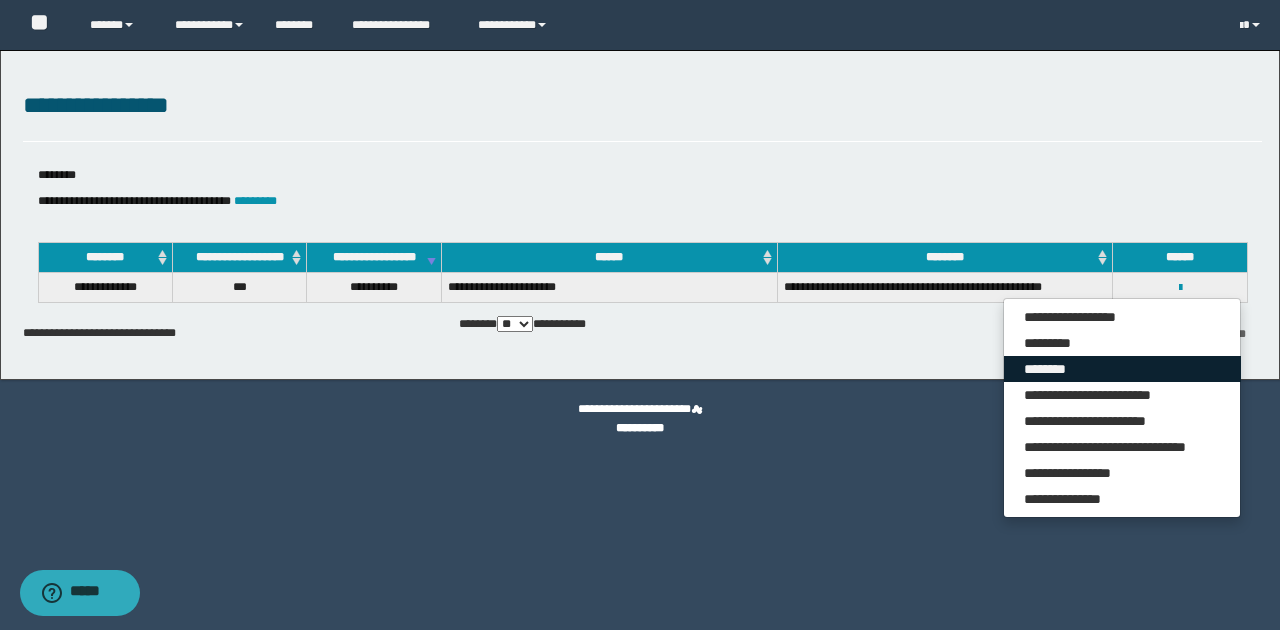 click on "********" at bounding box center (1122, 369) 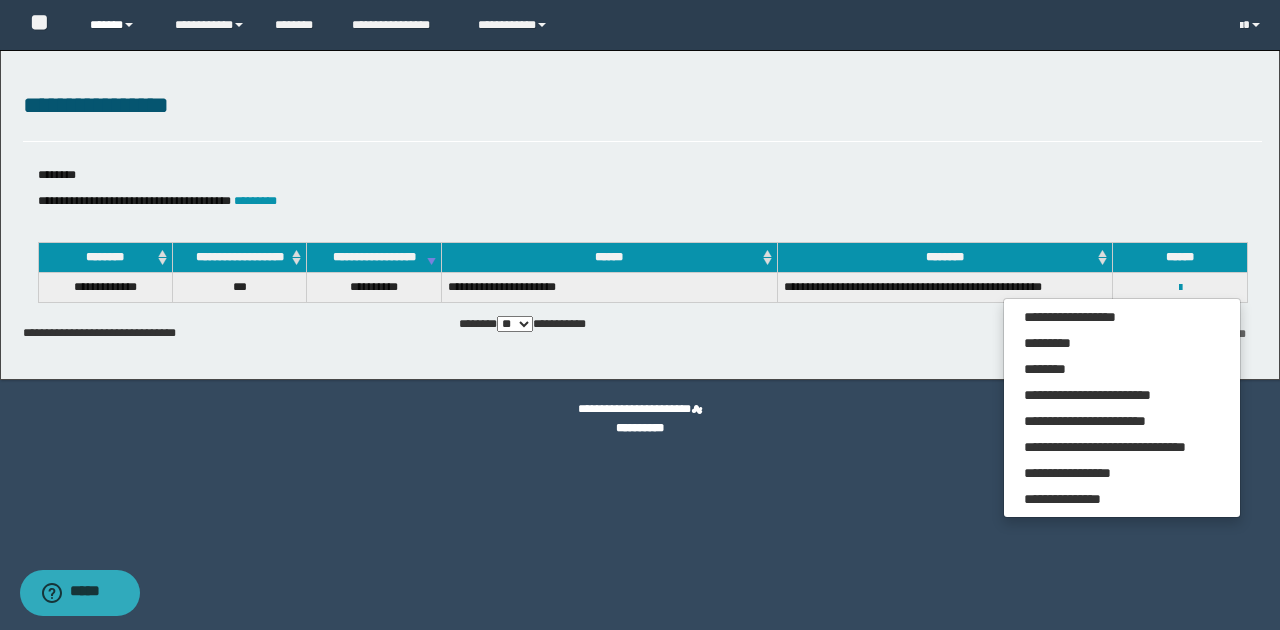 click on "******" at bounding box center [117, 25] 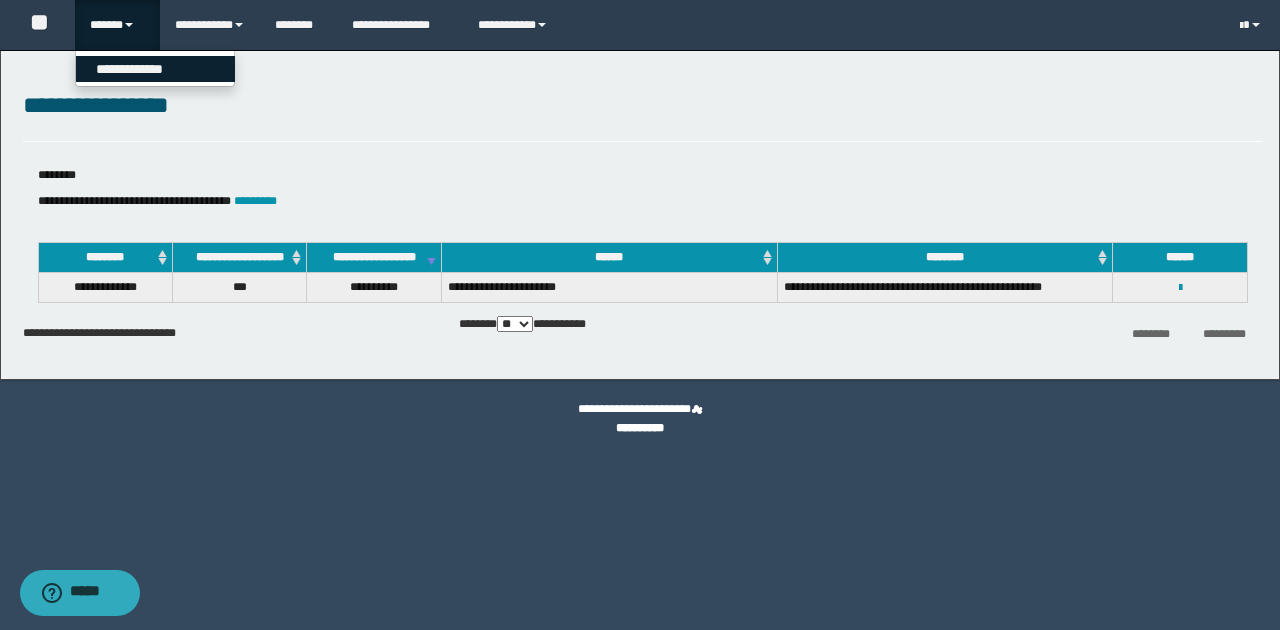 click on "**********" at bounding box center (155, 69) 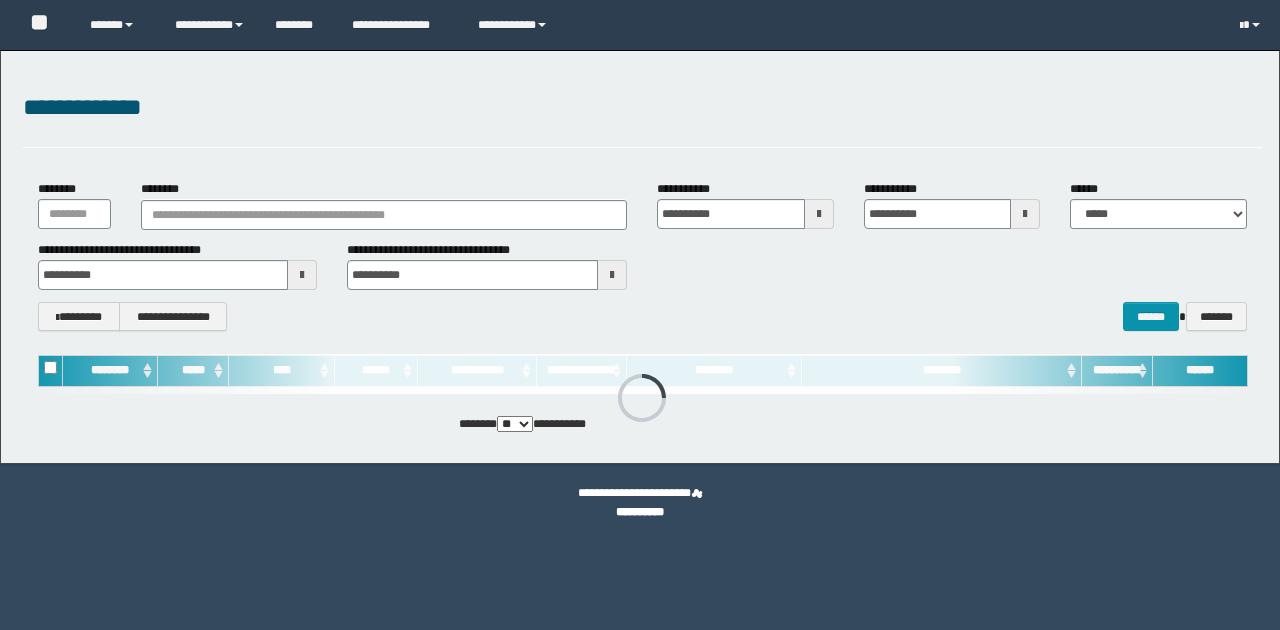 scroll, scrollTop: 0, scrollLeft: 0, axis: both 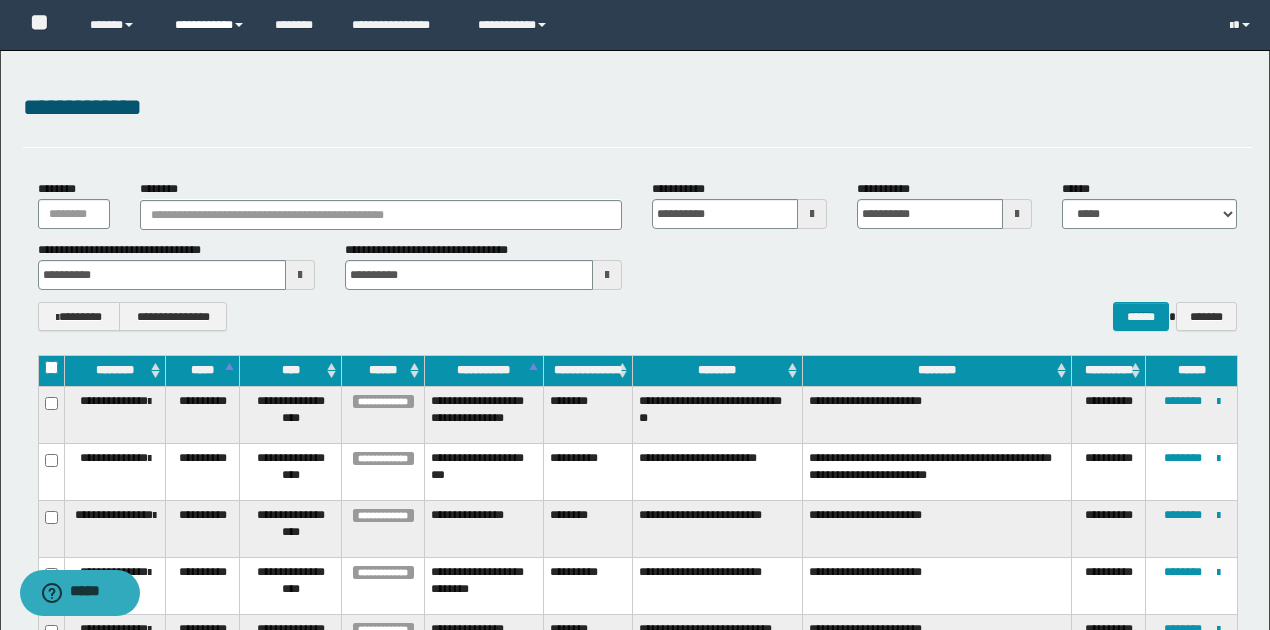 click on "**********" at bounding box center (210, 25) 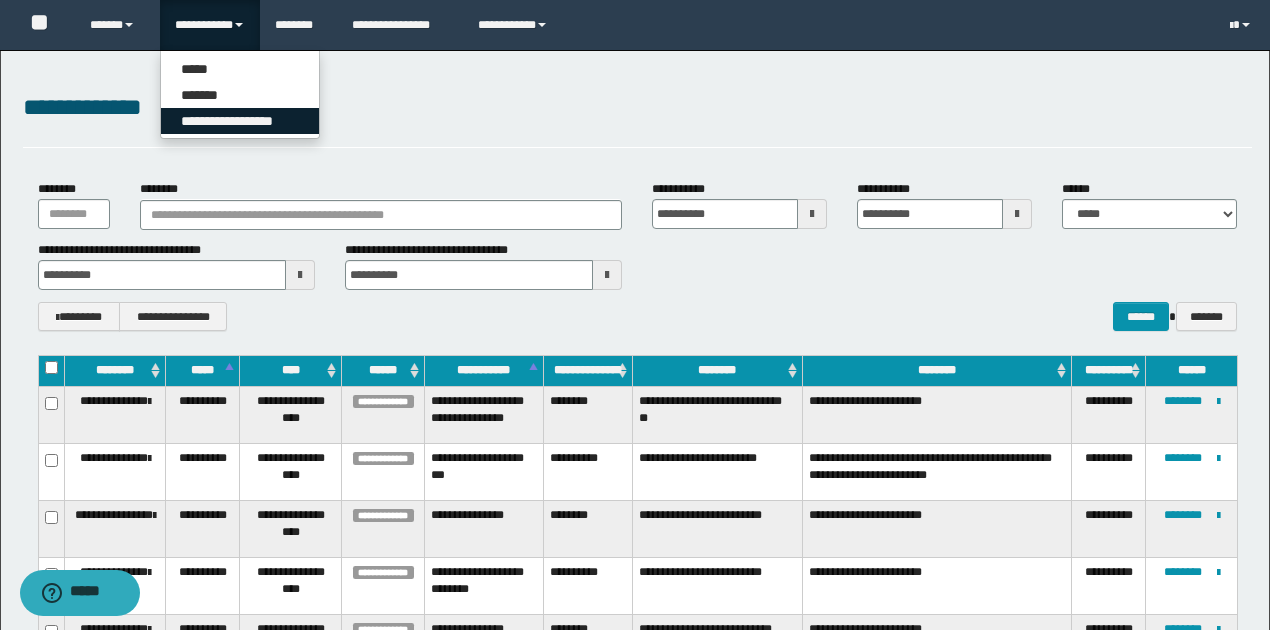click on "**********" at bounding box center [240, 121] 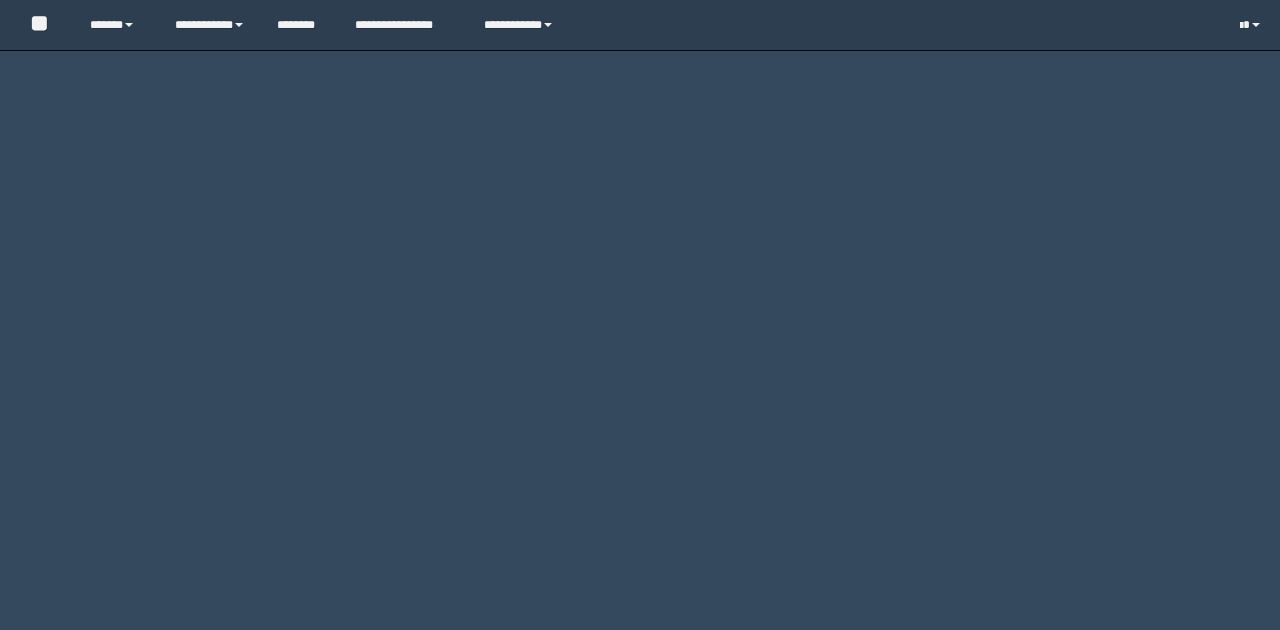 scroll, scrollTop: 0, scrollLeft: 0, axis: both 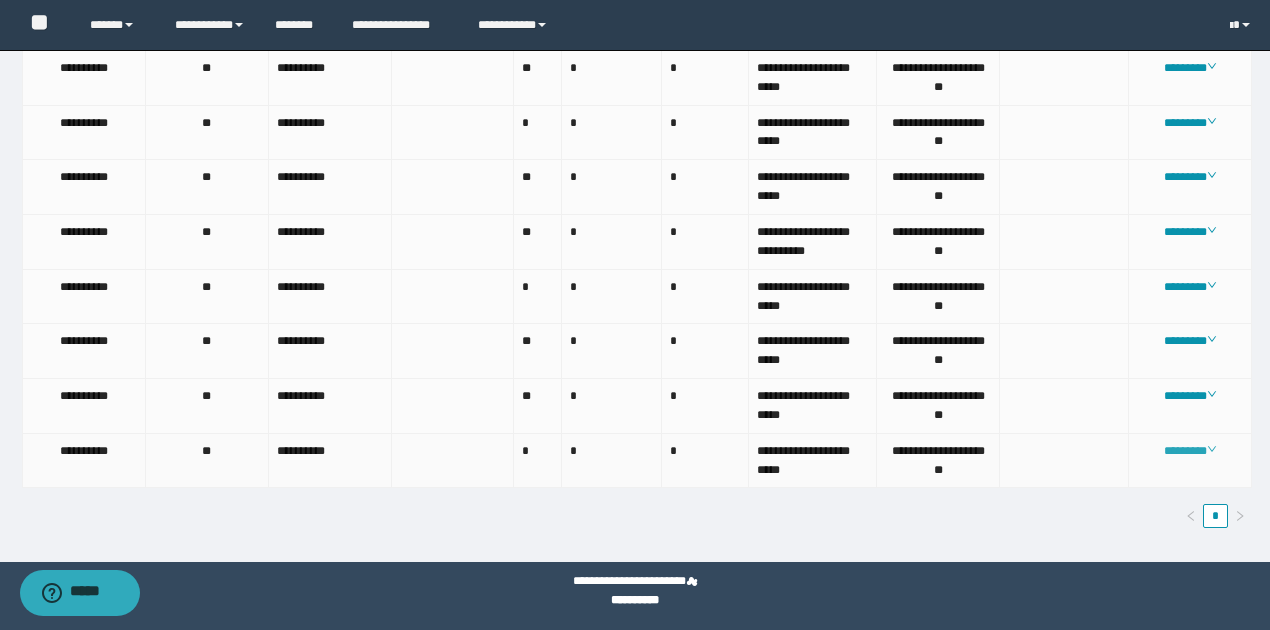 click on "********" at bounding box center (1190, 451) 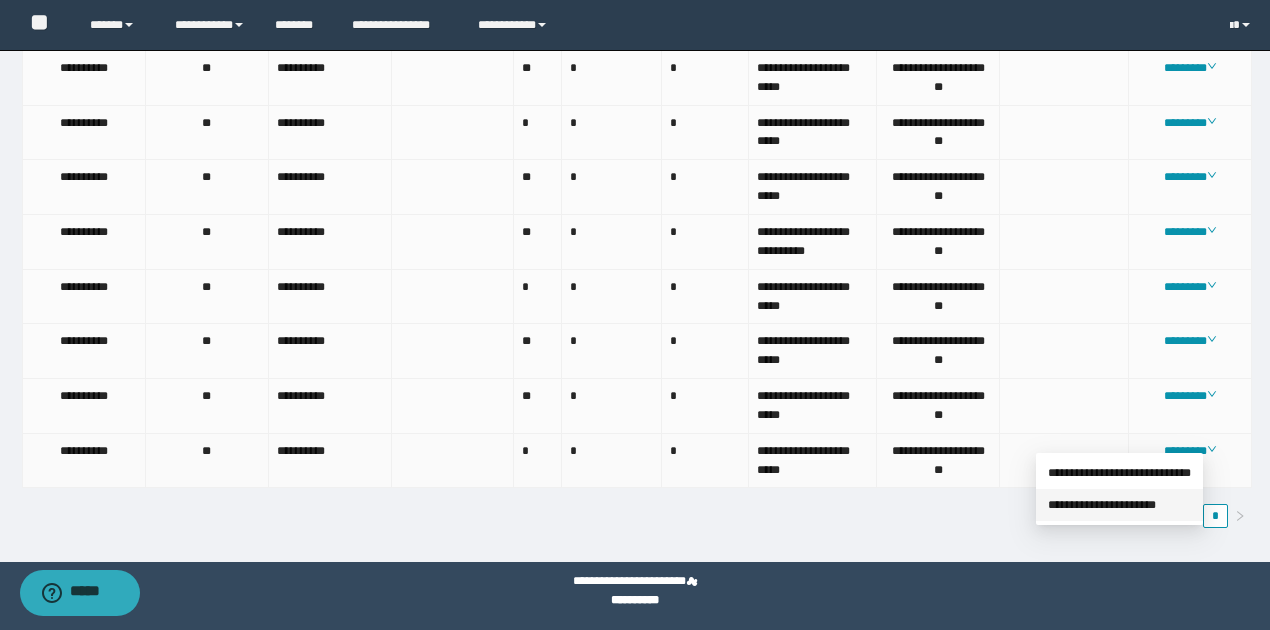 click on "**********" at bounding box center (1102, 505) 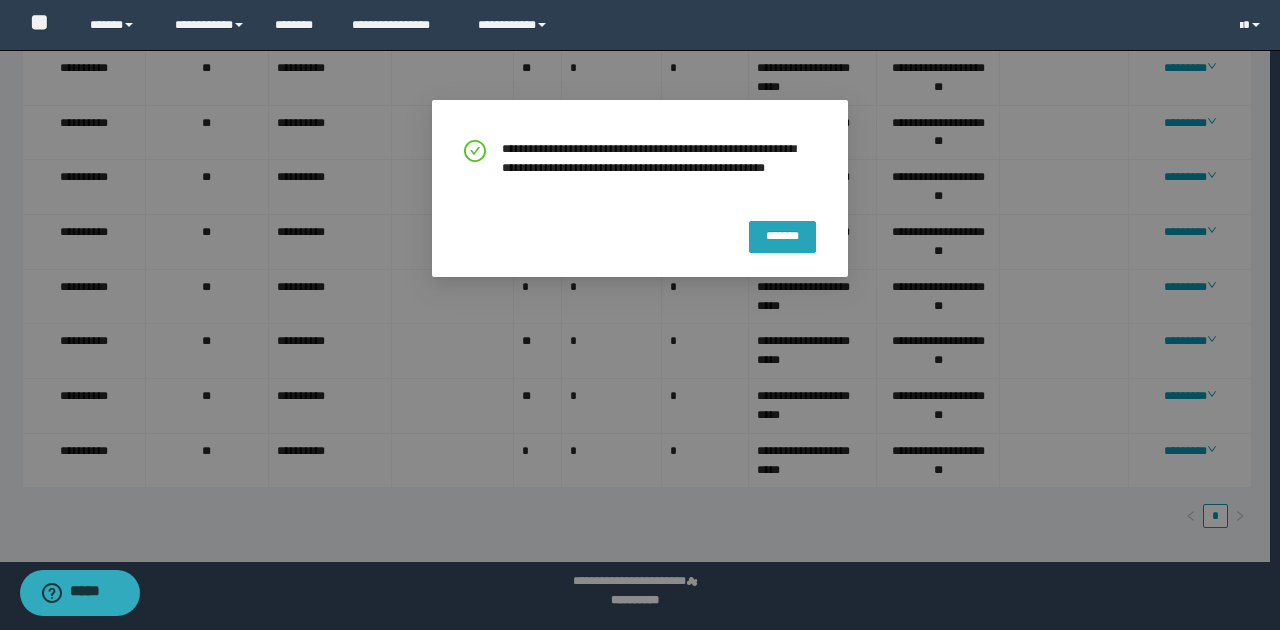 click on "*******" at bounding box center [782, 235] 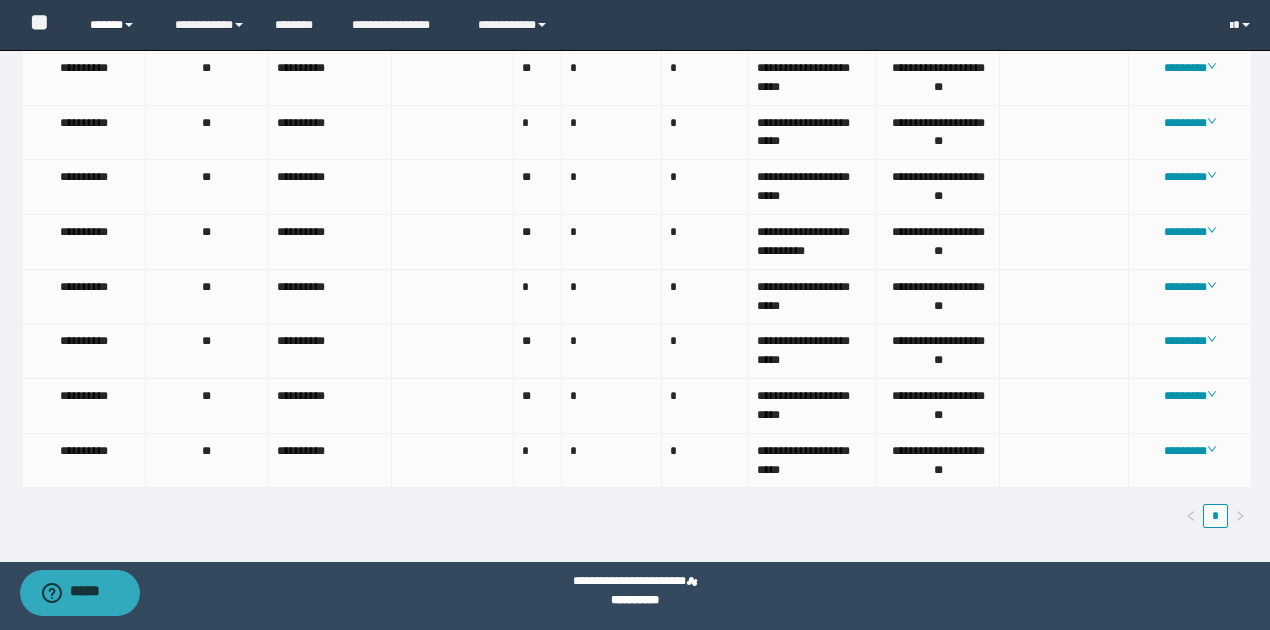 click on "******" at bounding box center [117, 25] 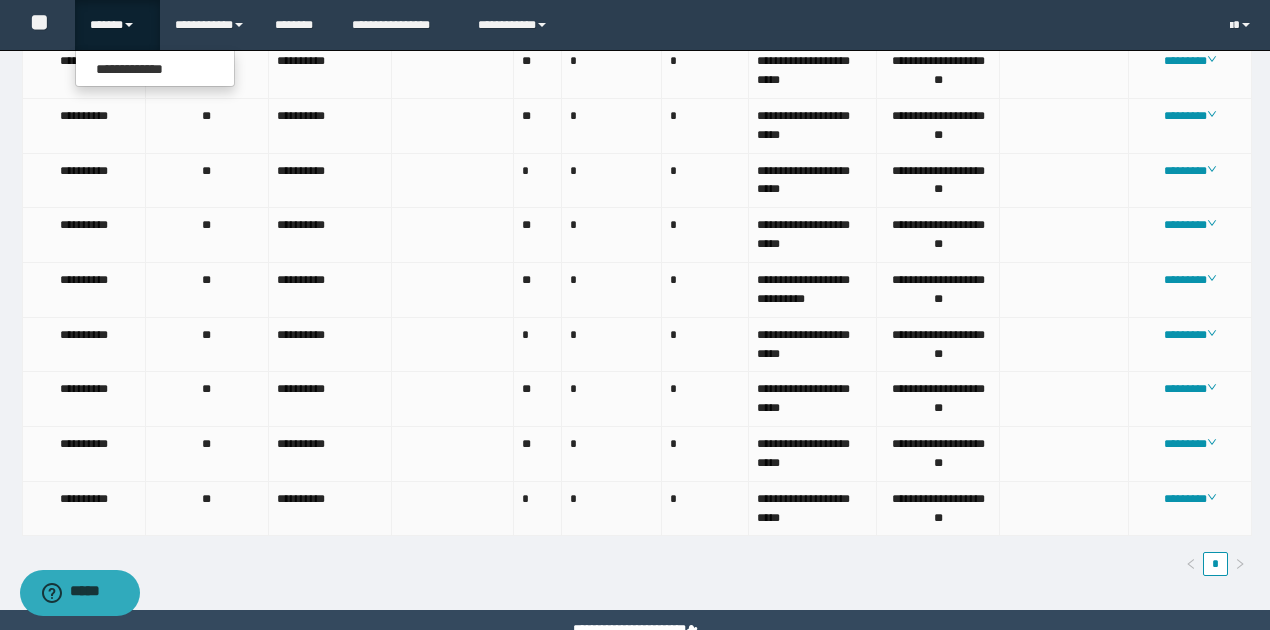 scroll, scrollTop: 1324, scrollLeft: 0, axis: vertical 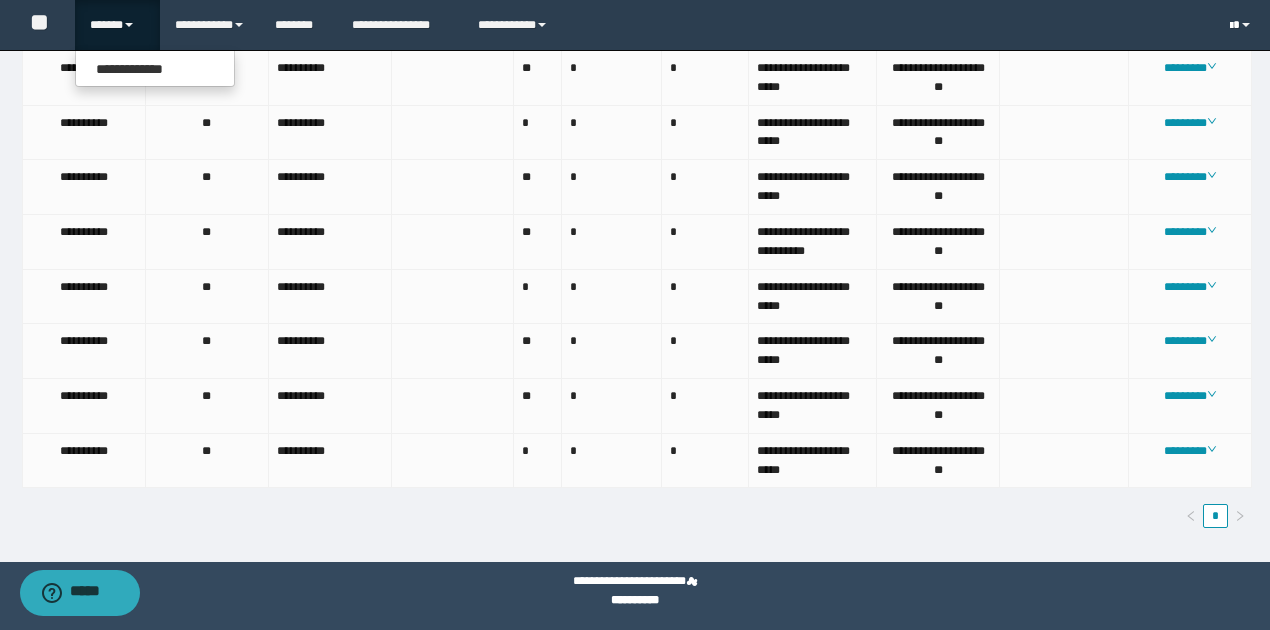 click at bounding box center [1242, 25] 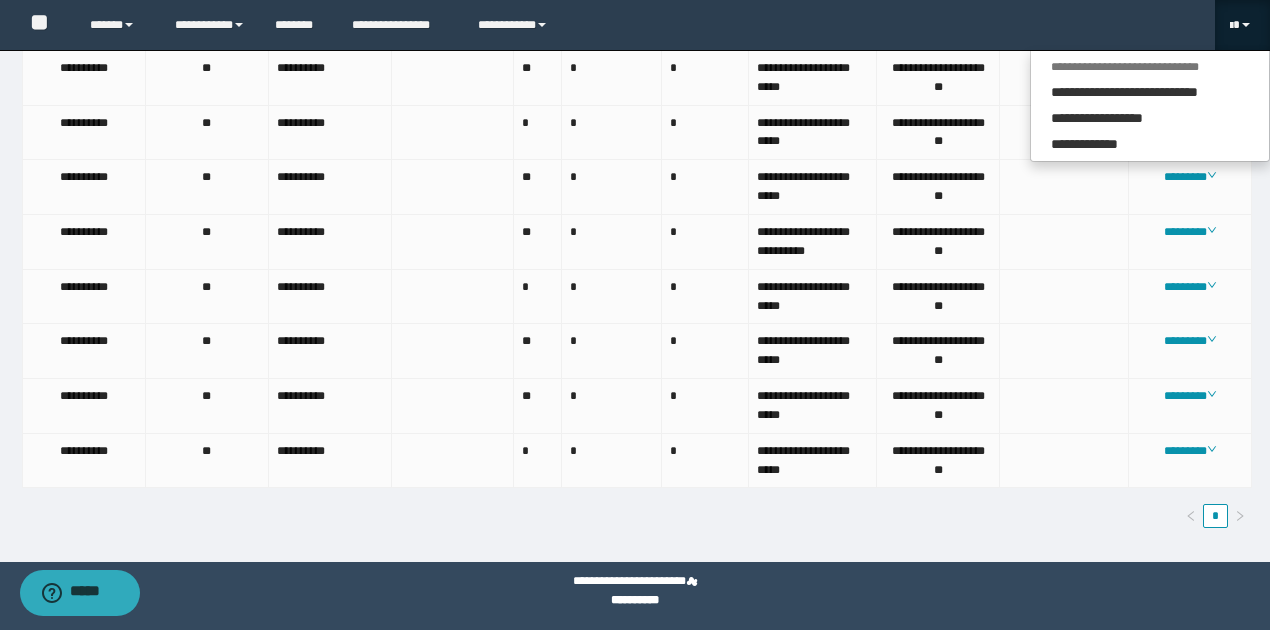click on "**********" at bounding box center (635, 25) 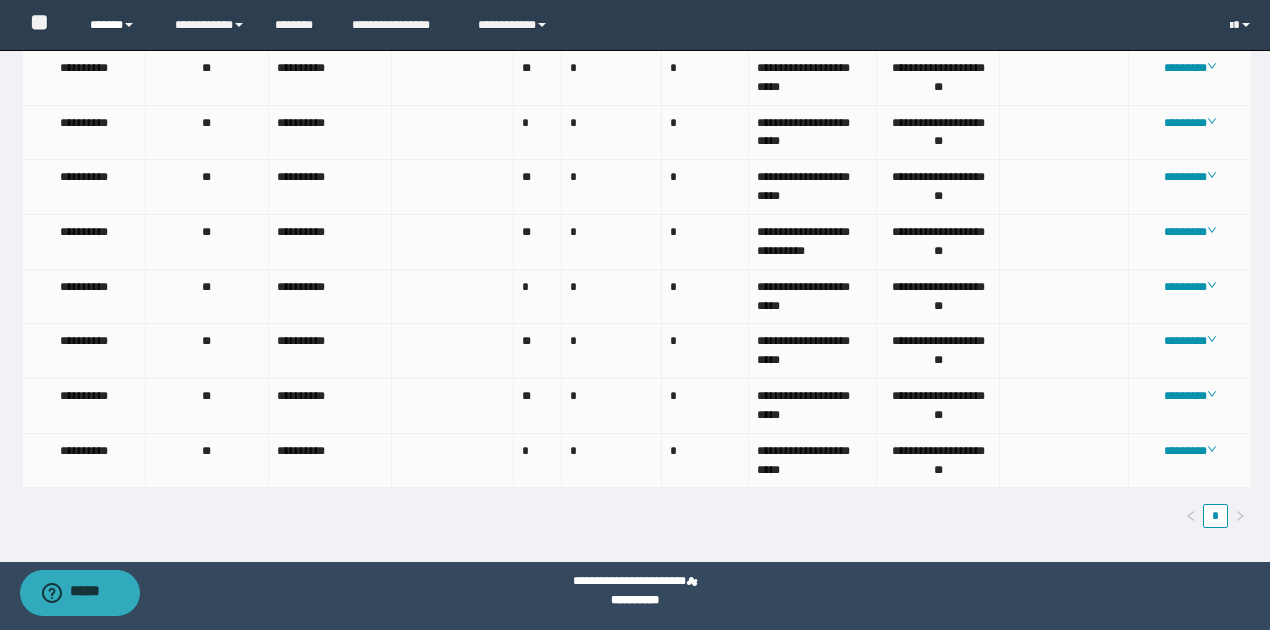 click on "******" at bounding box center (117, 25) 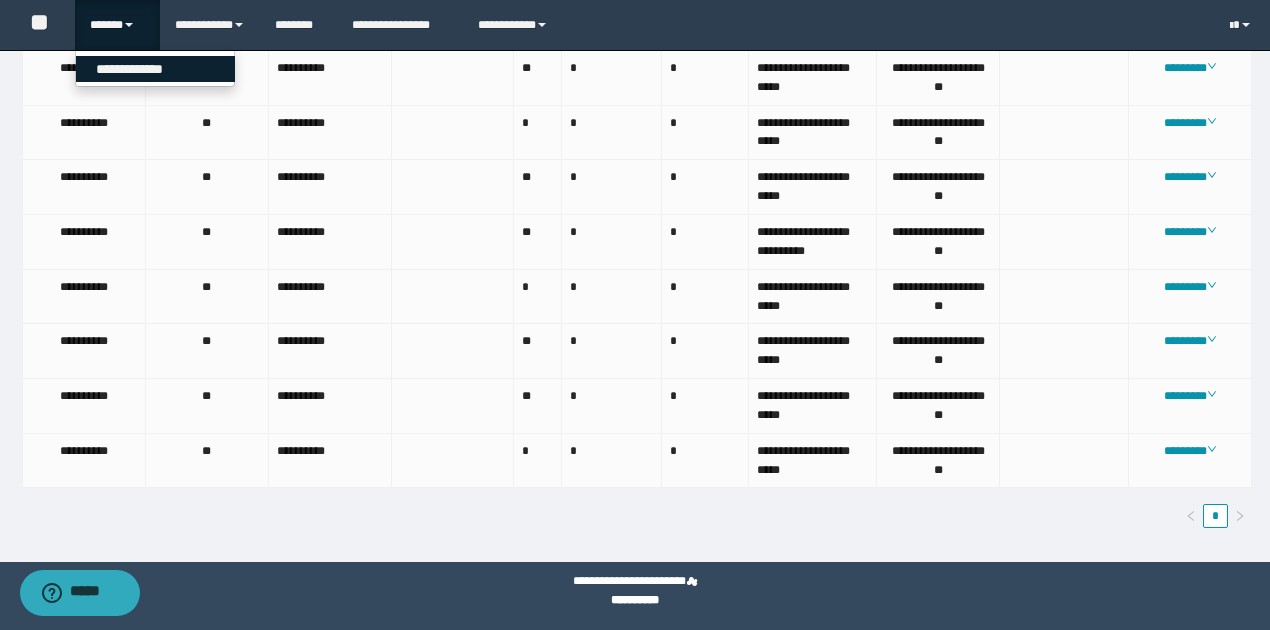 drag, startPoint x: 105, startPoint y: 57, endPoint x: 116, endPoint y: 68, distance: 15.556349 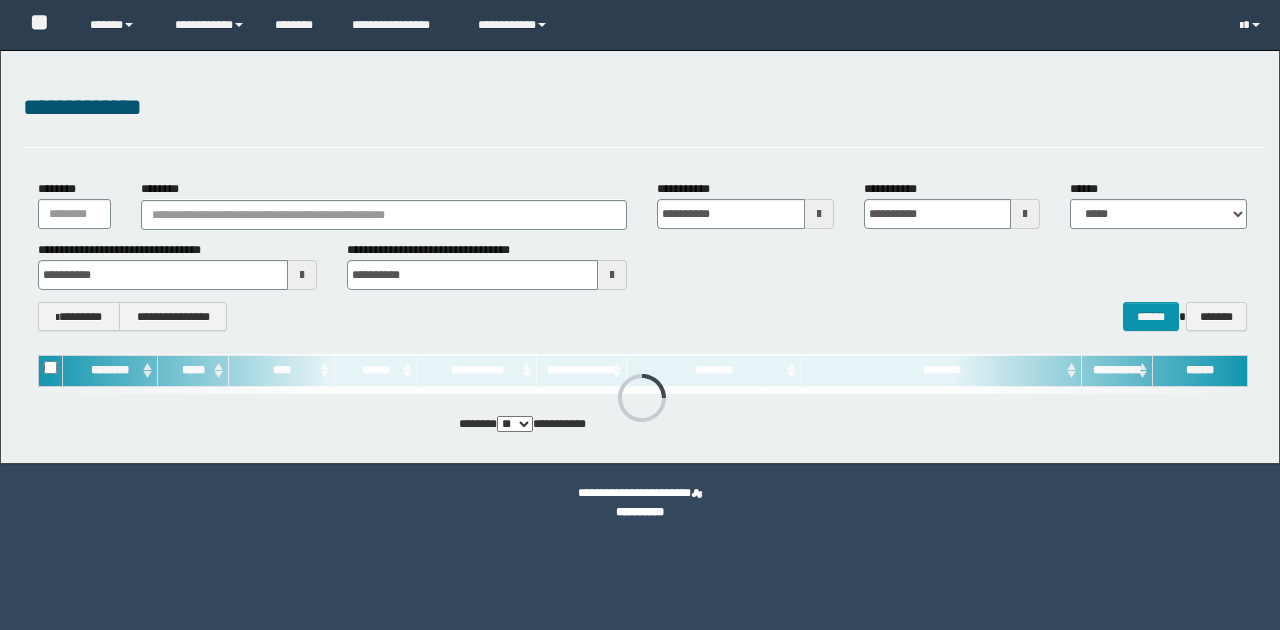 scroll, scrollTop: 0, scrollLeft: 0, axis: both 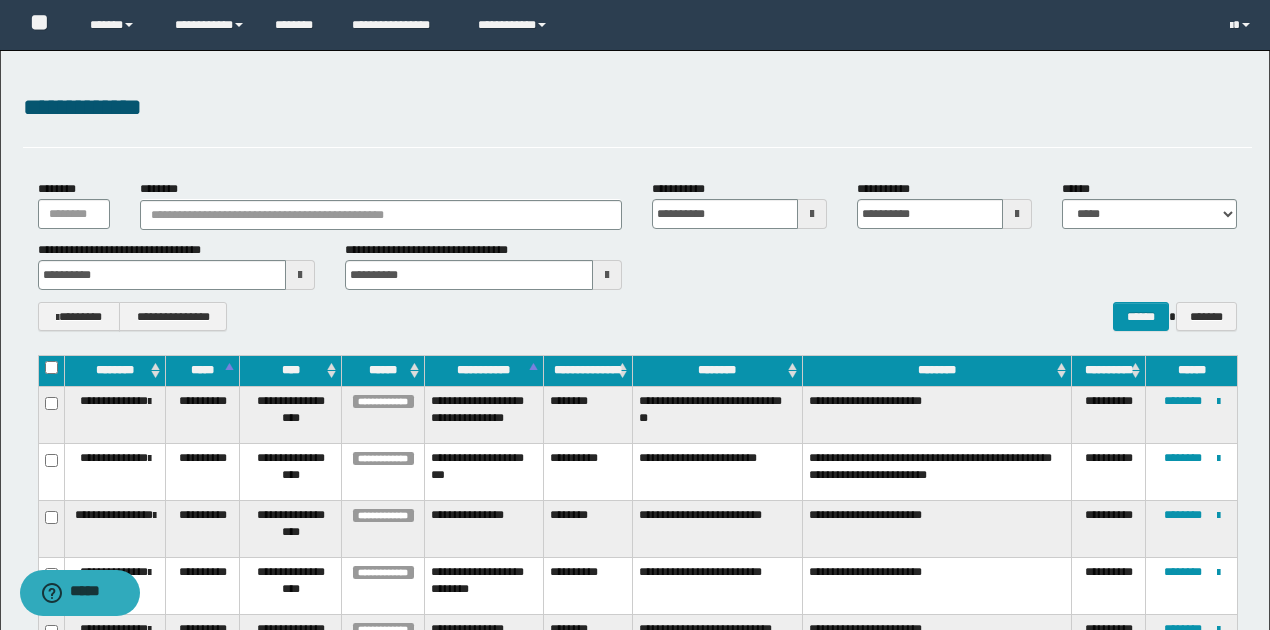 click at bounding box center [300, 275] 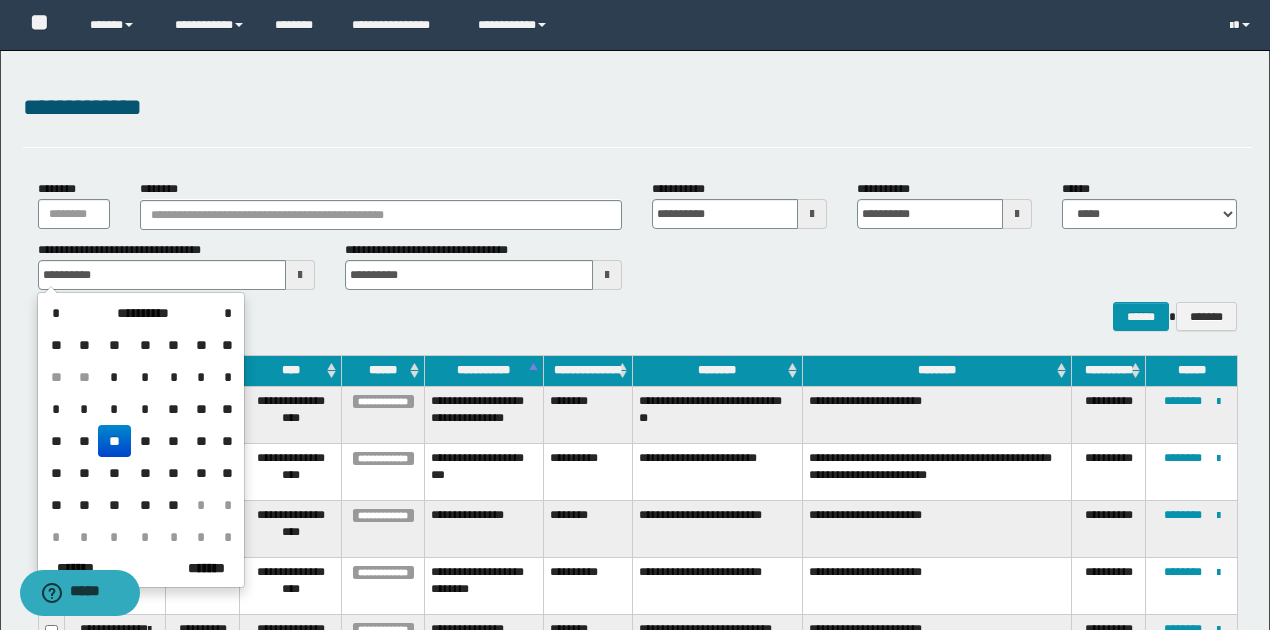 click on "**" at bounding box center (114, 441) 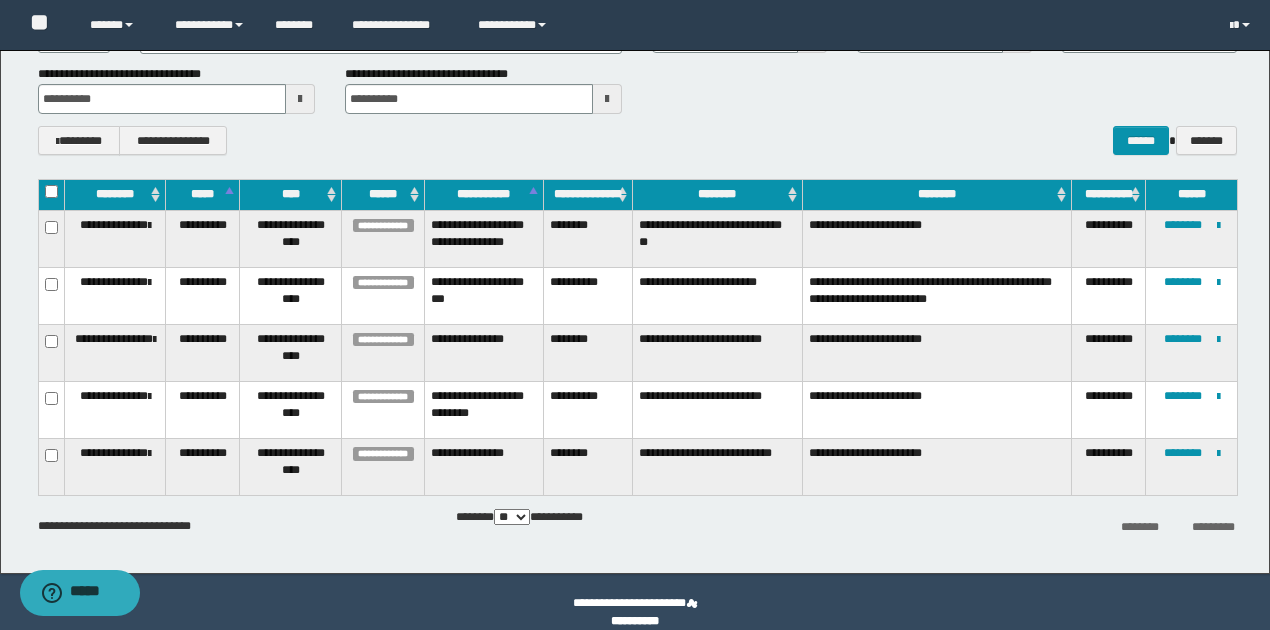 scroll, scrollTop: 197, scrollLeft: 0, axis: vertical 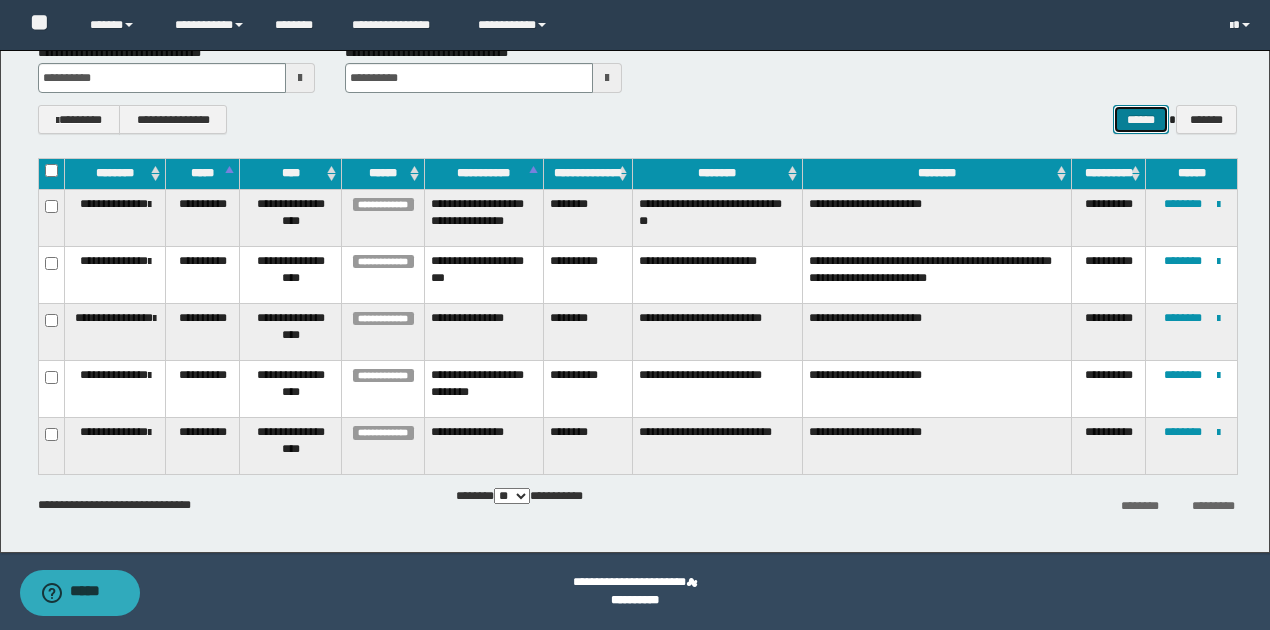 click on "******" at bounding box center [1141, 119] 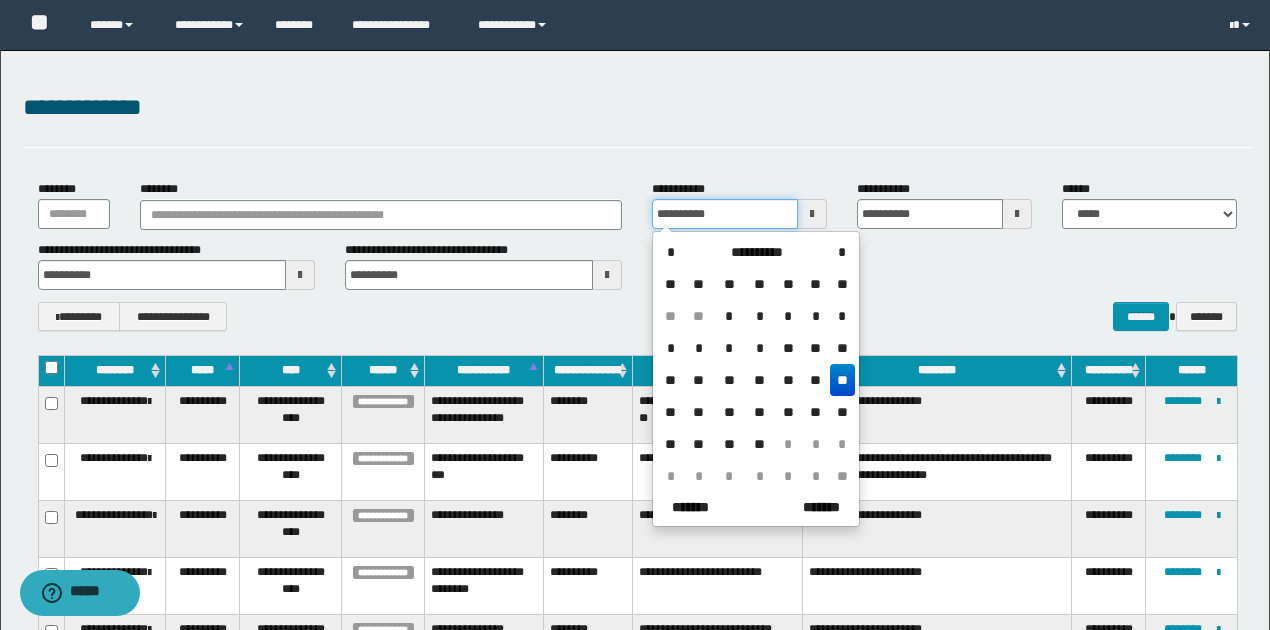 drag, startPoint x: 746, startPoint y: 222, endPoint x: 649, endPoint y: 221, distance: 97.00516 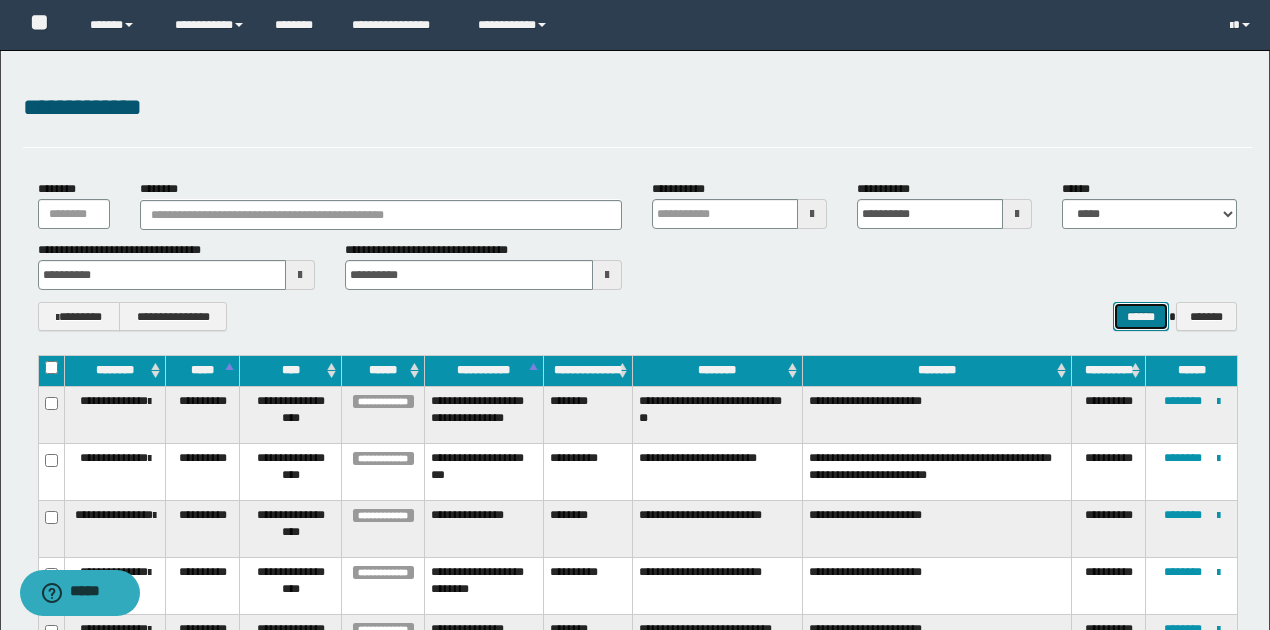 click on "******" at bounding box center [1141, 316] 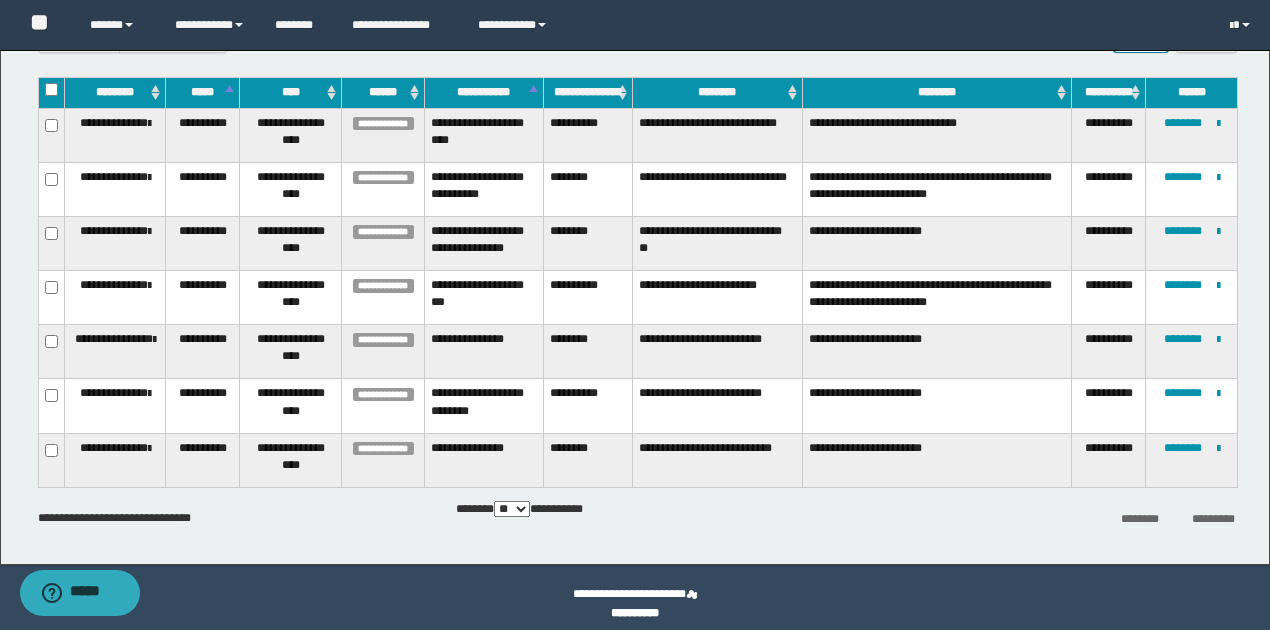 scroll, scrollTop: 291, scrollLeft: 0, axis: vertical 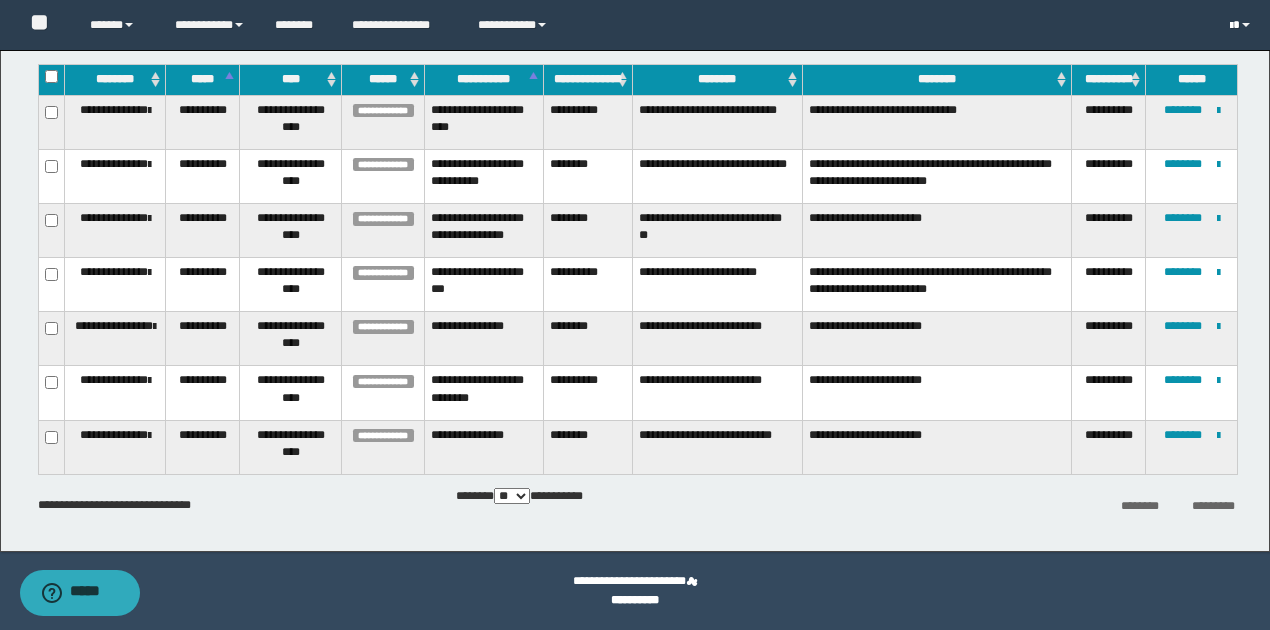 click at bounding box center [1231, 26] 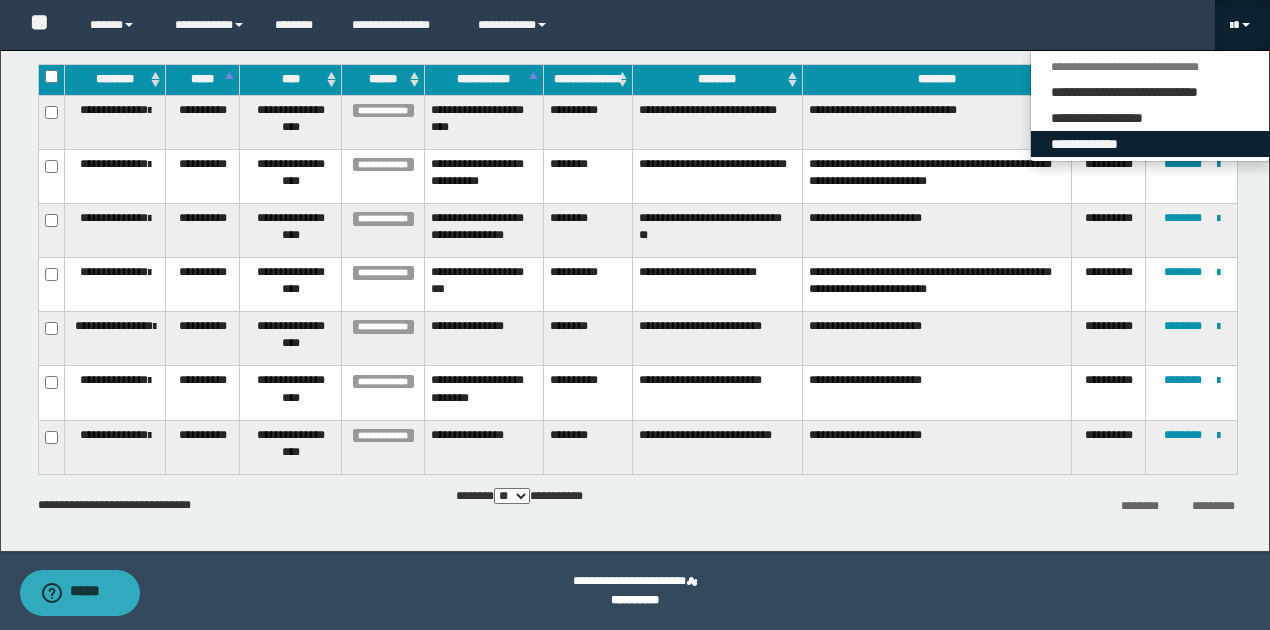 click on "**********" at bounding box center [1150, 144] 